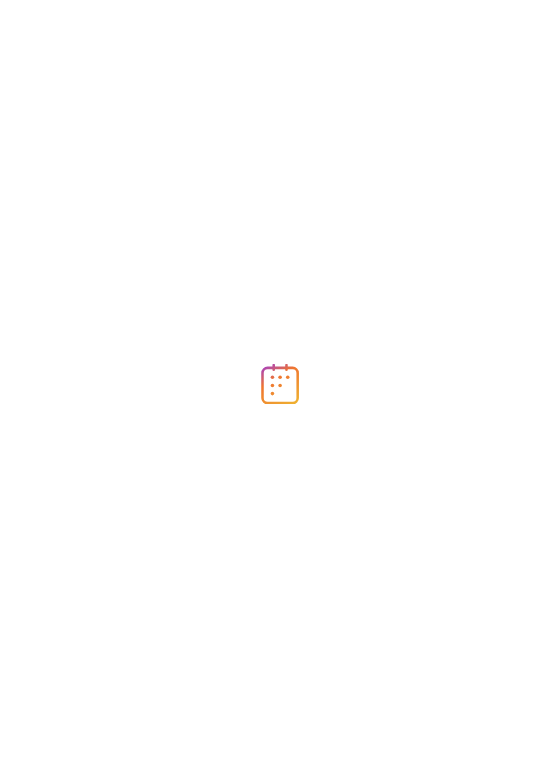 scroll, scrollTop: 0, scrollLeft: 0, axis: both 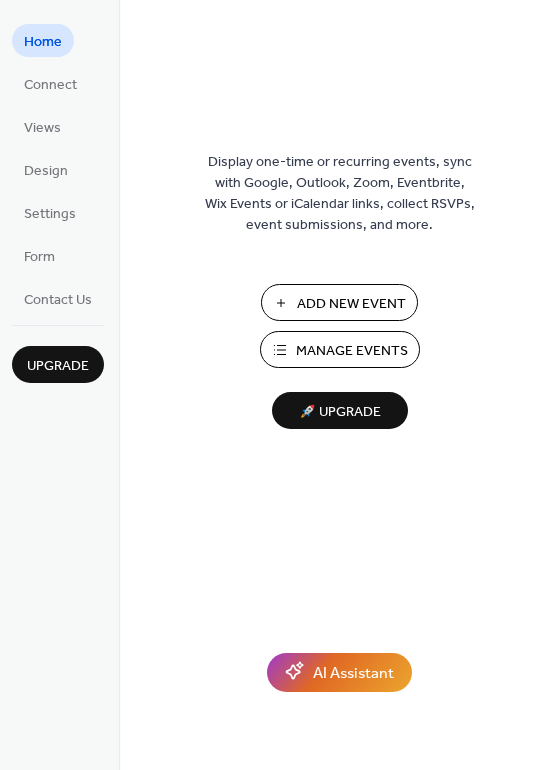 click on "Add New Event" at bounding box center (351, 304) 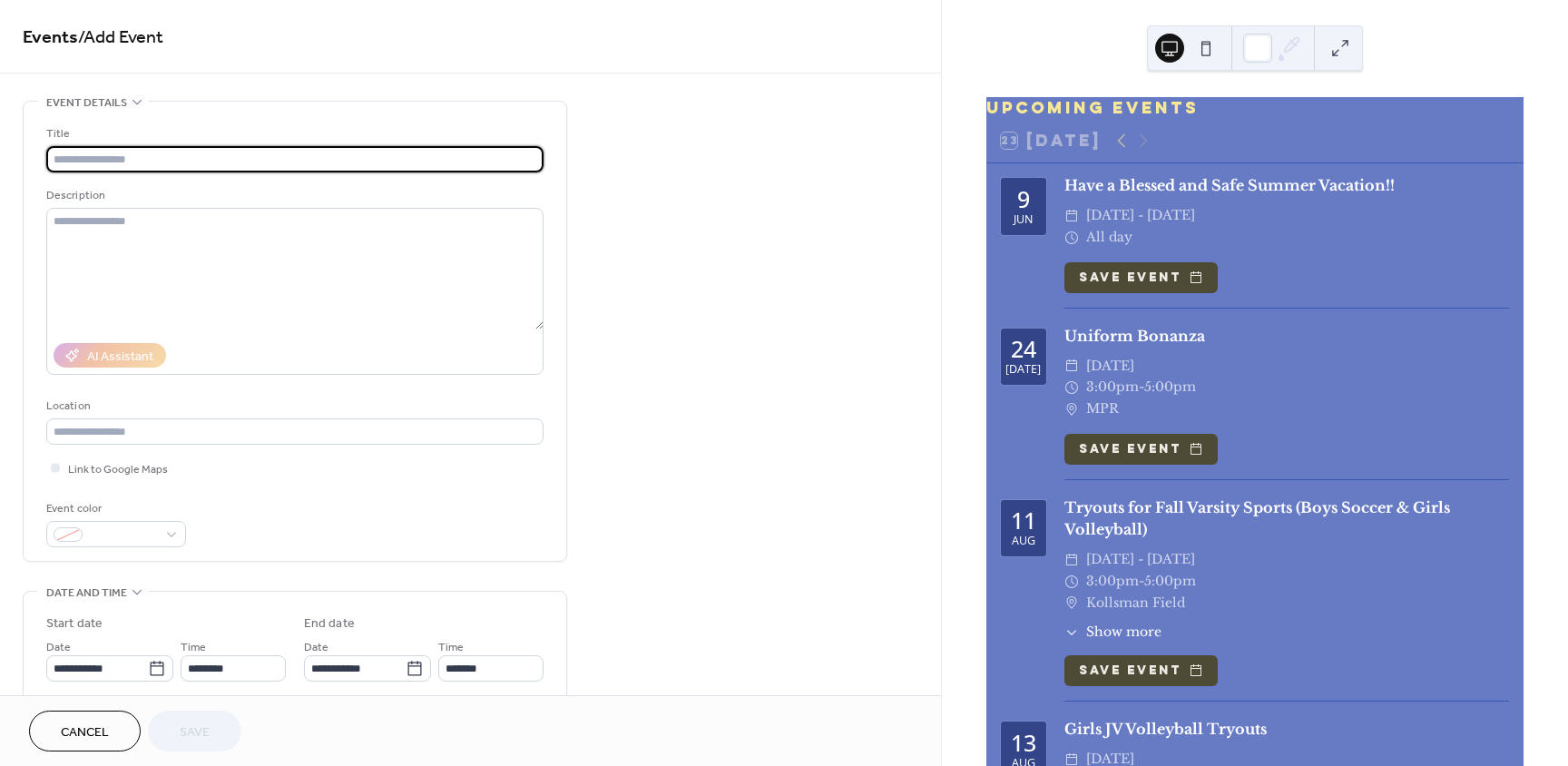 scroll, scrollTop: 0, scrollLeft: 0, axis: both 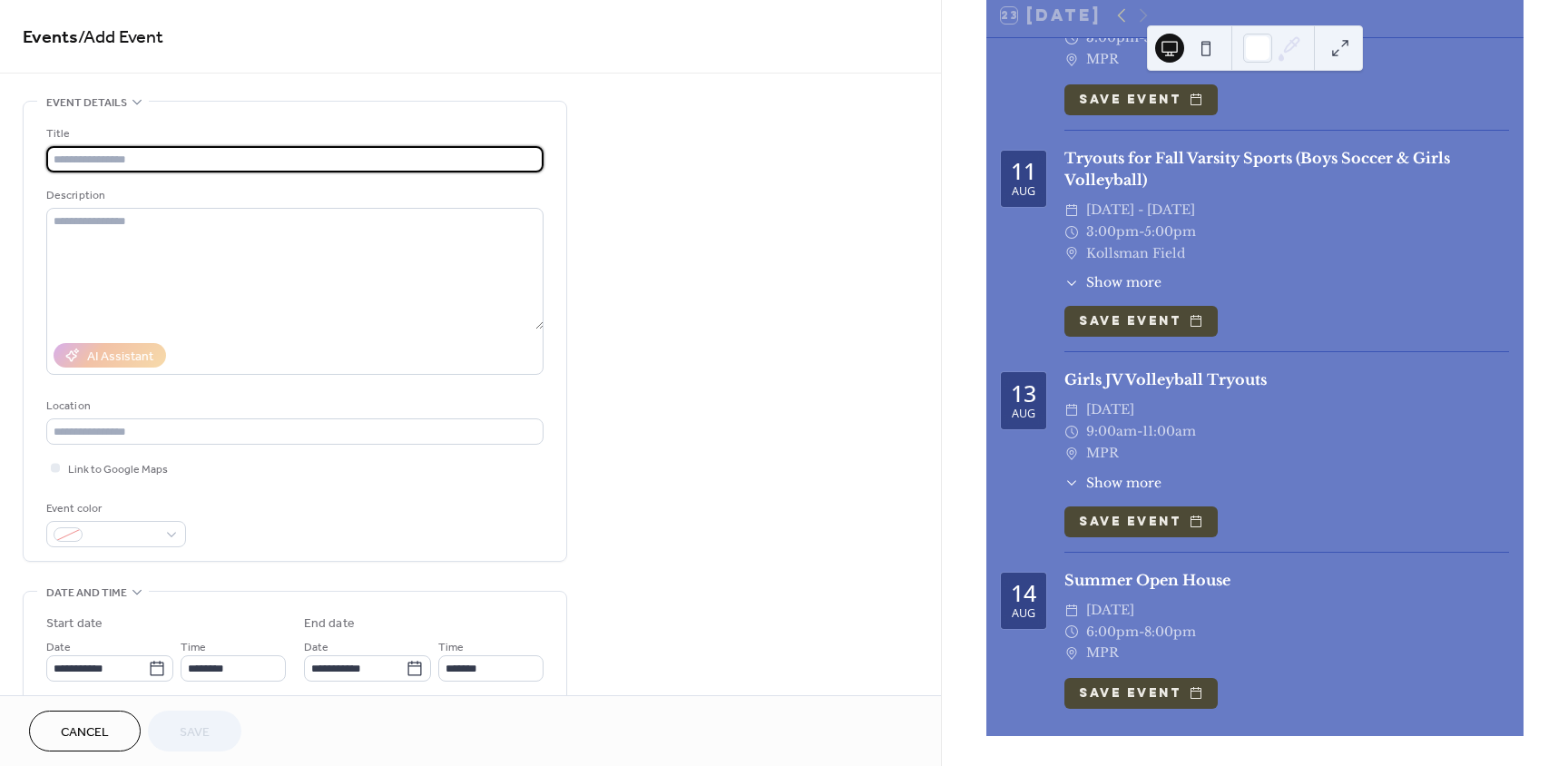 click at bounding box center (295, 159) 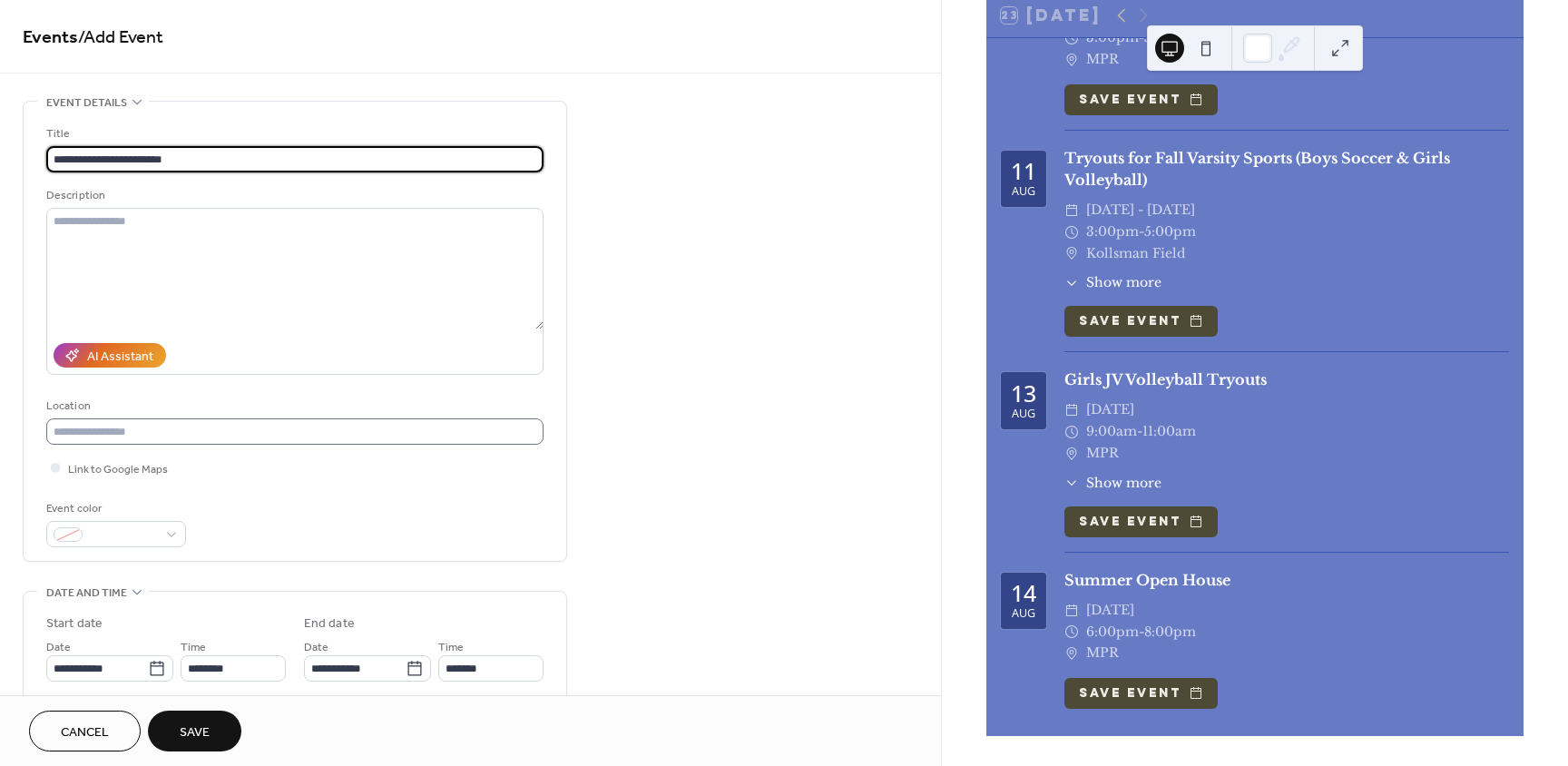 type on "**********" 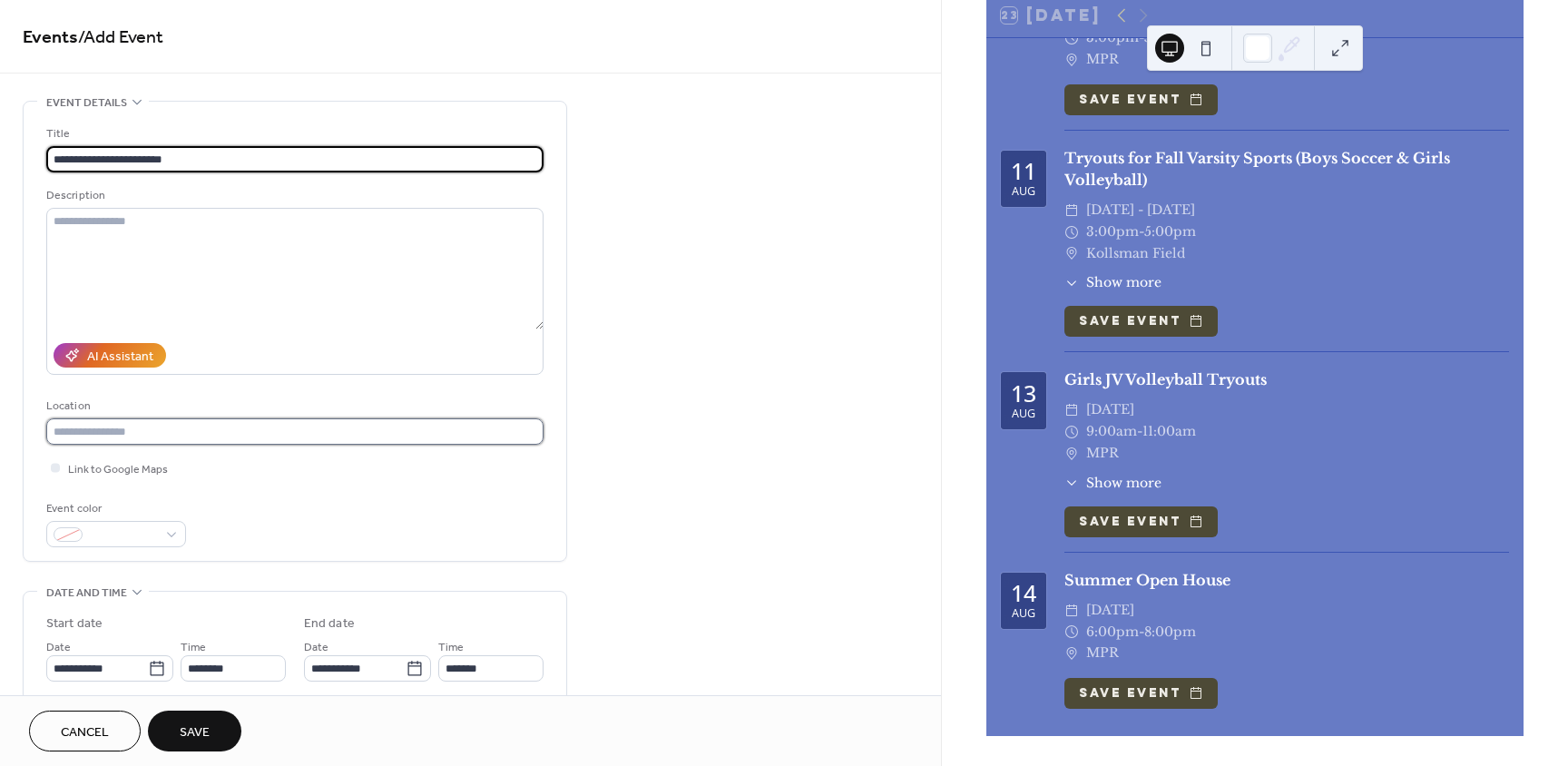 click at bounding box center [295, 431] 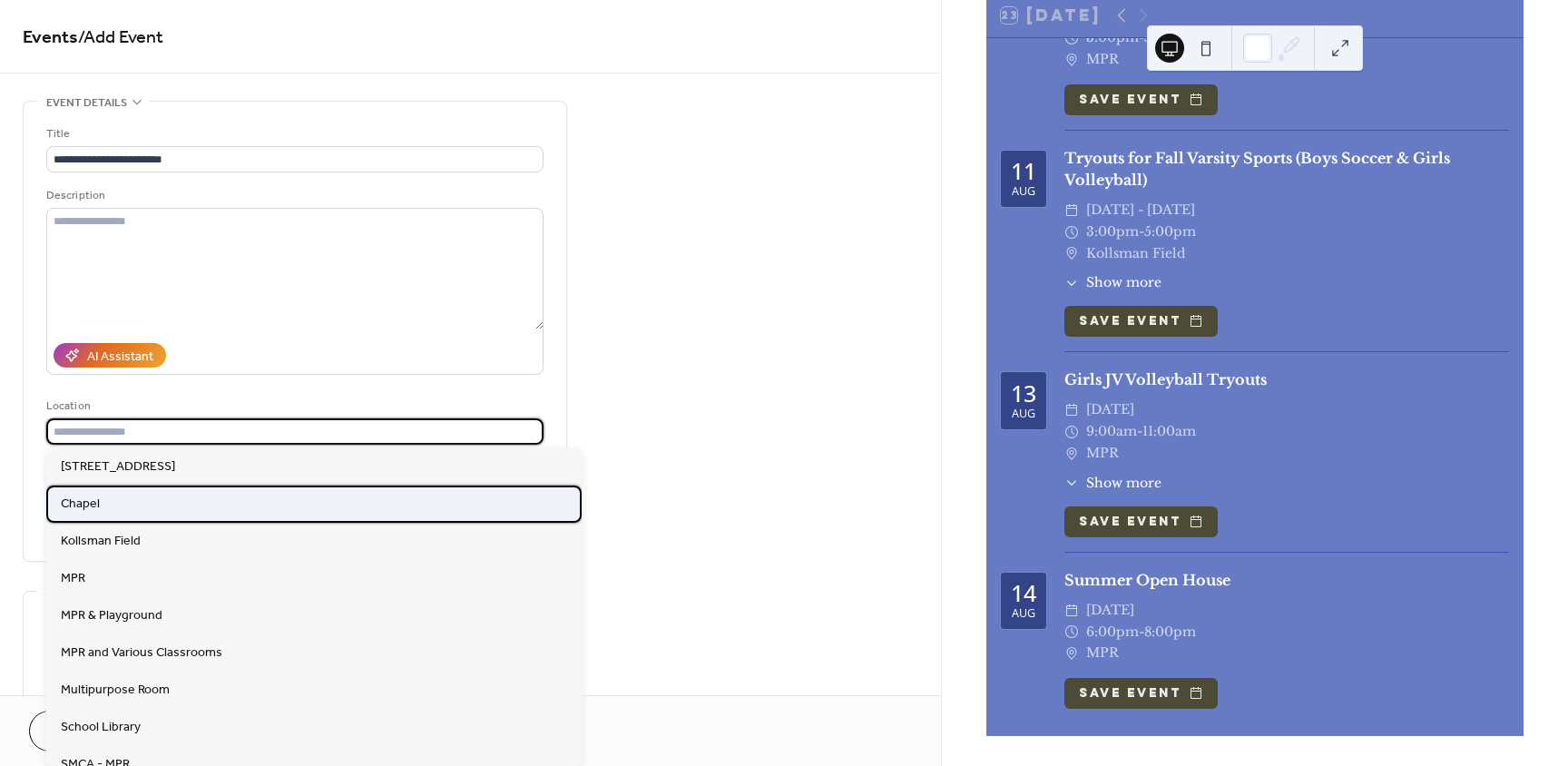 click on "Chapel" at bounding box center [80, 504] 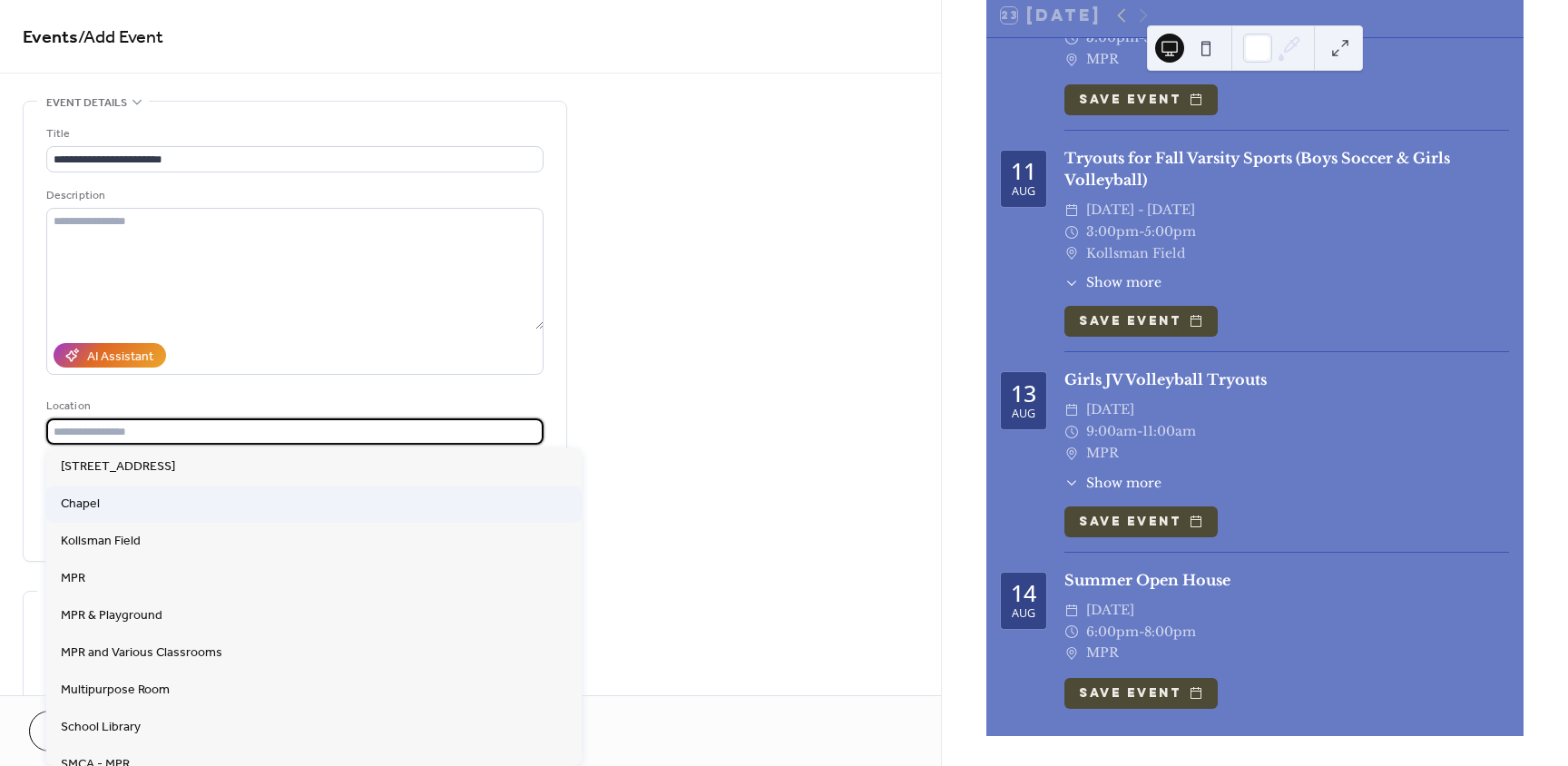 type on "******" 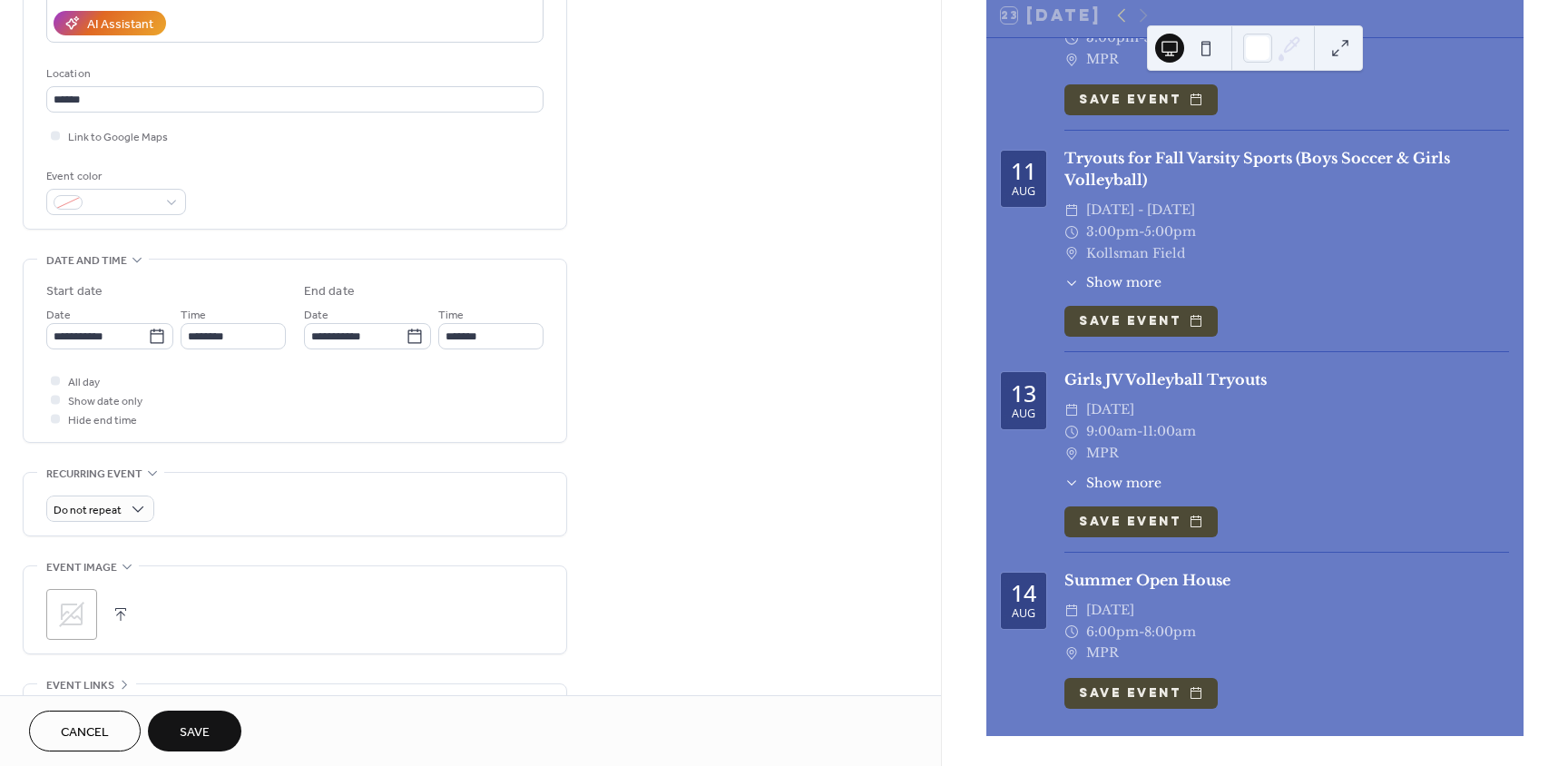 scroll, scrollTop: 363, scrollLeft: 0, axis: vertical 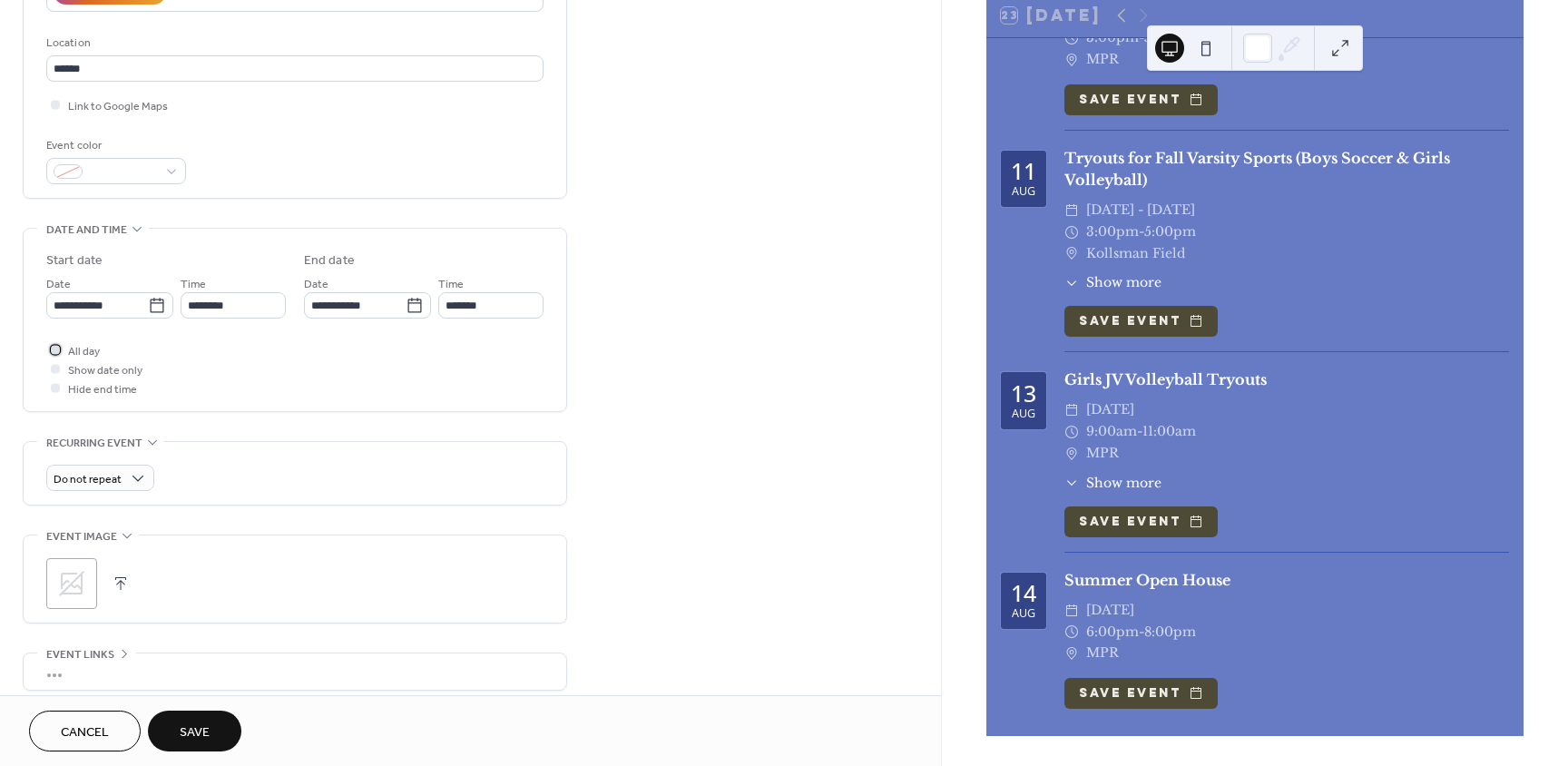 click at bounding box center (55, 349) 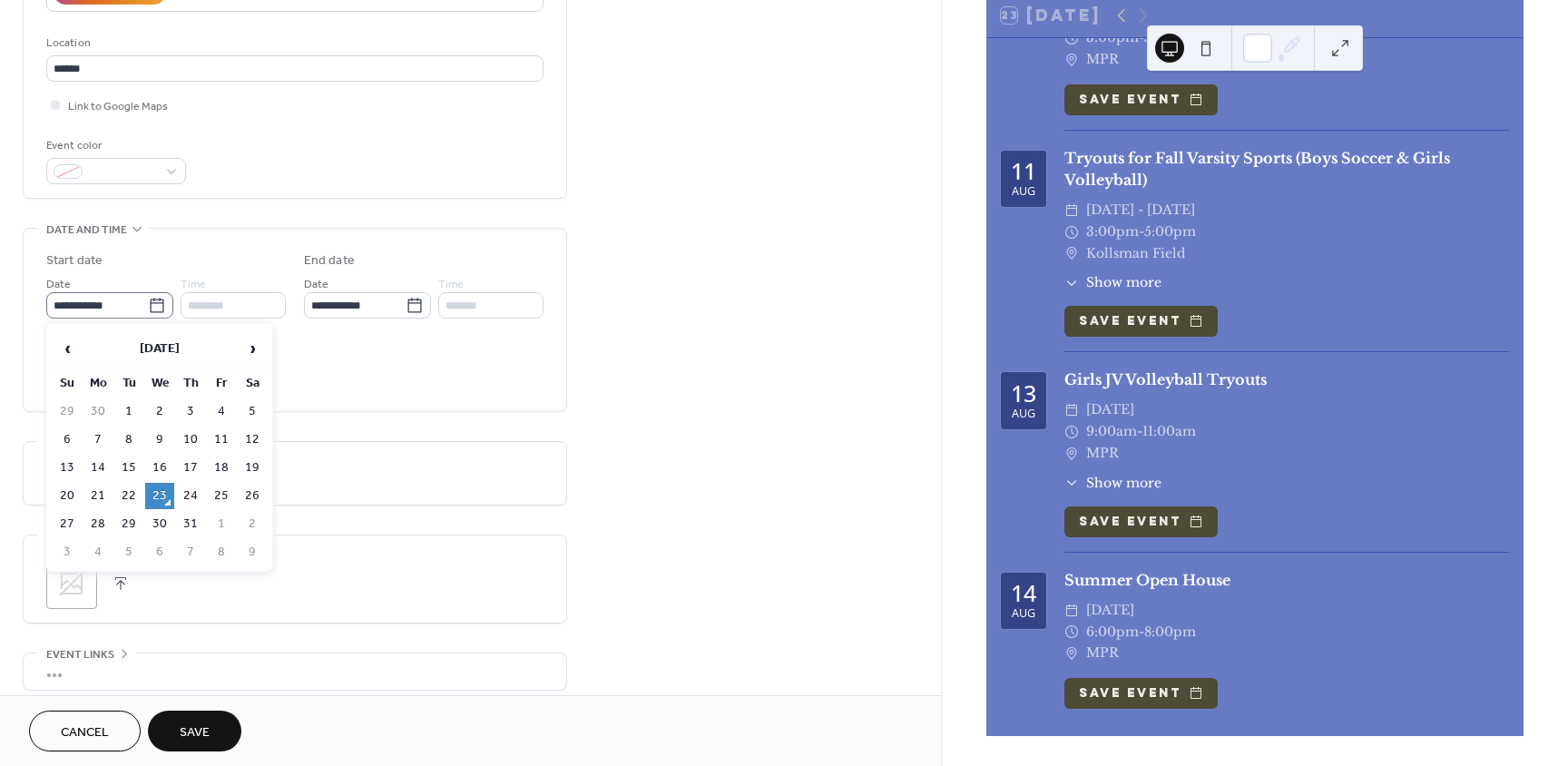 click 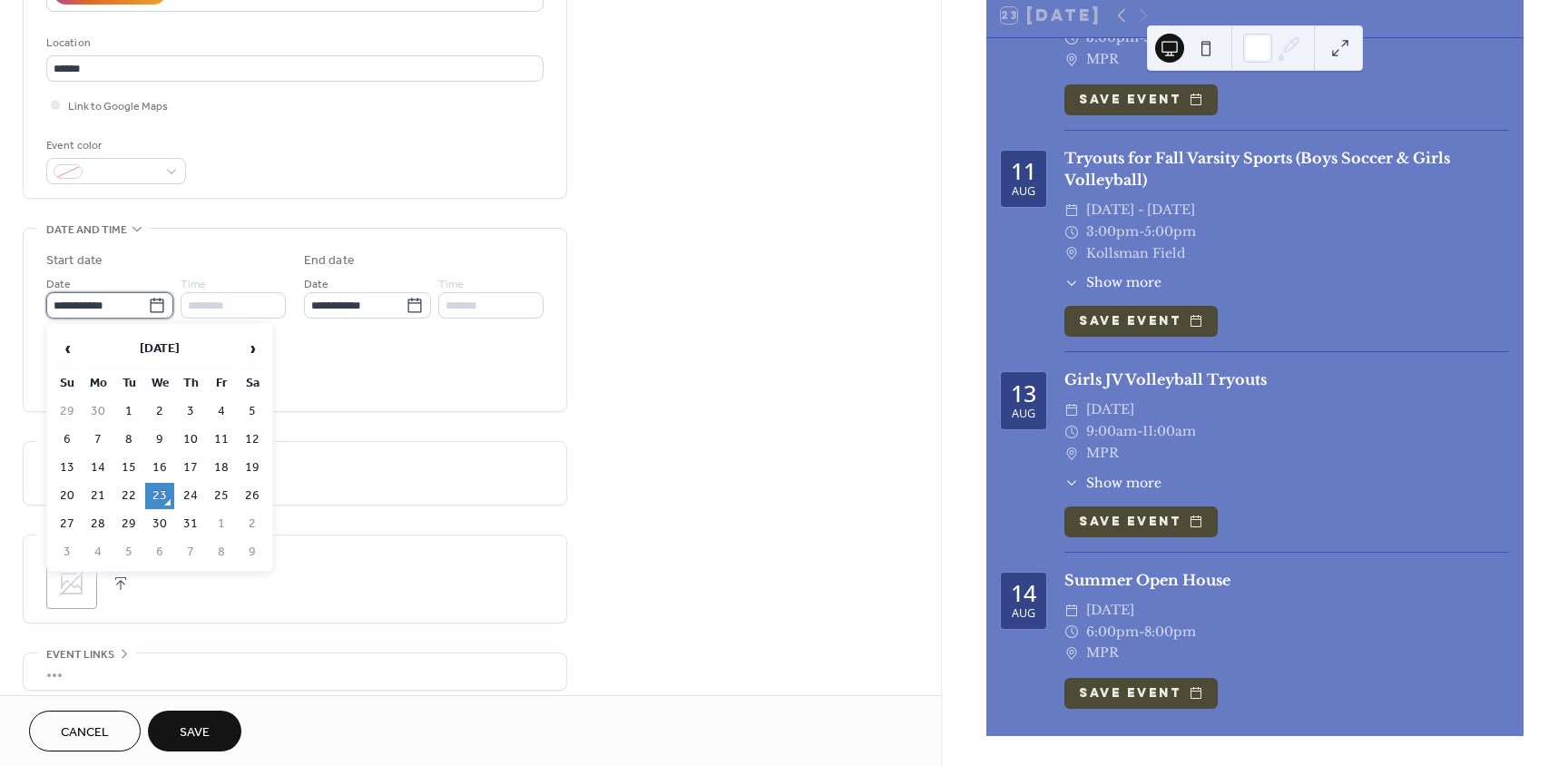 click on "**********" at bounding box center (97, 305) 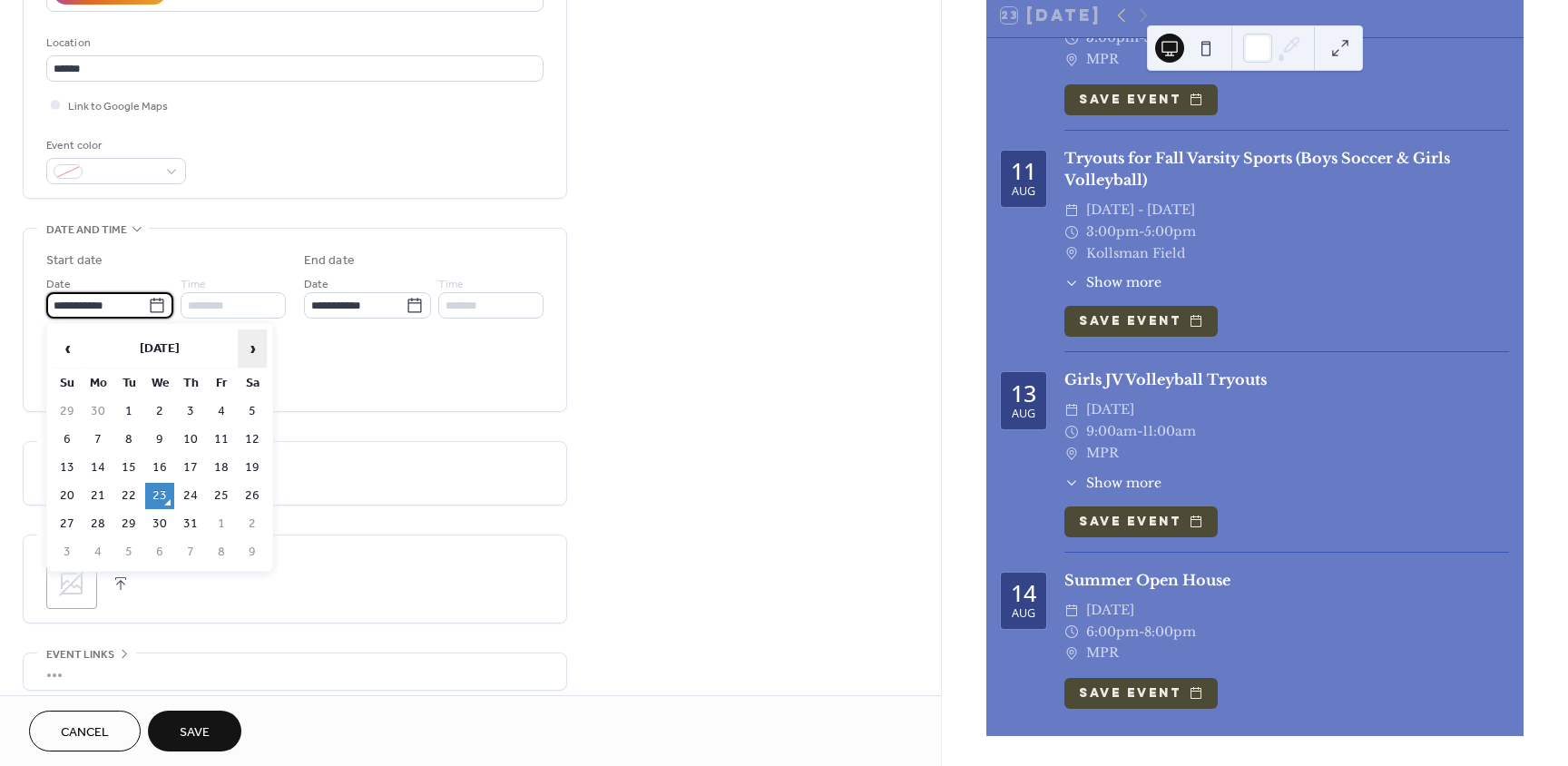 click on "›" at bounding box center [252, 349] 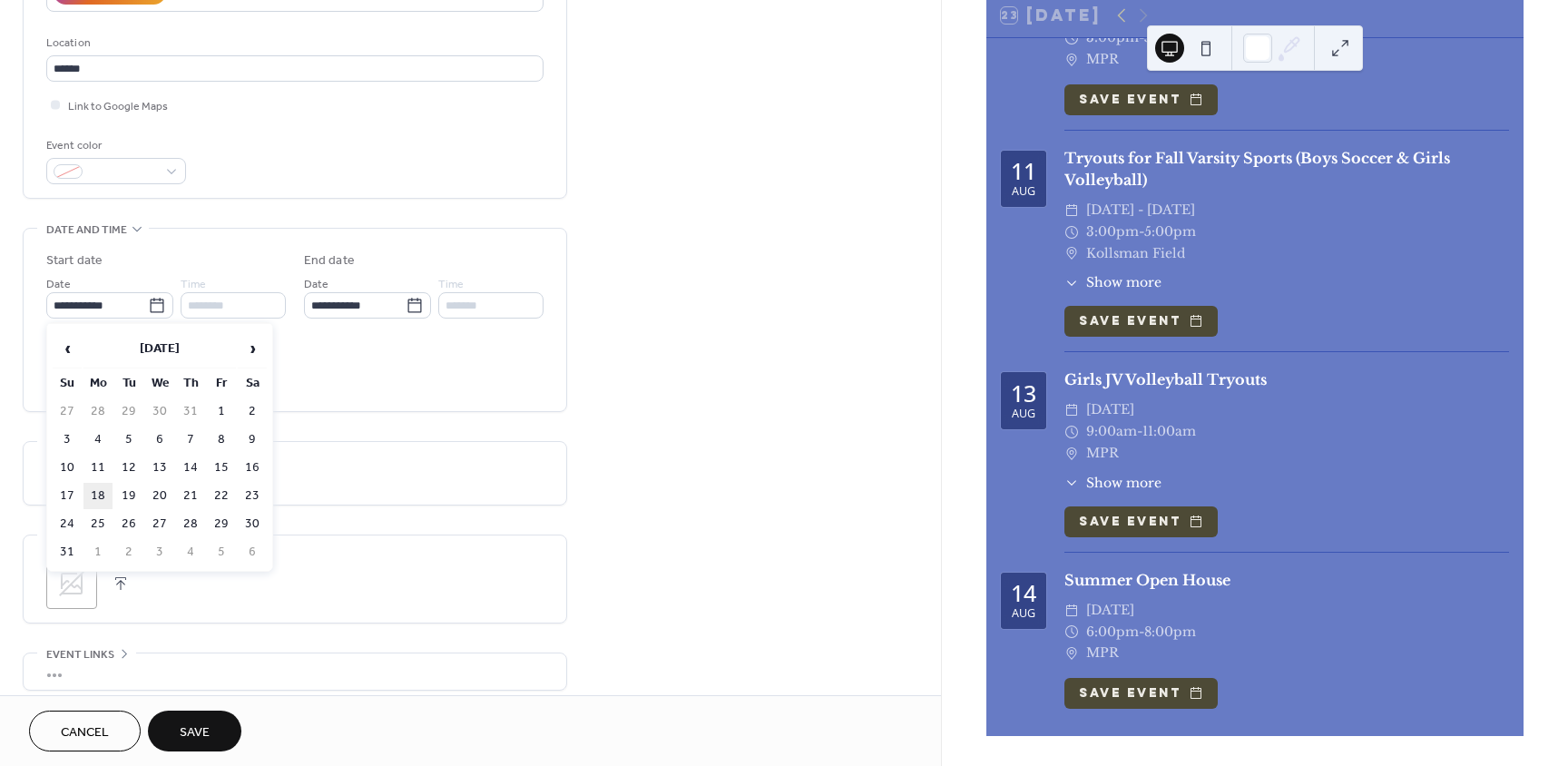 click on "18" at bounding box center [98, 496] 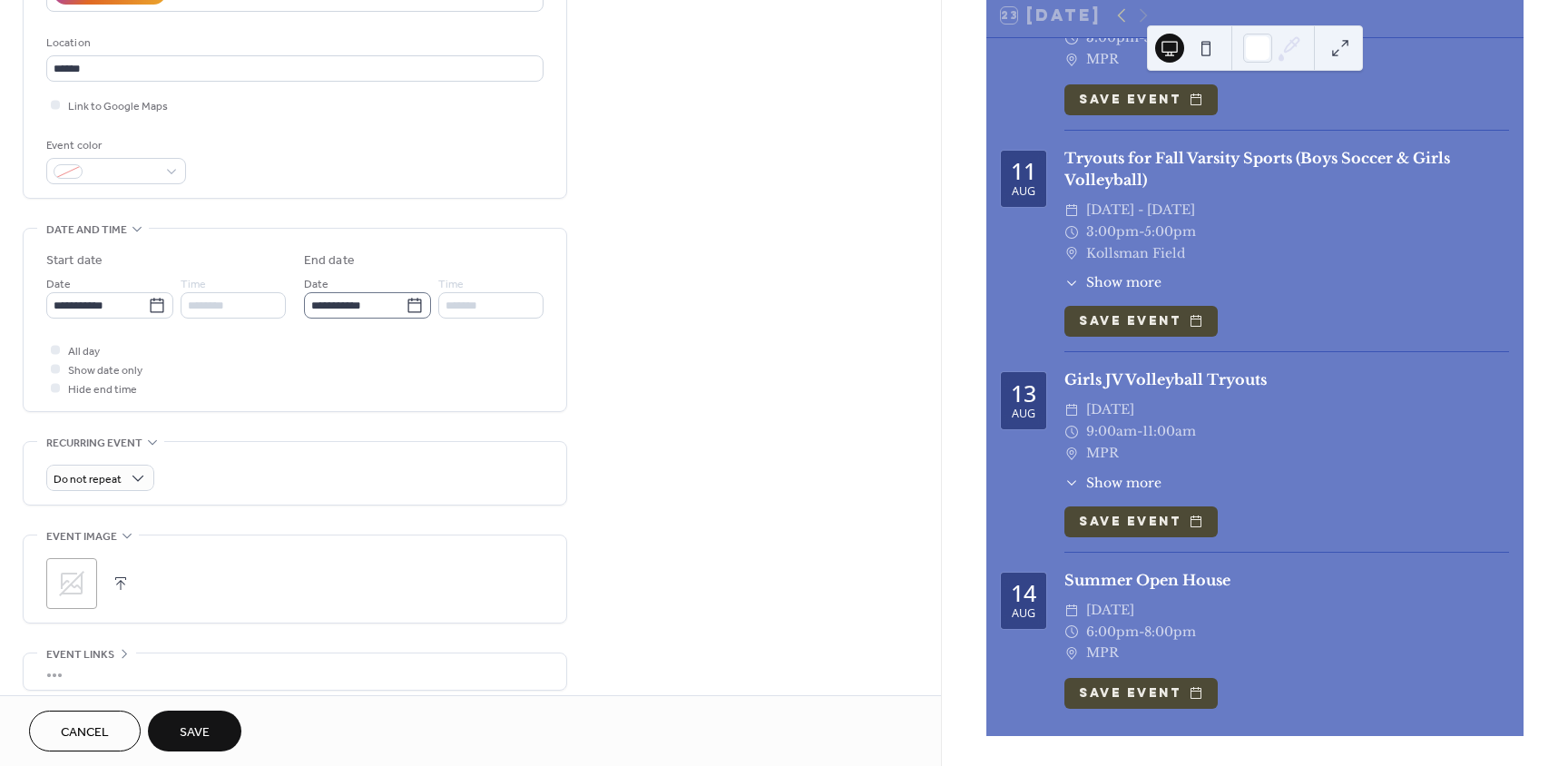 click 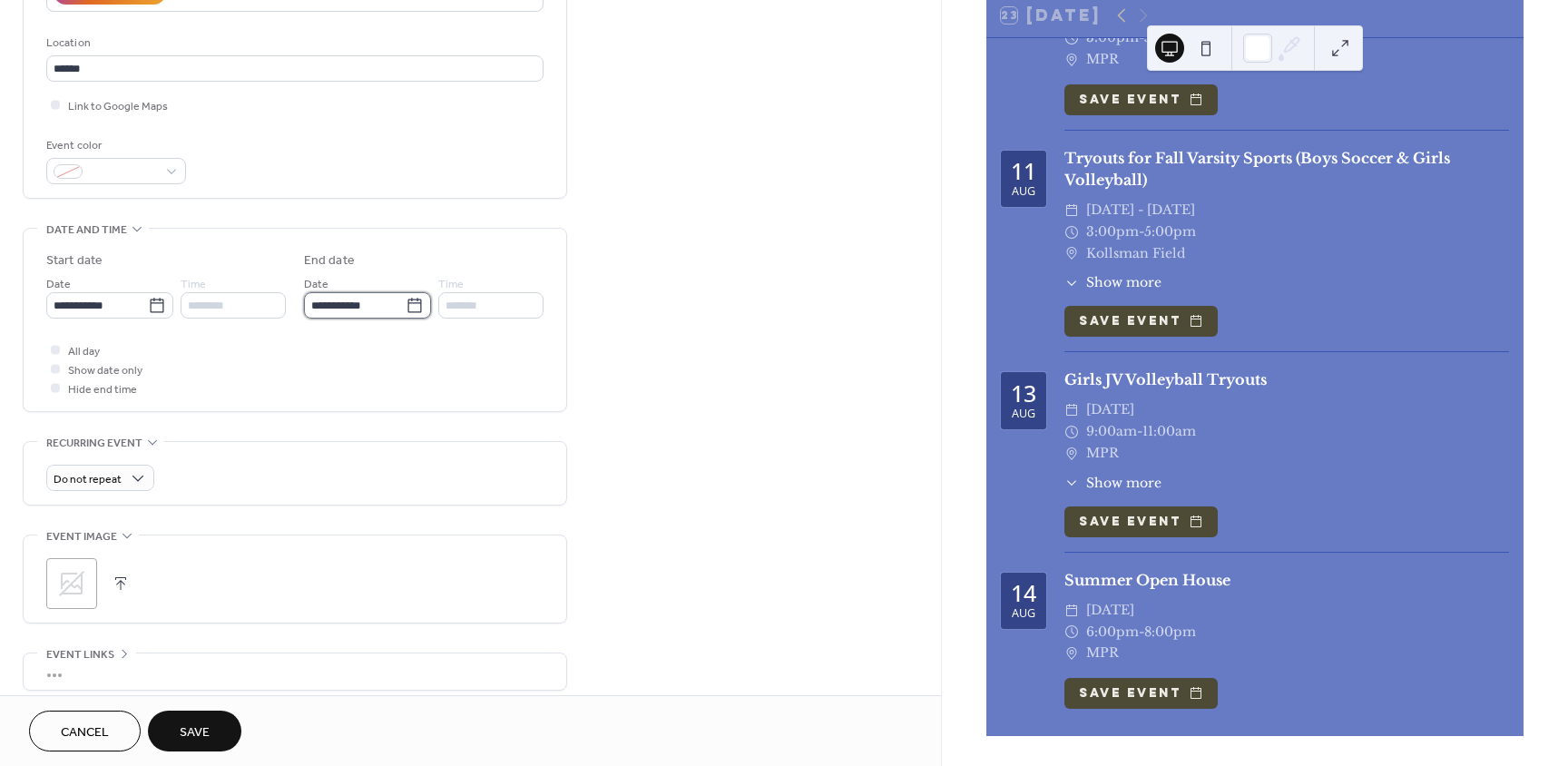 click on "**********" at bounding box center (355, 305) 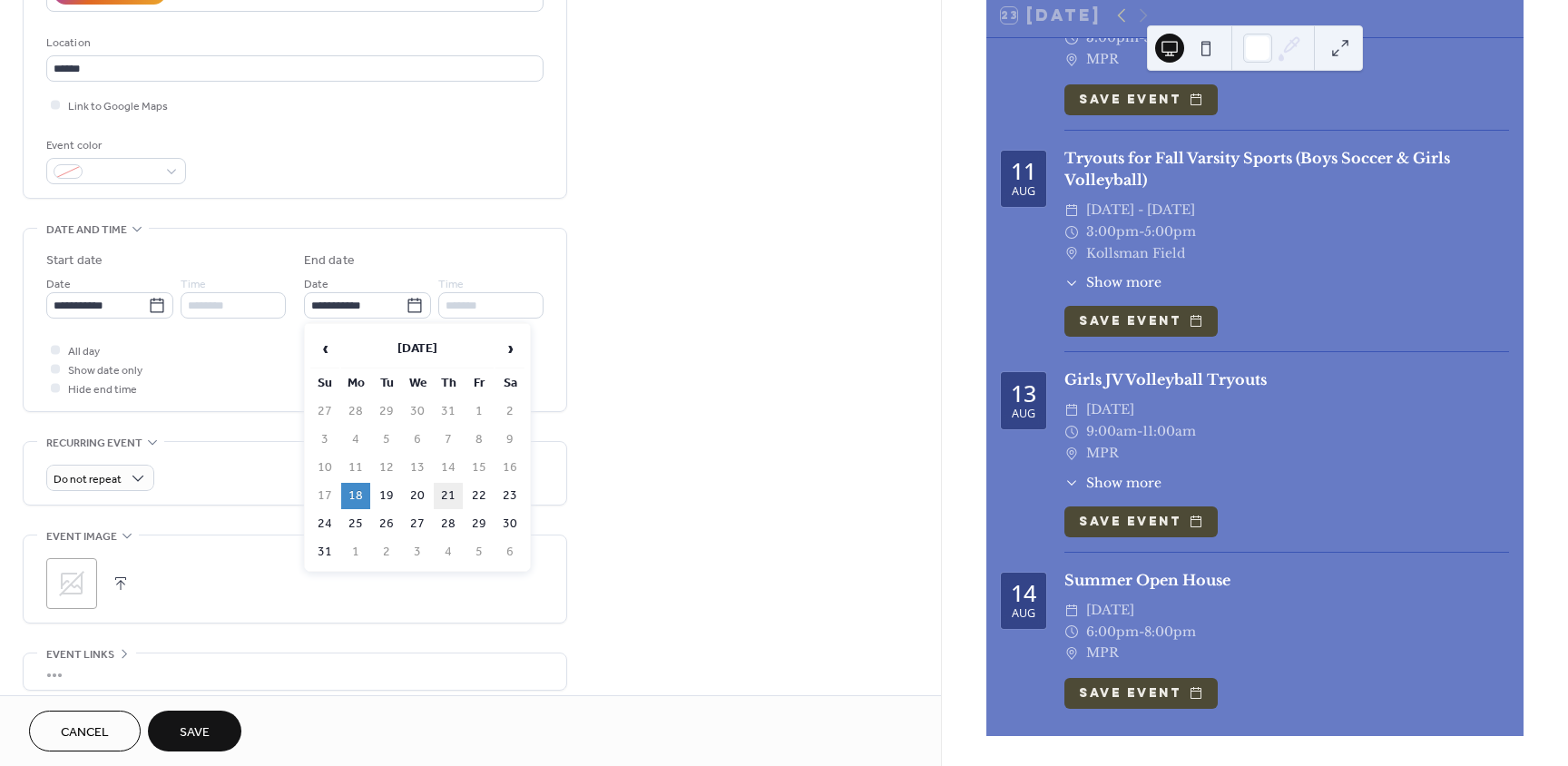 click on "21" at bounding box center (448, 496) 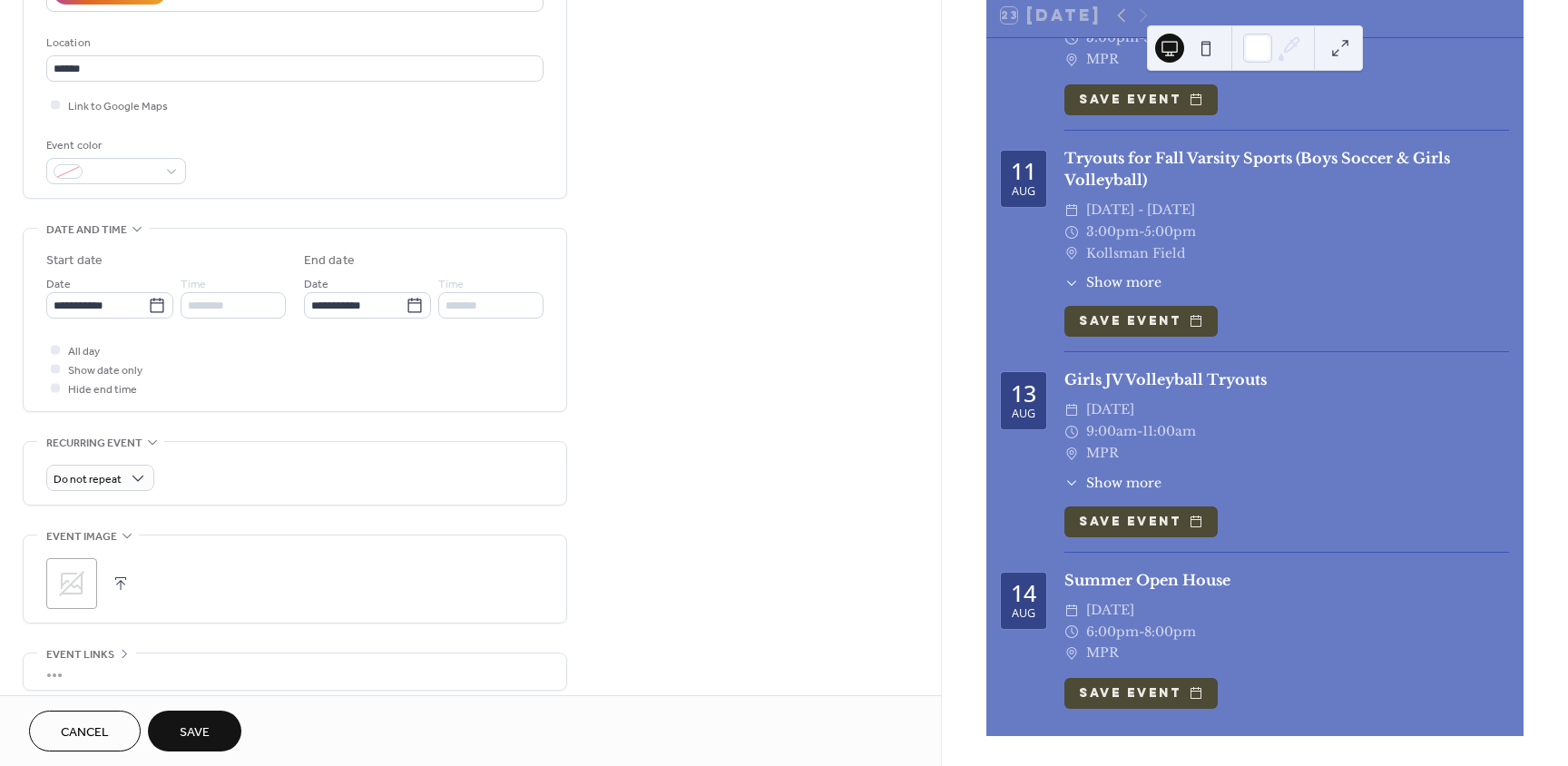 click on "Save" at bounding box center [194, 732] 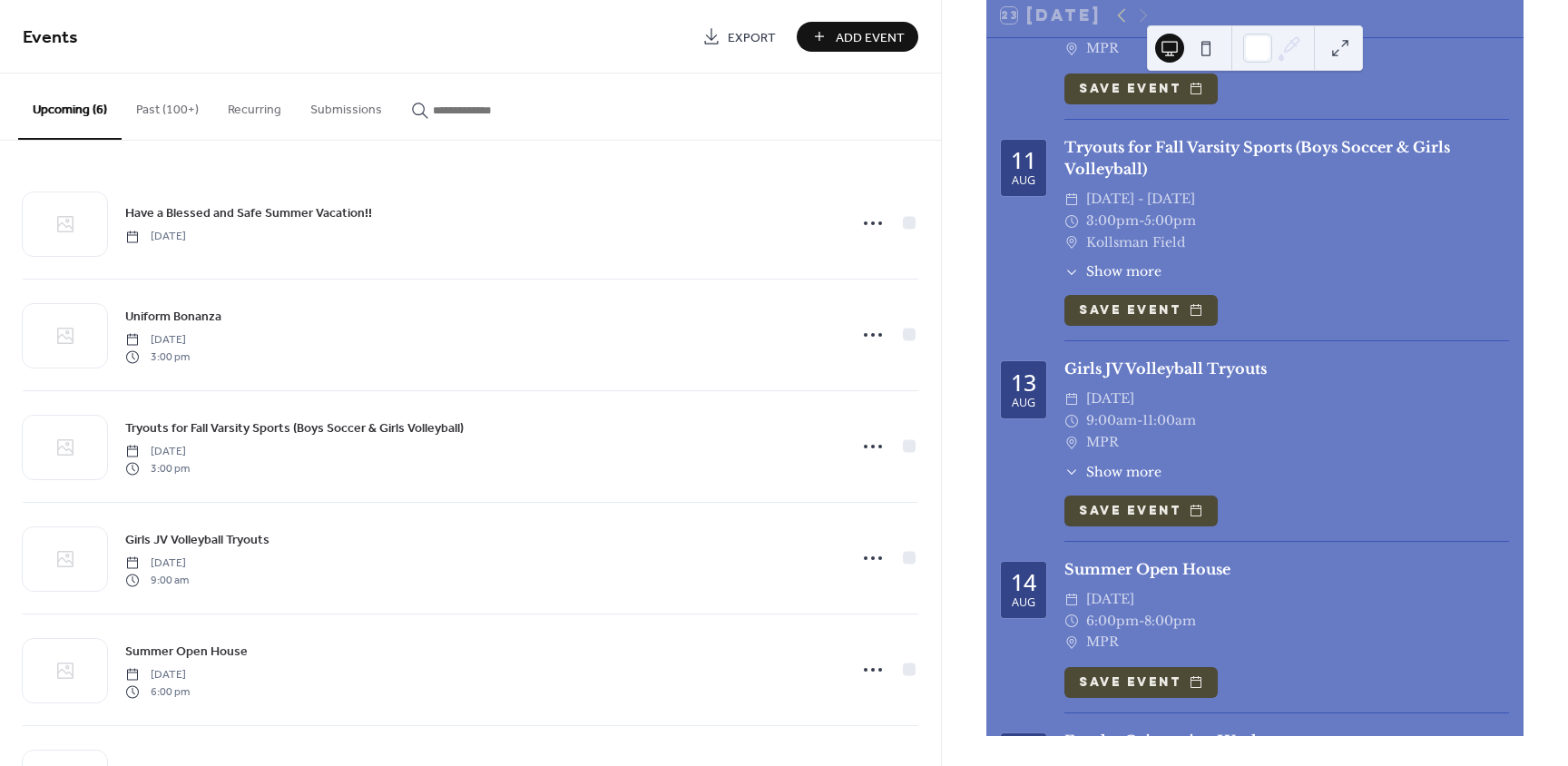 click on "Add Event" at bounding box center (870, 37) 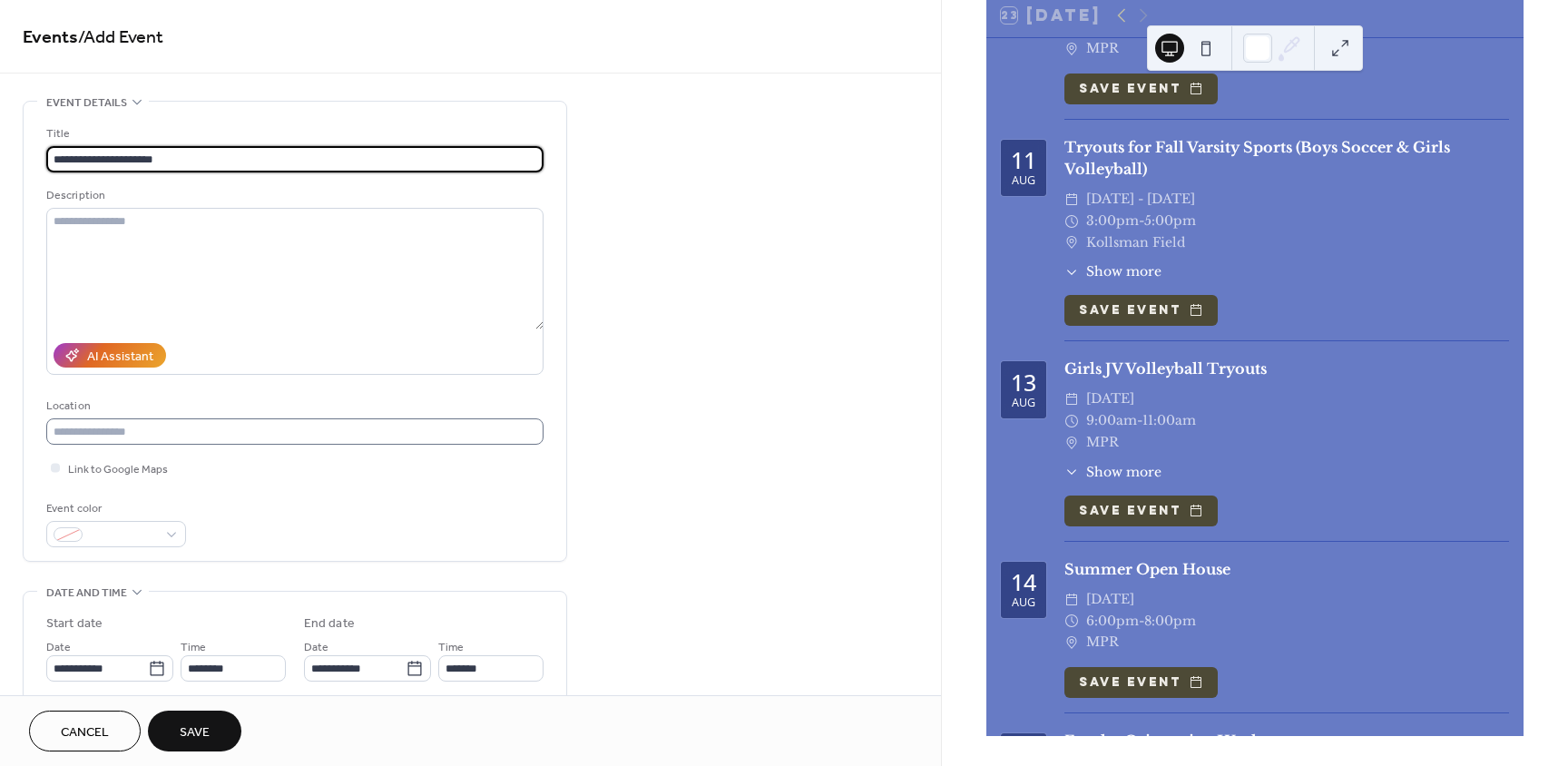 type on "**********" 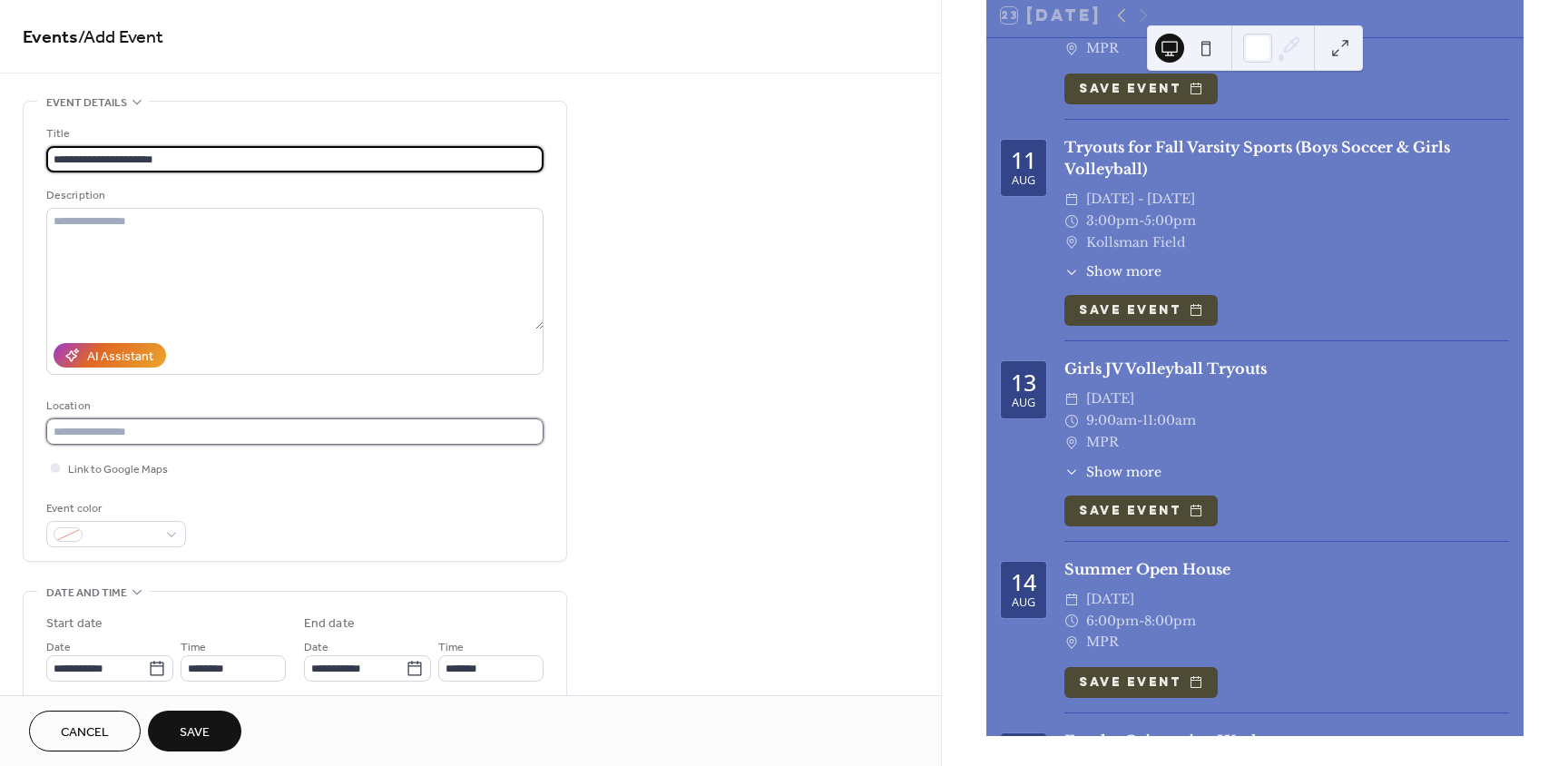 click at bounding box center (295, 431) 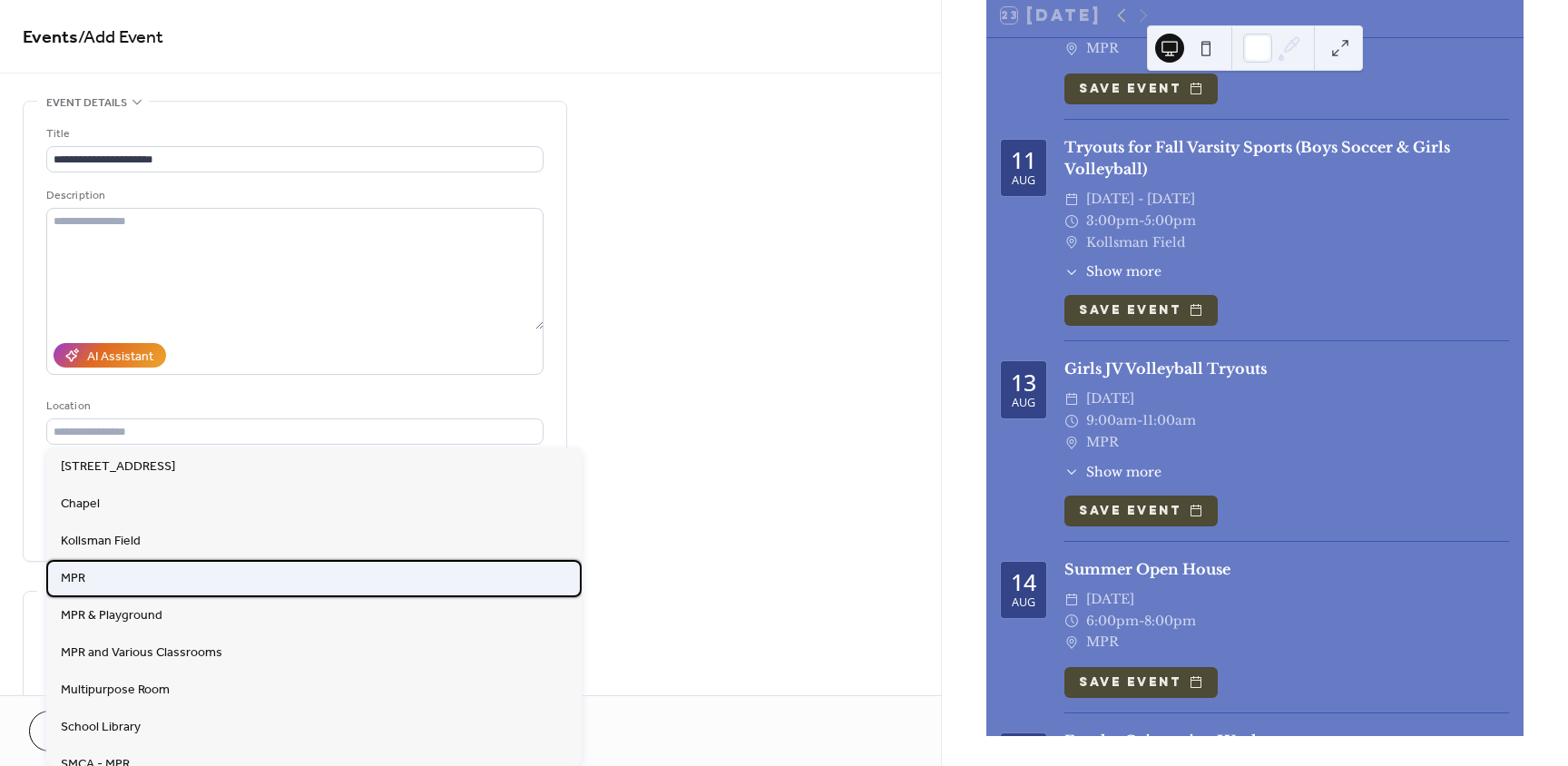 click on "MPR" at bounding box center (314, 578) 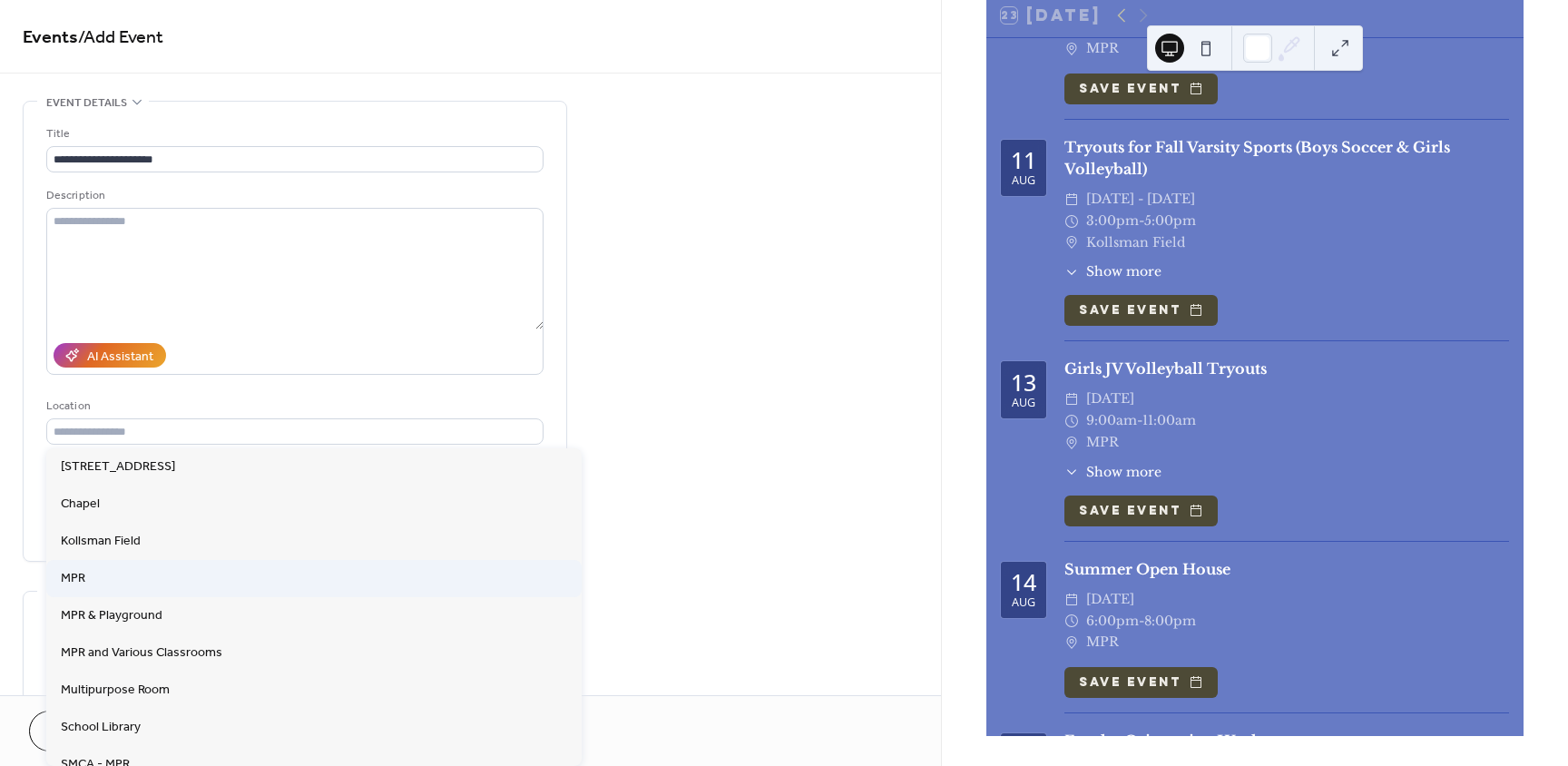 type on "***" 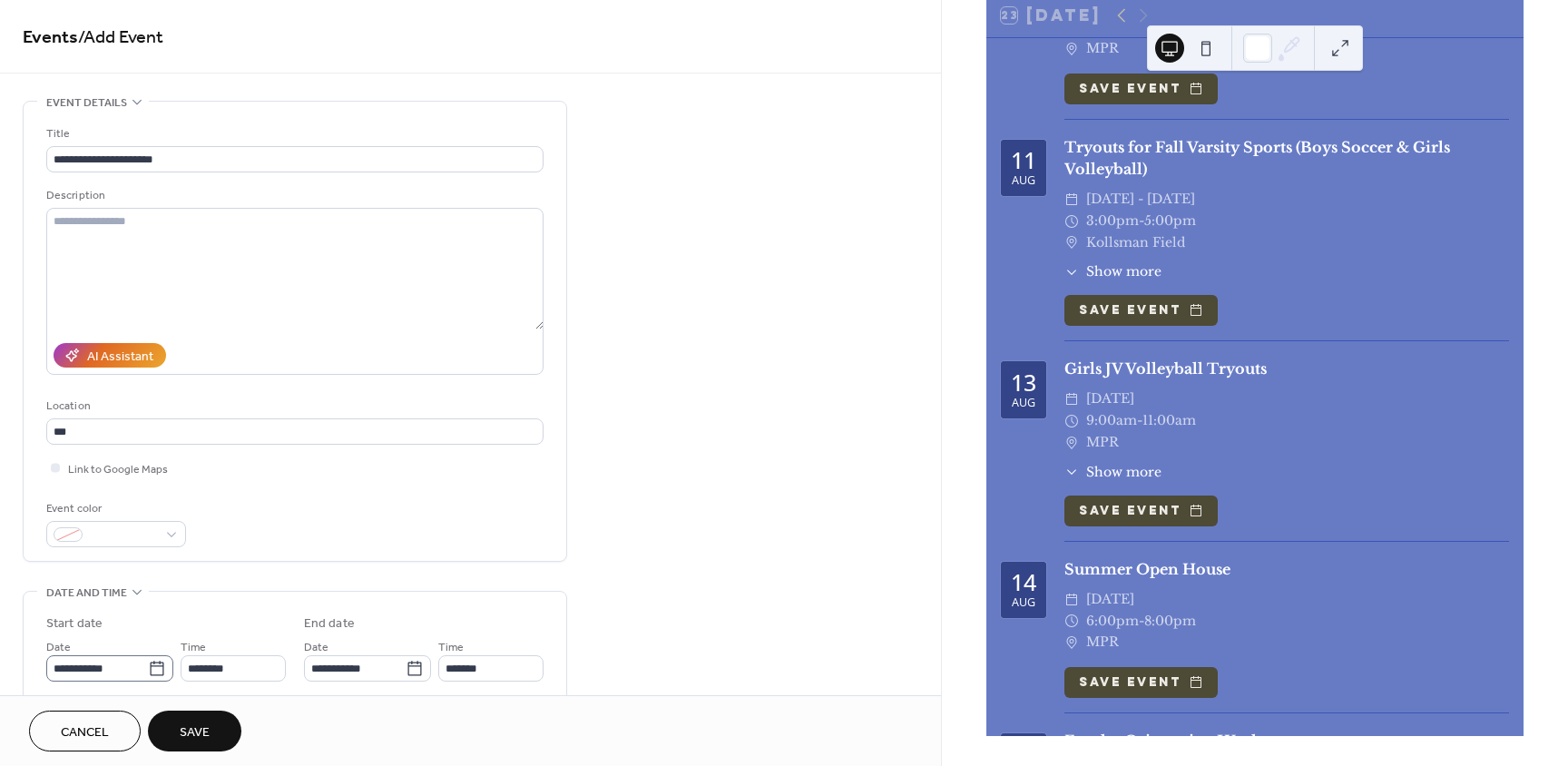 click 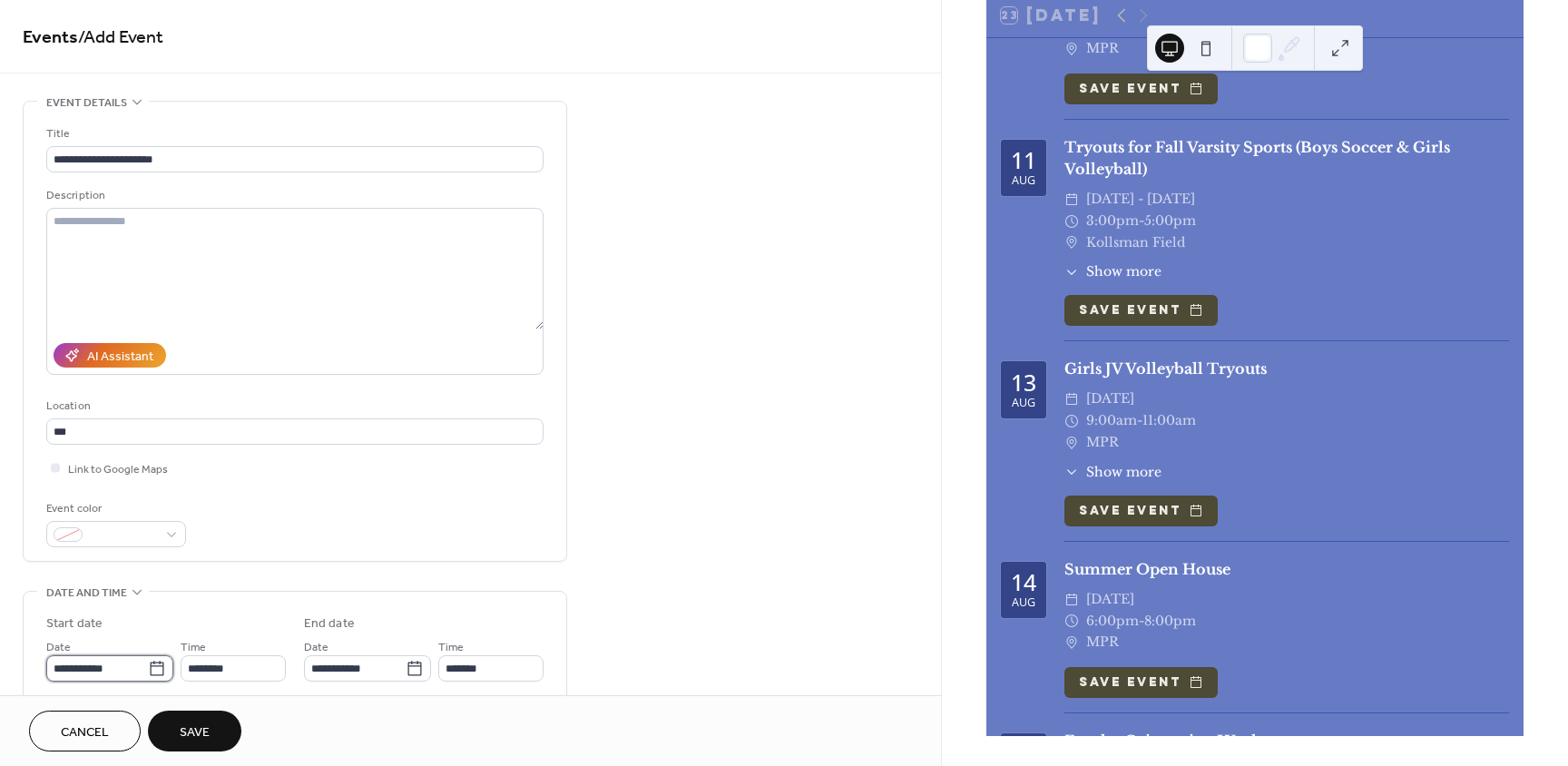 click on "**********" at bounding box center (97, 668) 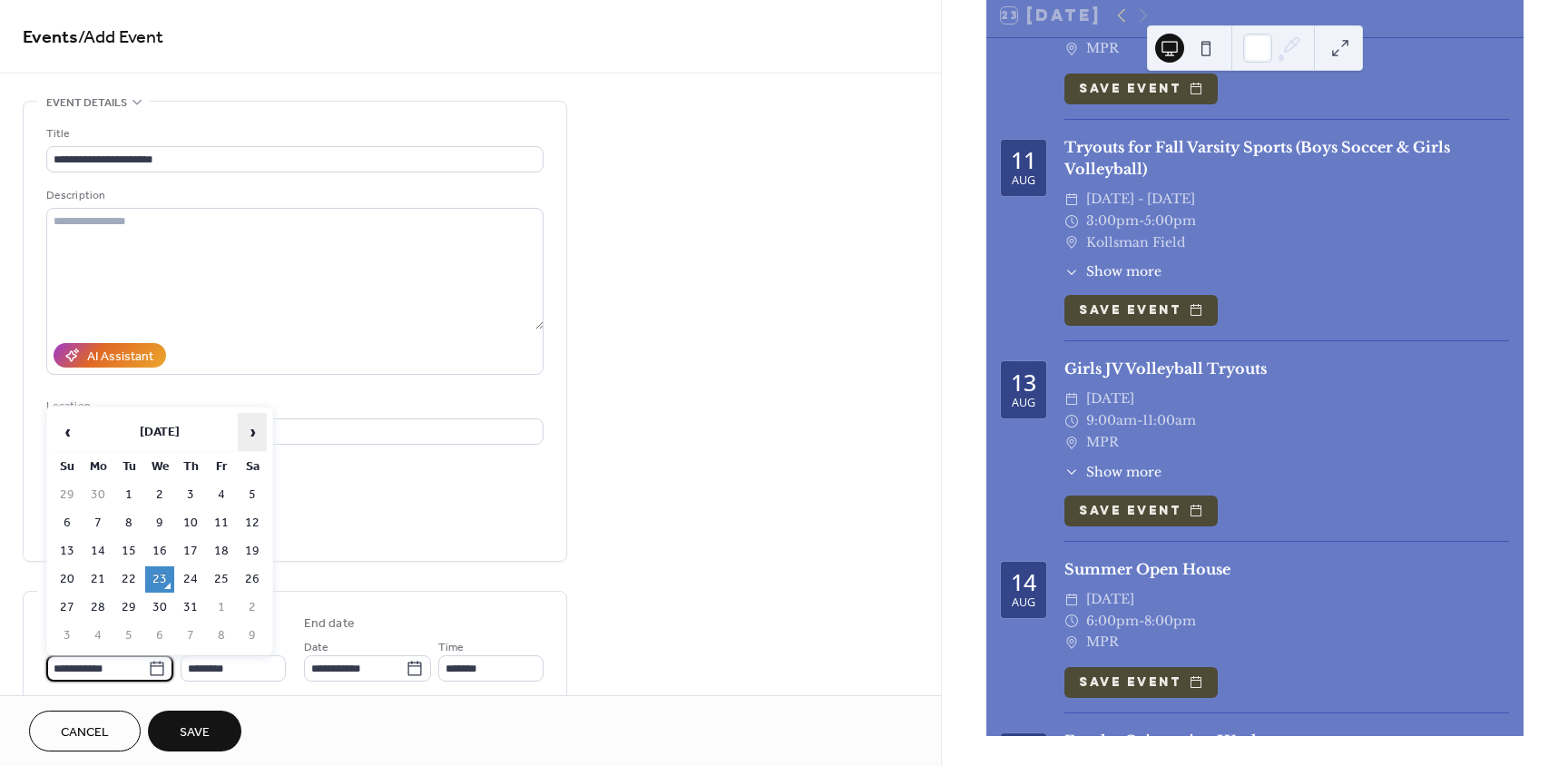 click on "›" at bounding box center [252, 432] 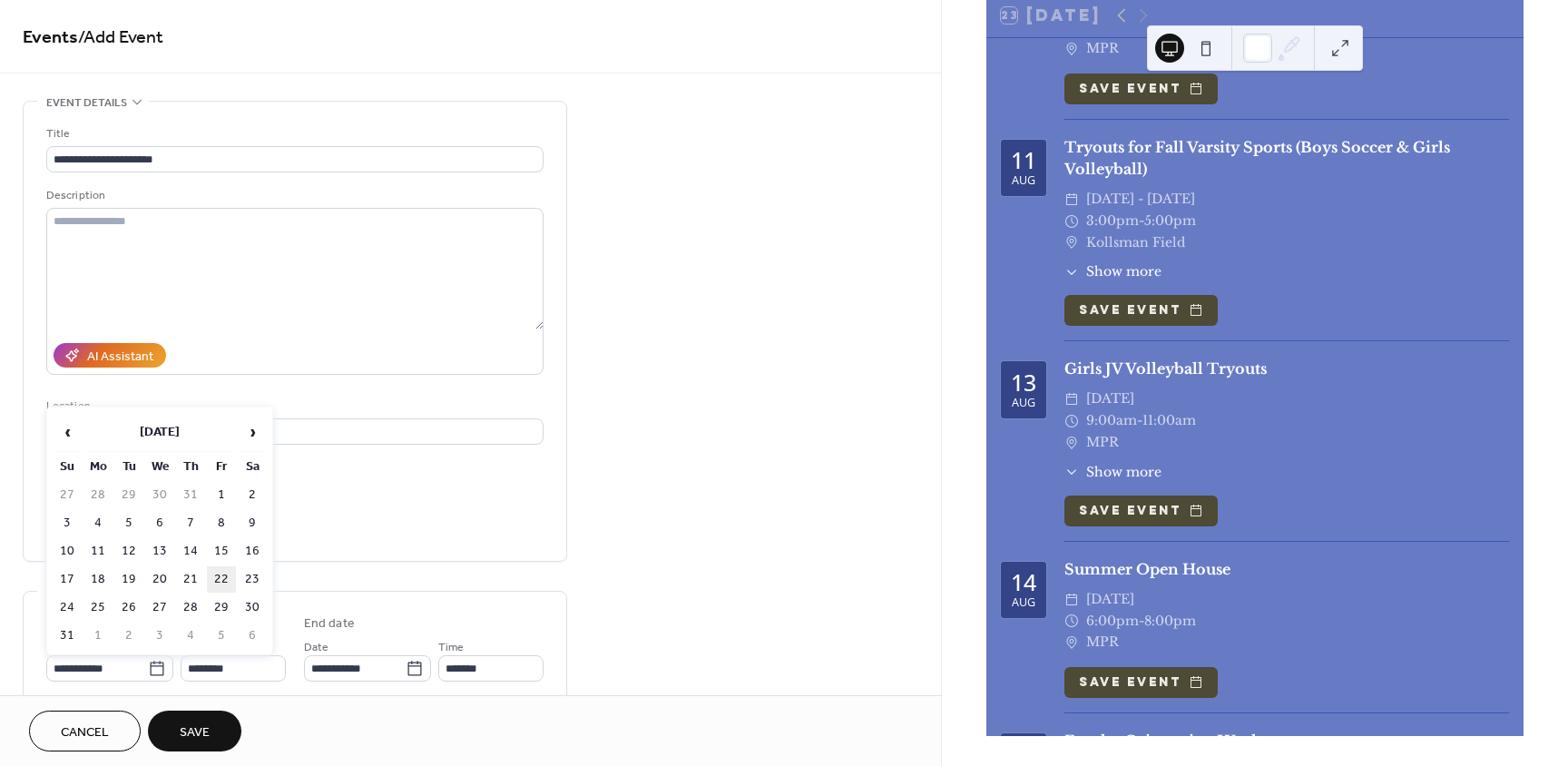 click on "22" at bounding box center [221, 579] 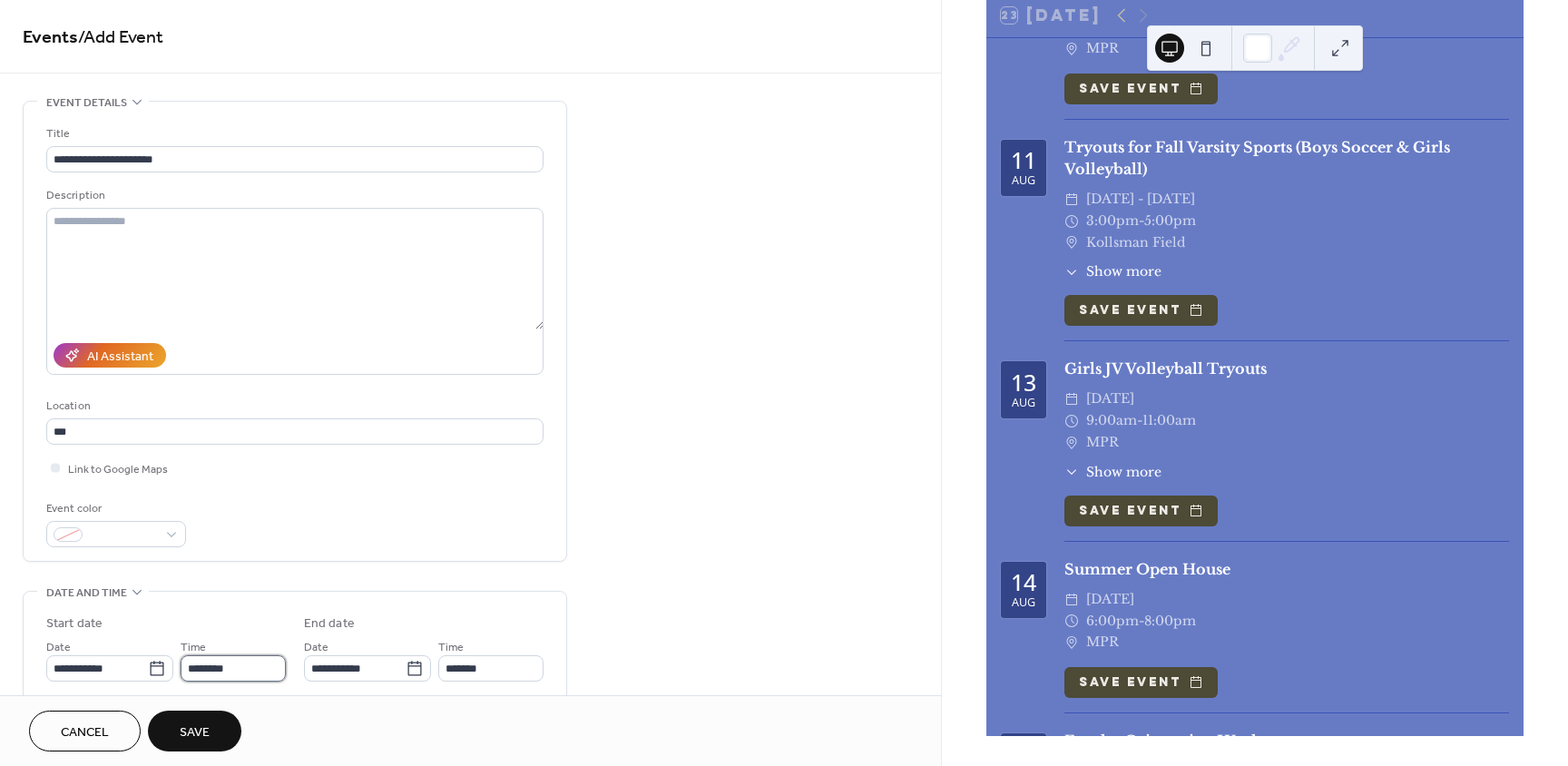 click on "********" at bounding box center [233, 668] 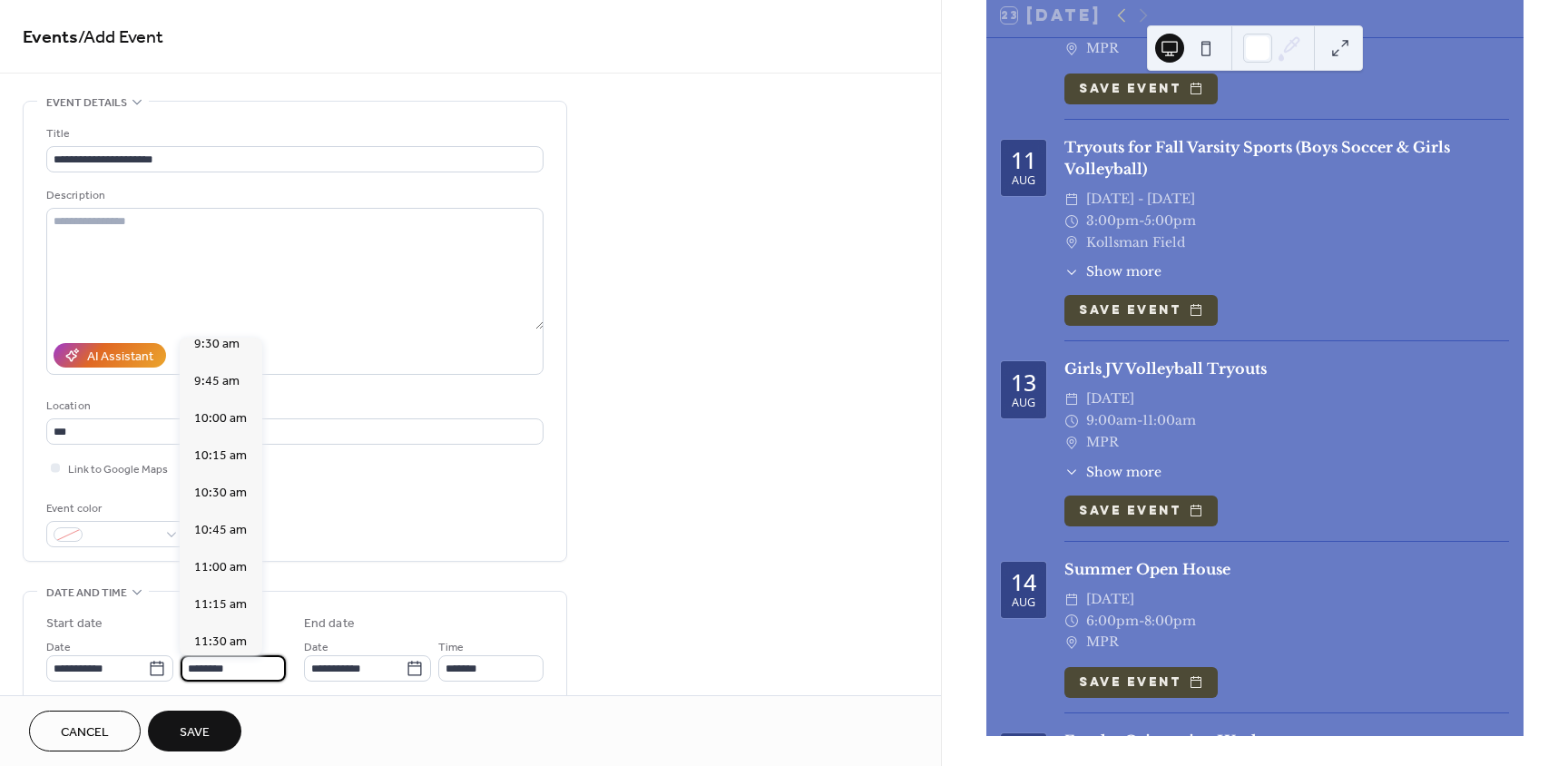 scroll, scrollTop: 1423, scrollLeft: 0, axis: vertical 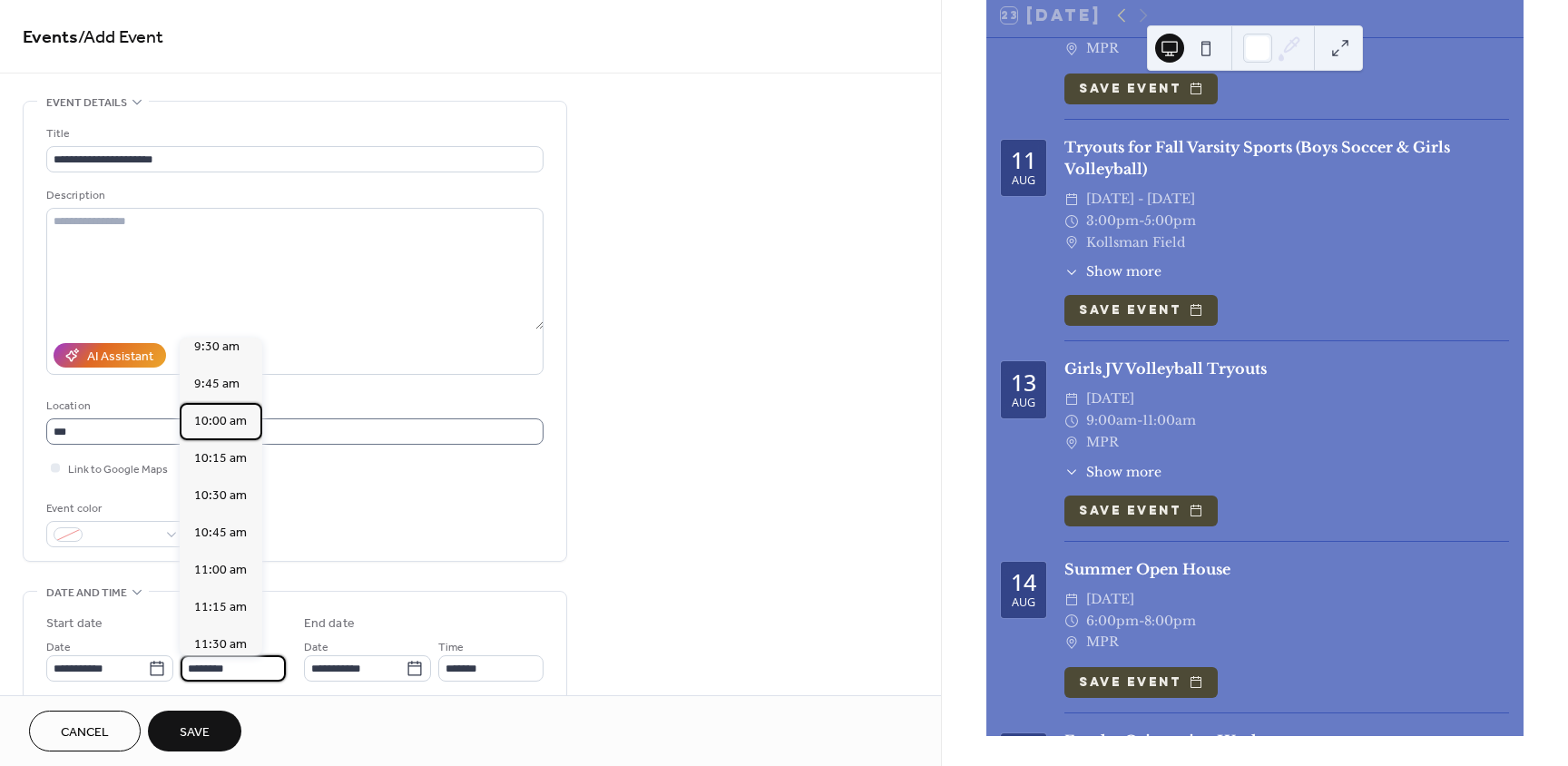 click on "10:00 am" at bounding box center (220, 421) 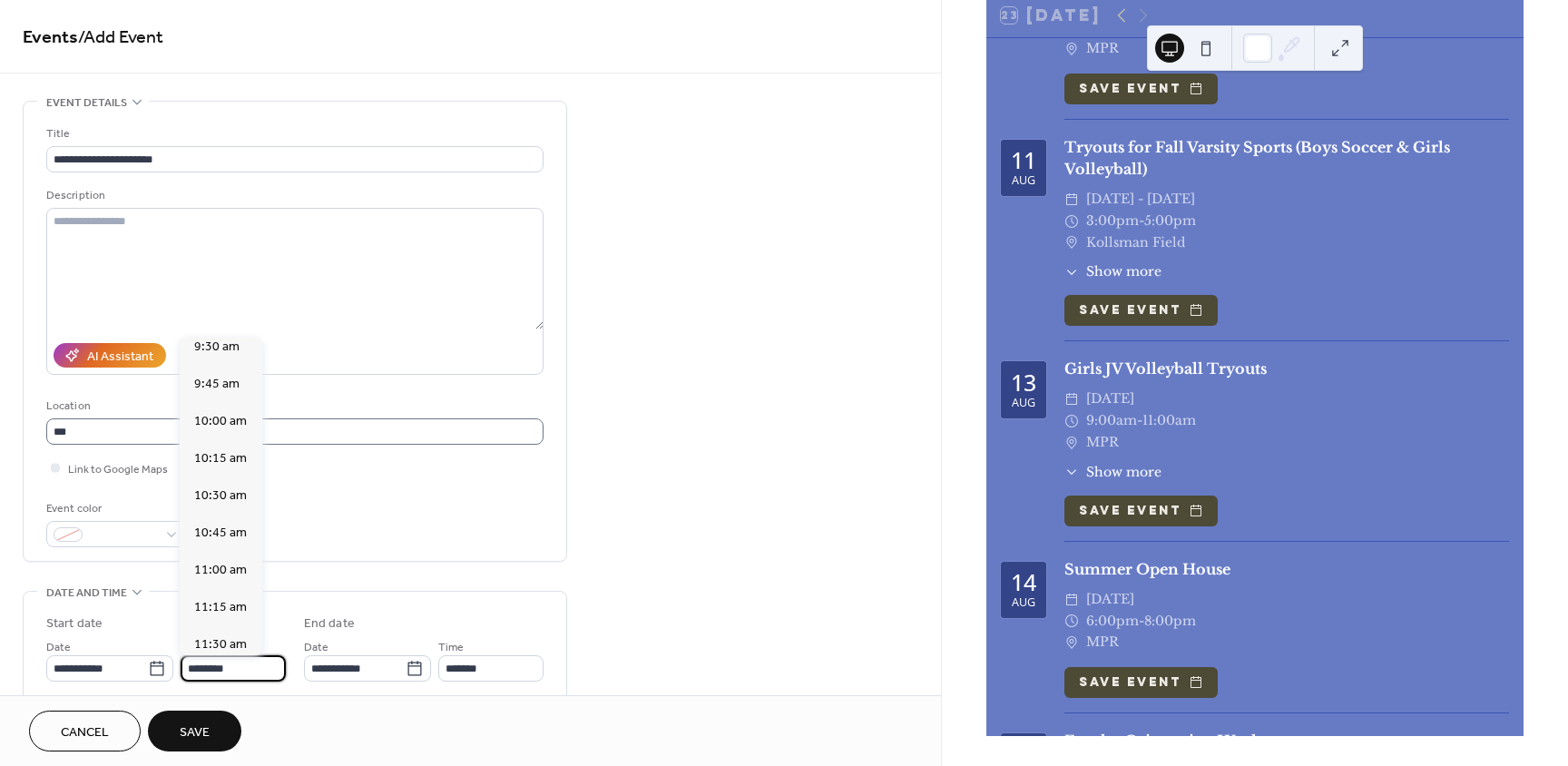 type on "********" 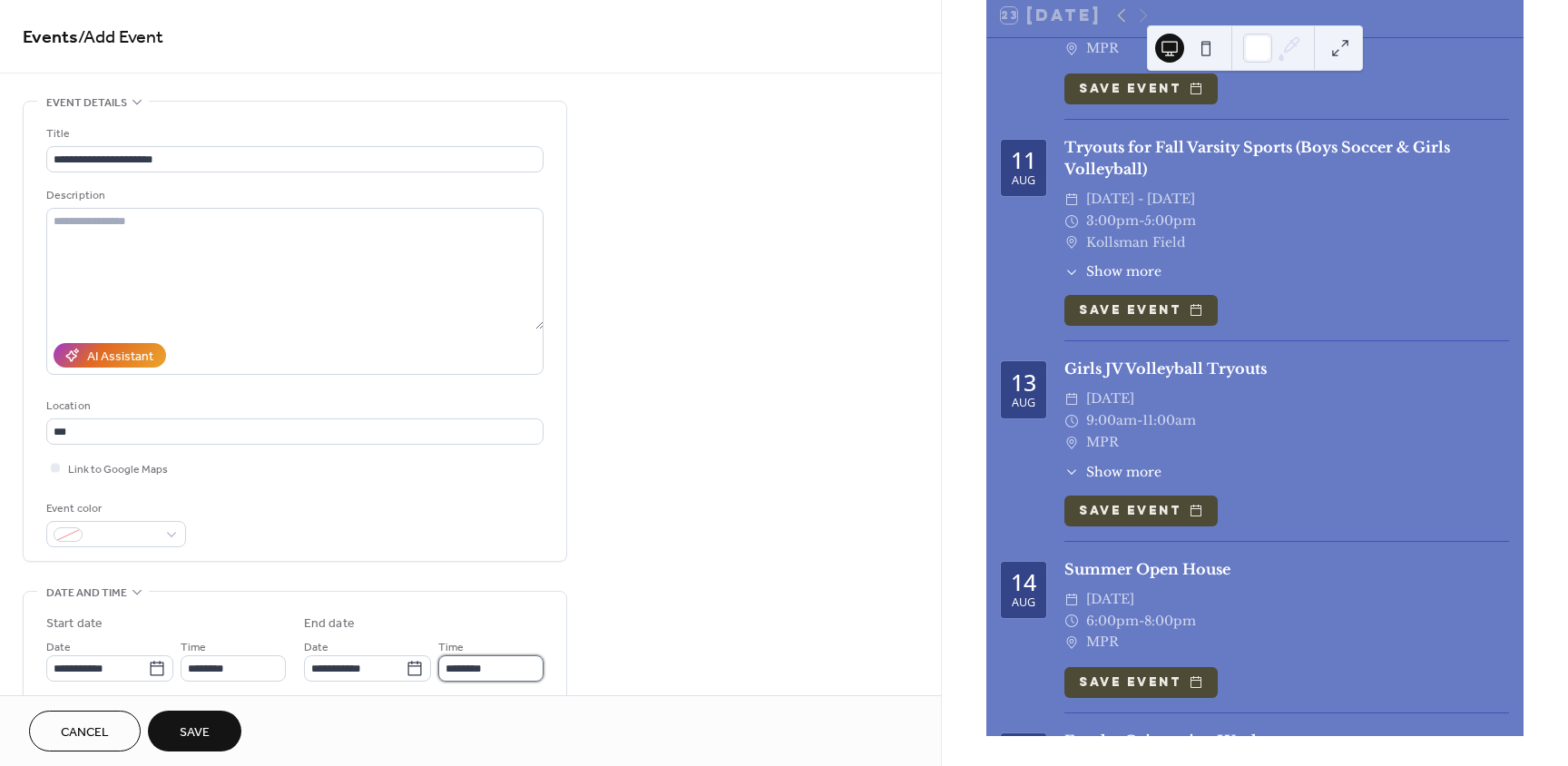click on "********" at bounding box center [491, 668] 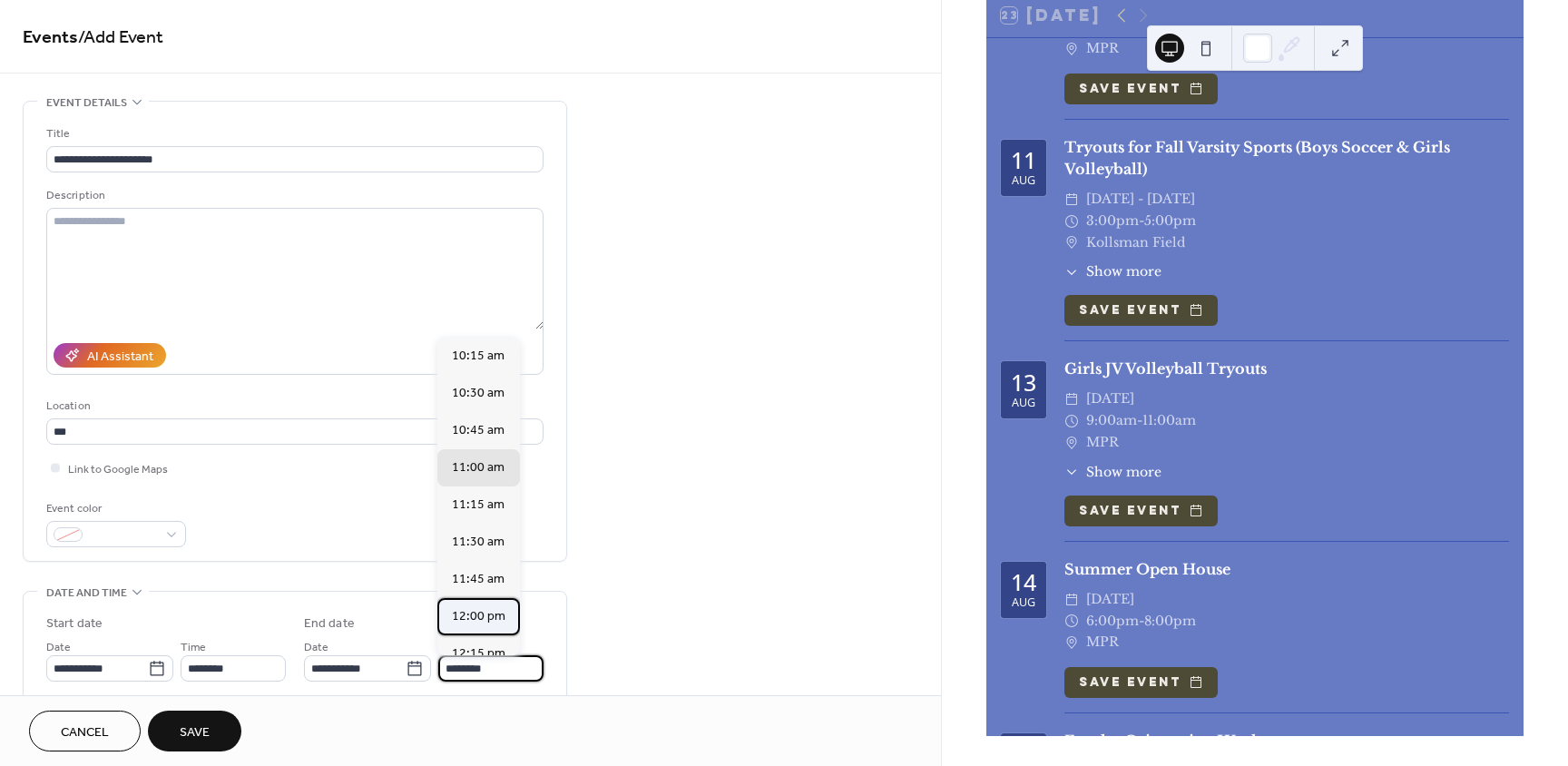 click on "12:00 pm" at bounding box center [478, 616] 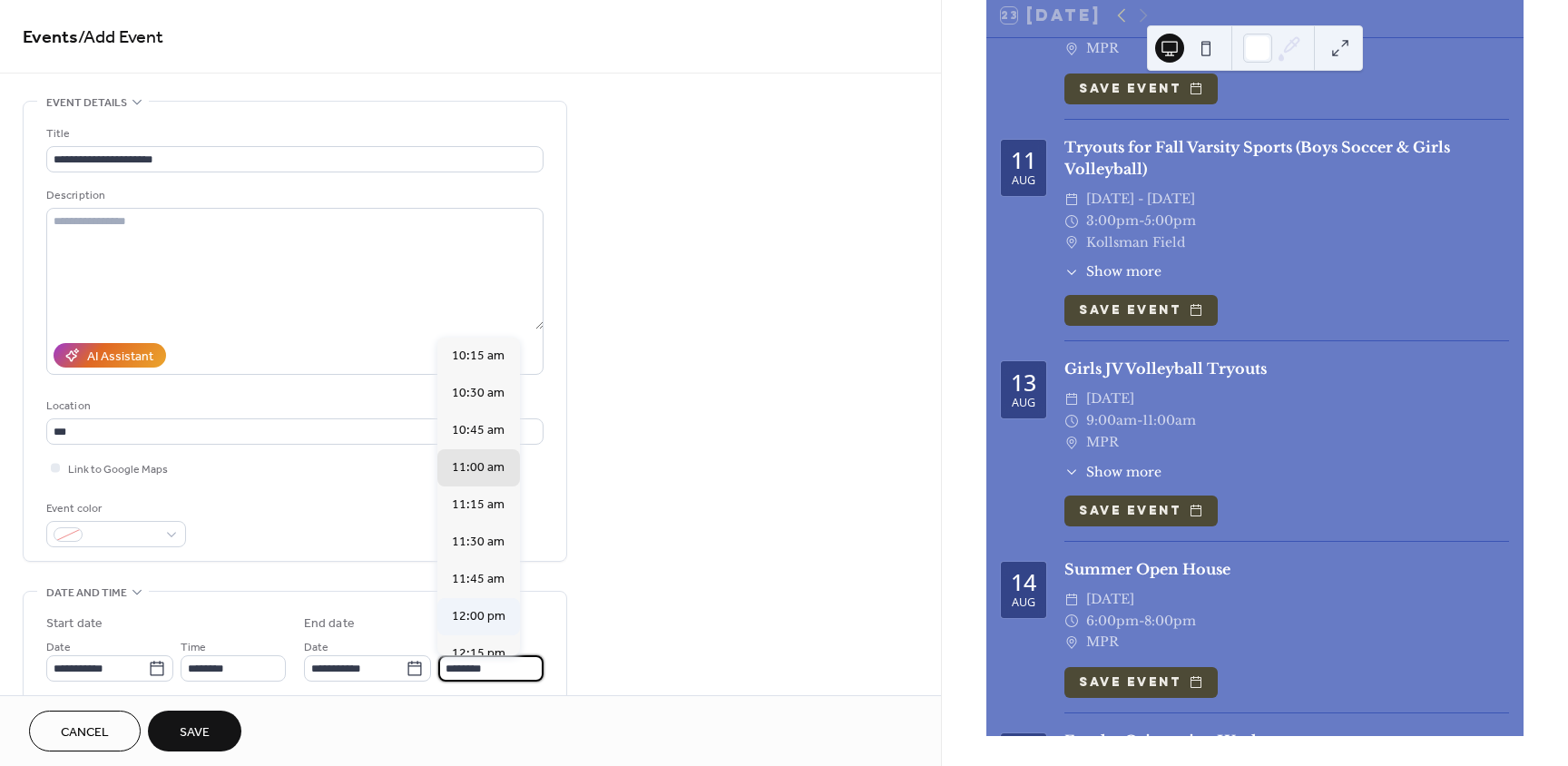 type on "********" 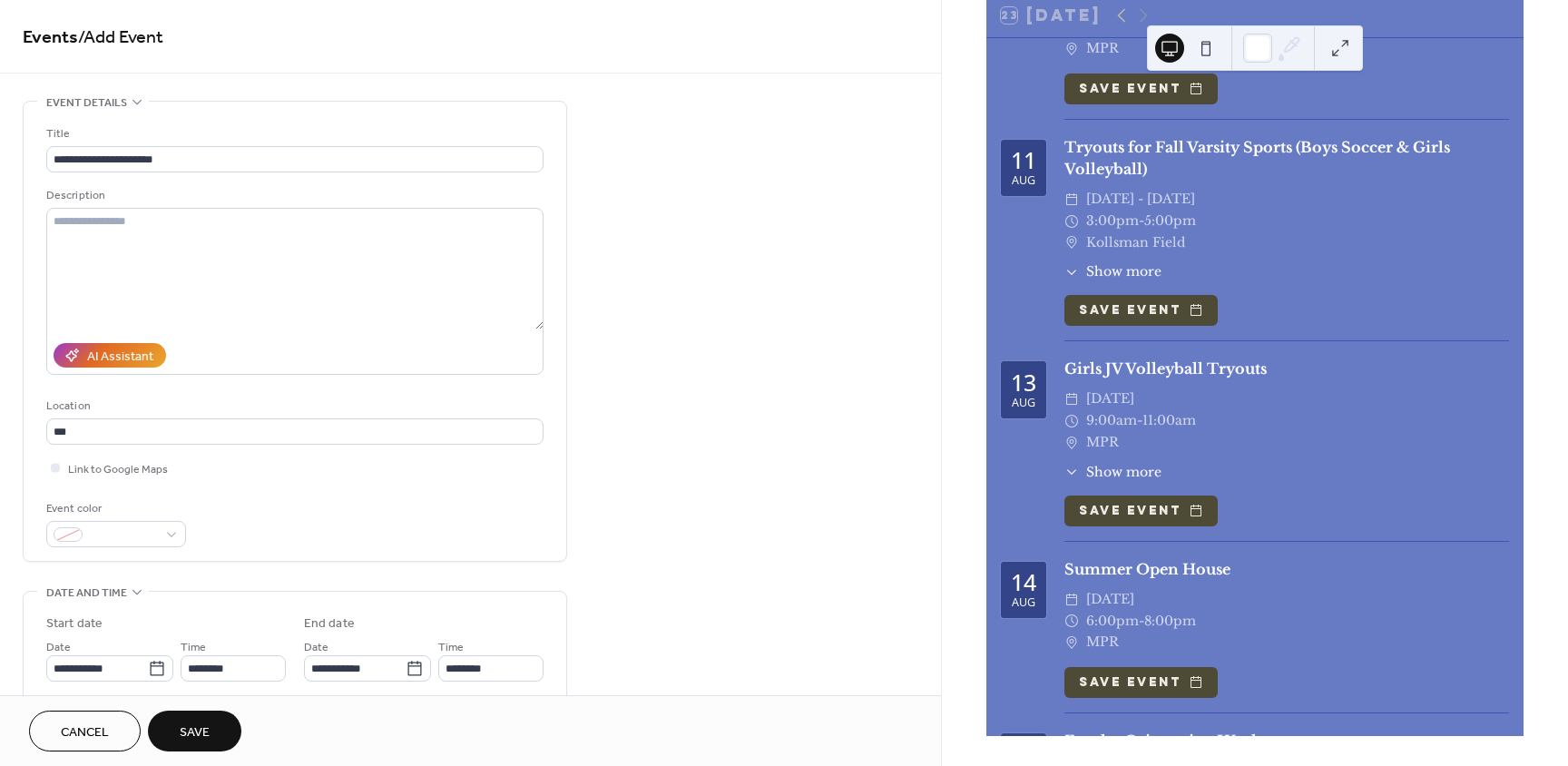 click on "Save" at bounding box center [194, 732] 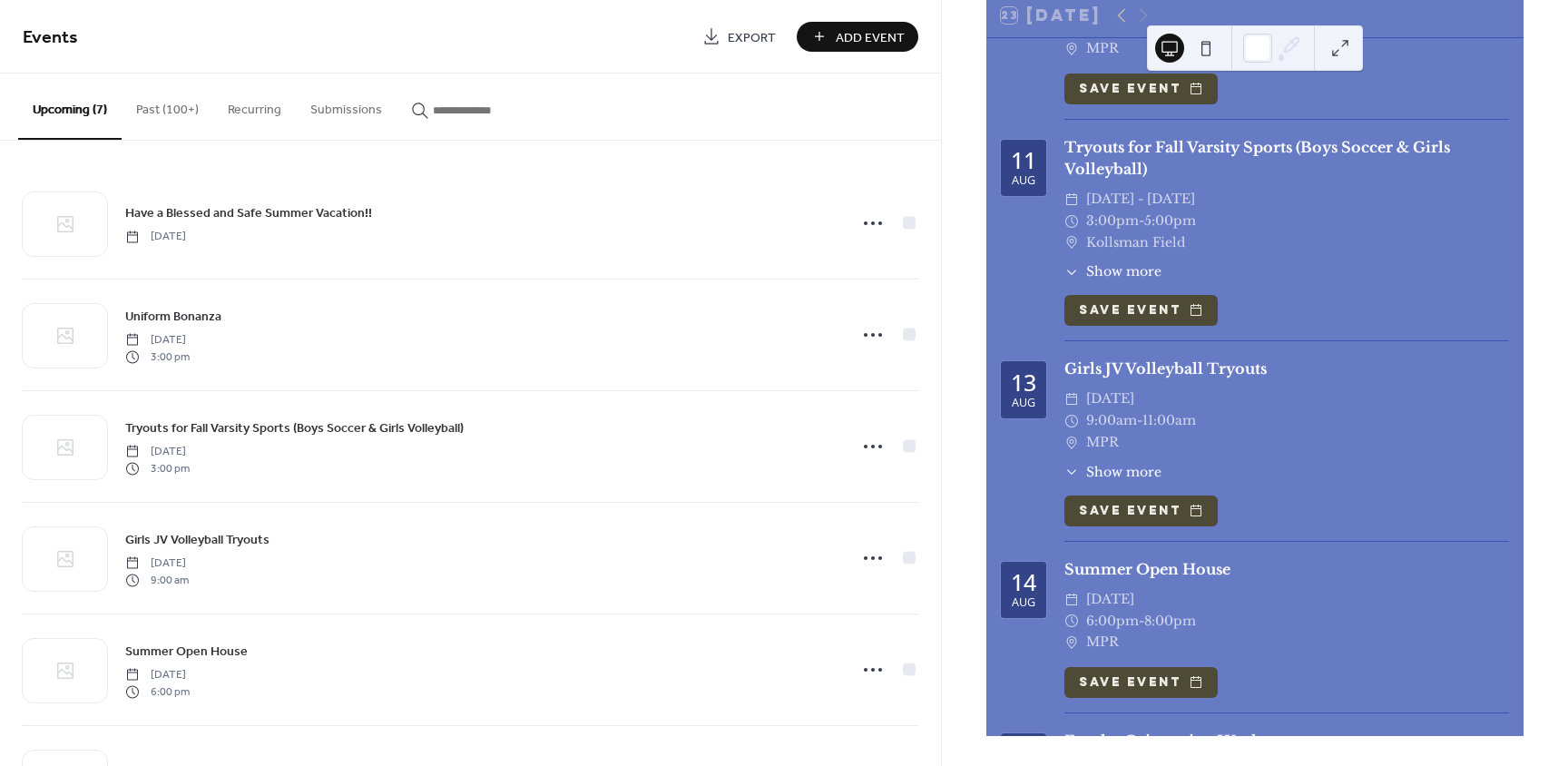 click on "Add Event" at bounding box center (870, 37) 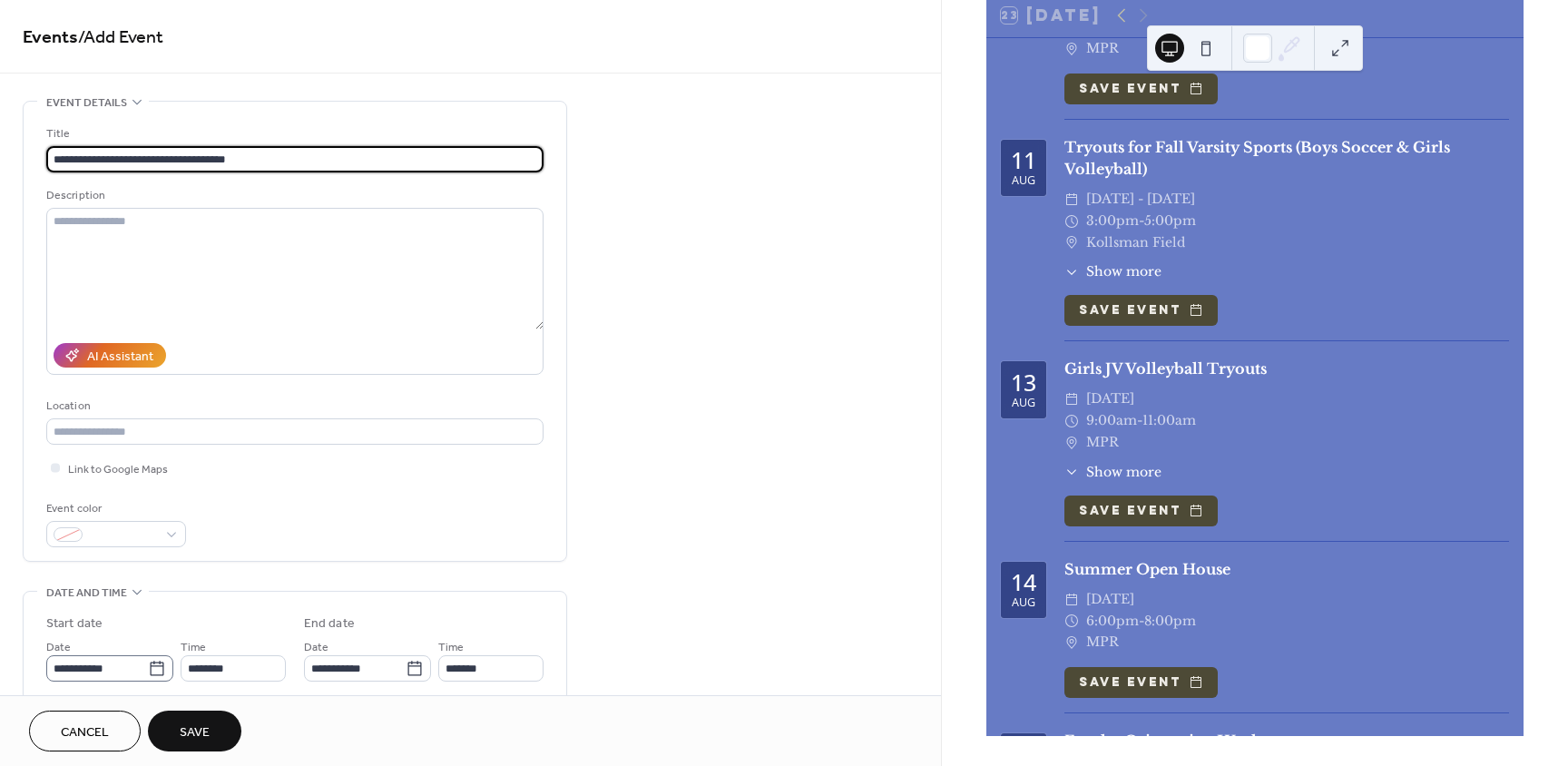 type on "**********" 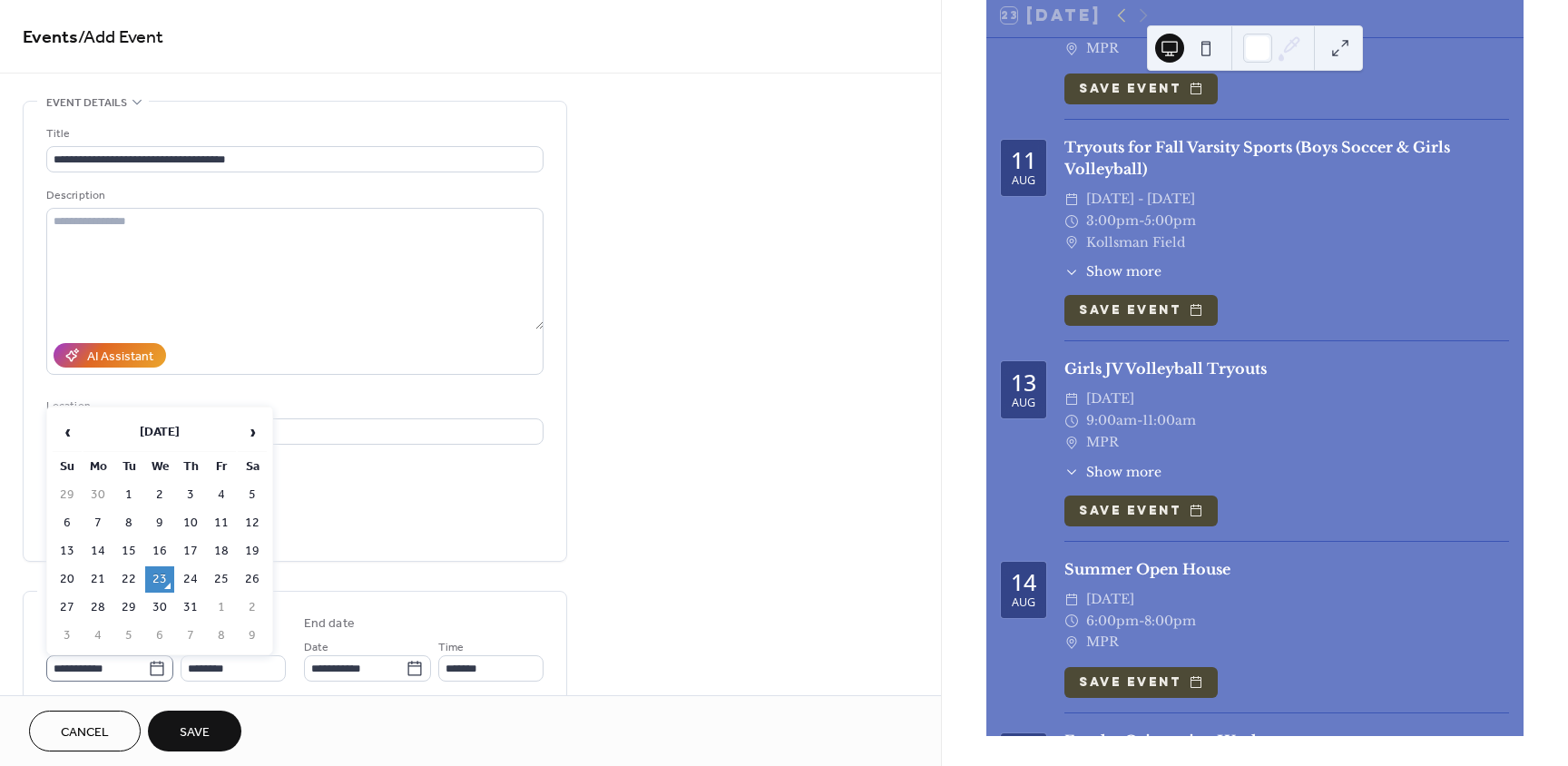 click 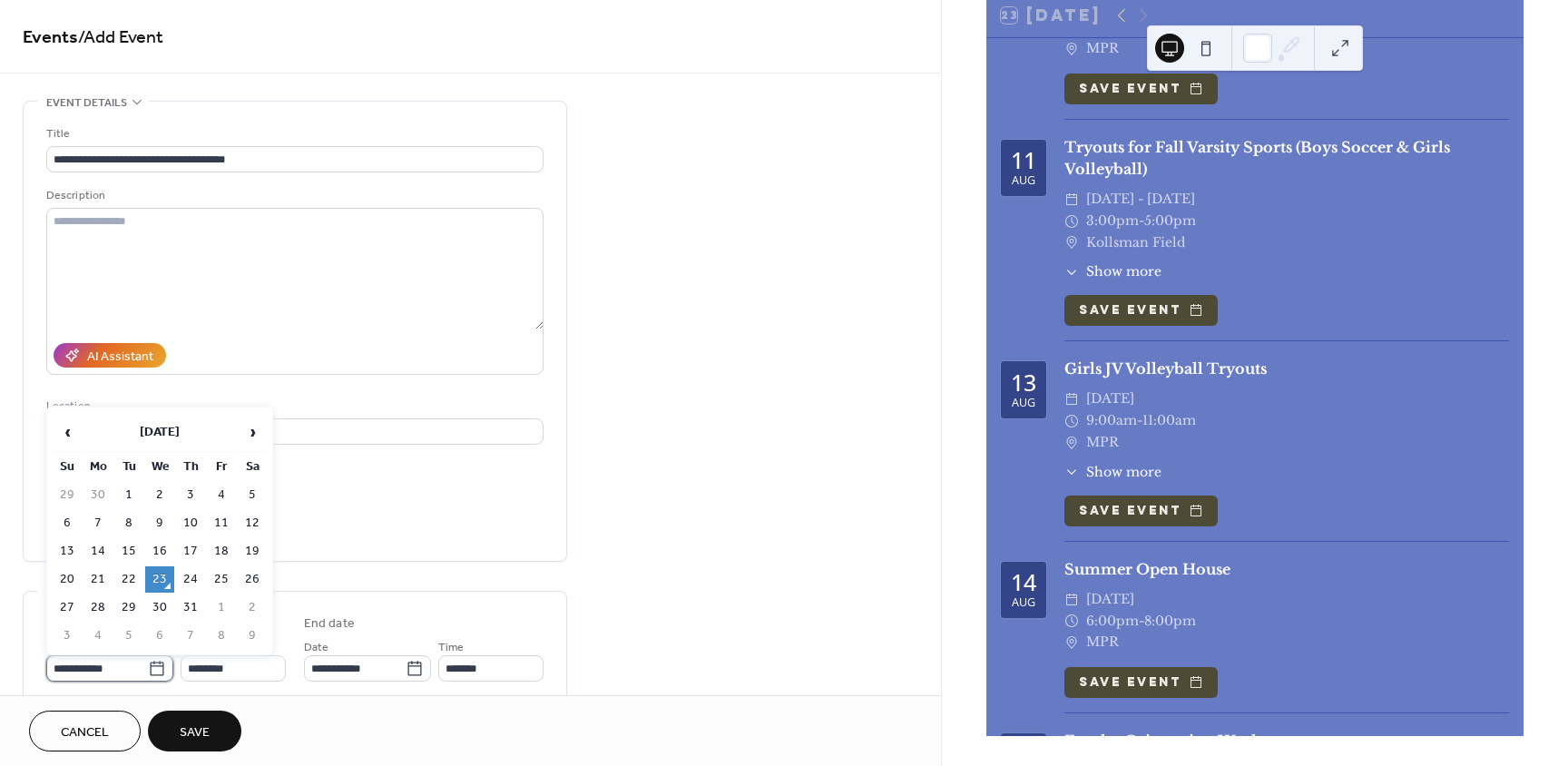 click on "**********" at bounding box center [97, 668] 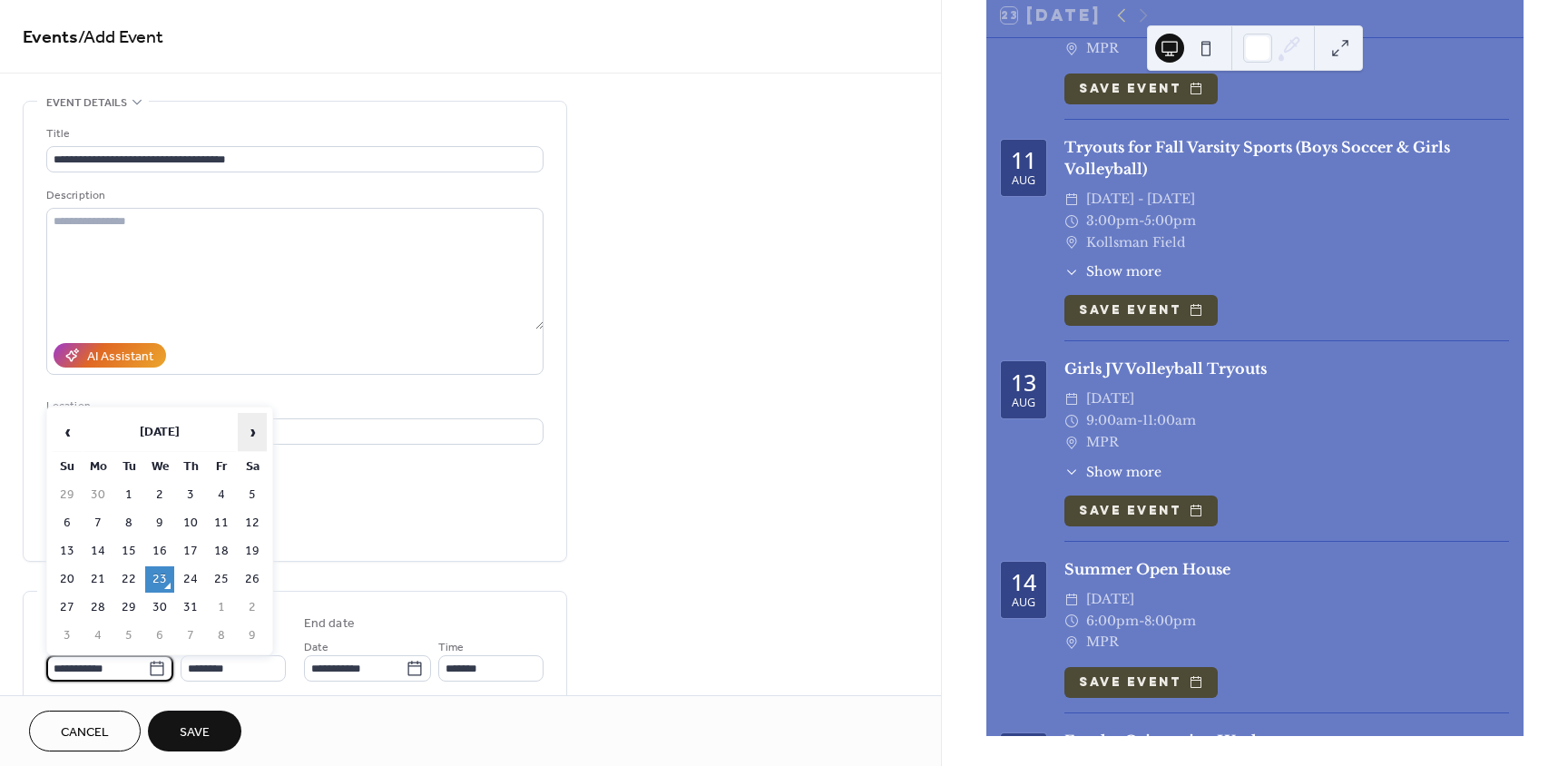 click on "›" at bounding box center [252, 432] 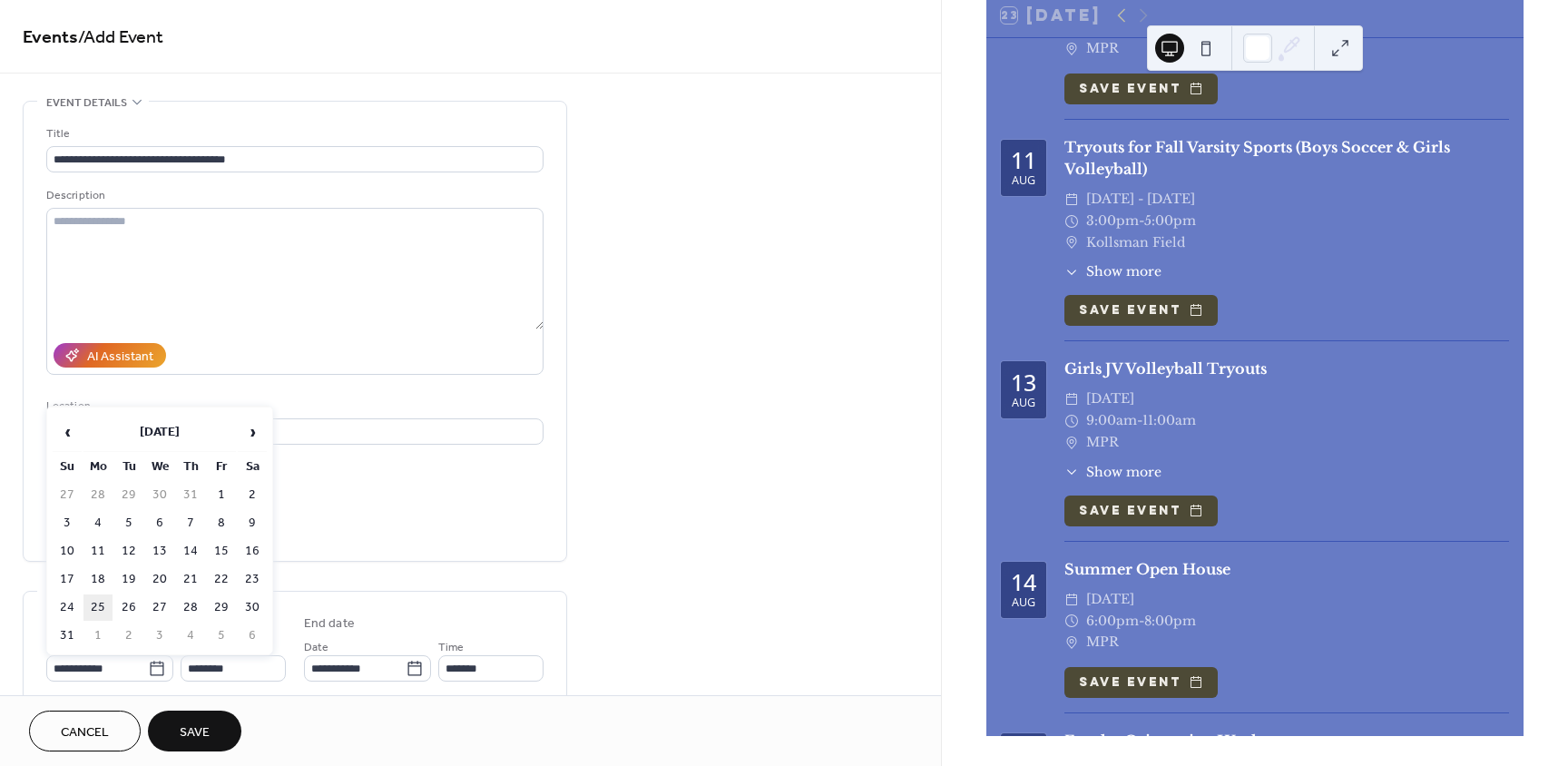 click on "25" at bounding box center [98, 607] 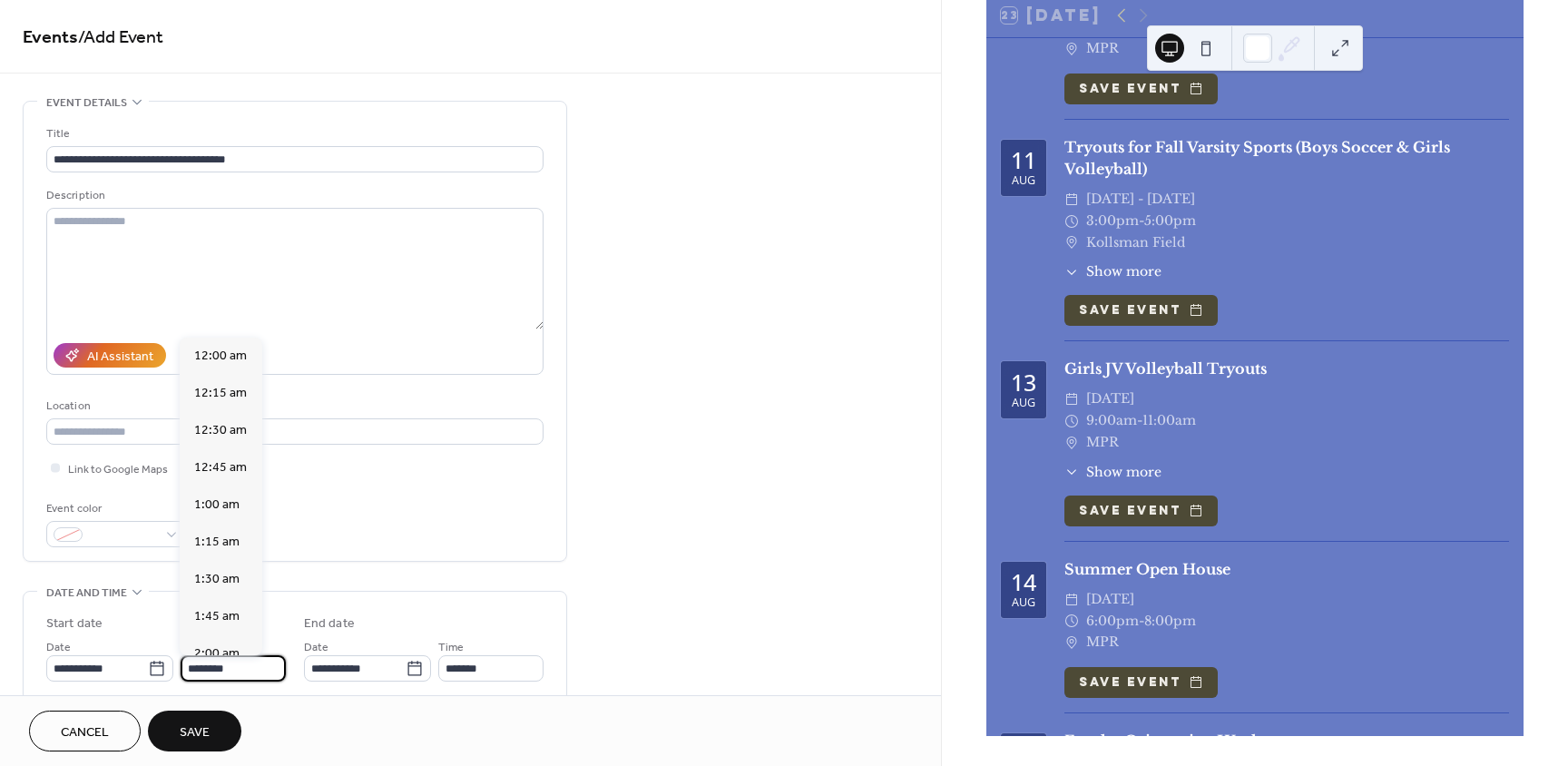 click on "********" at bounding box center [233, 668] 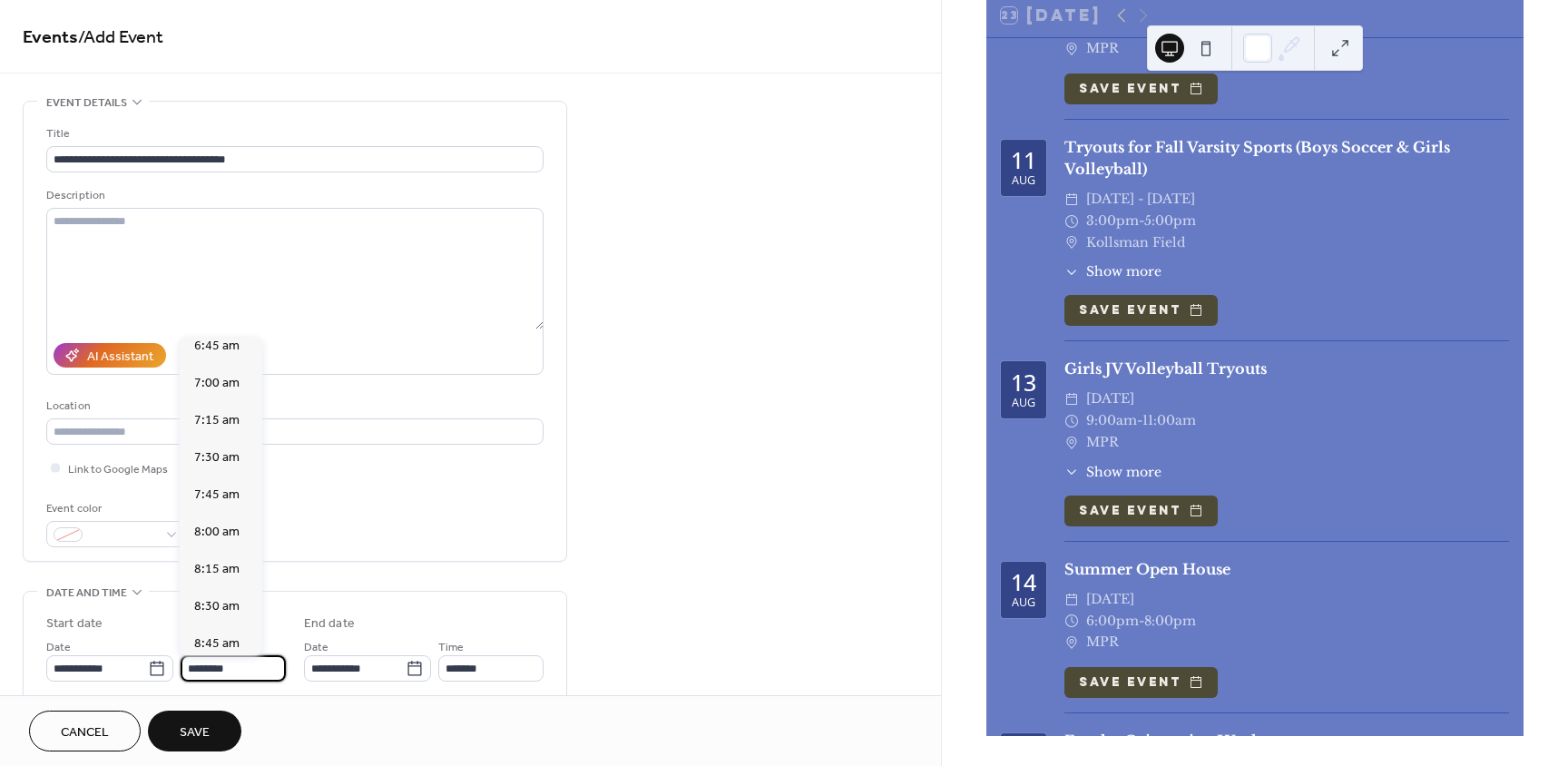scroll, scrollTop: 969, scrollLeft: 0, axis: vertical 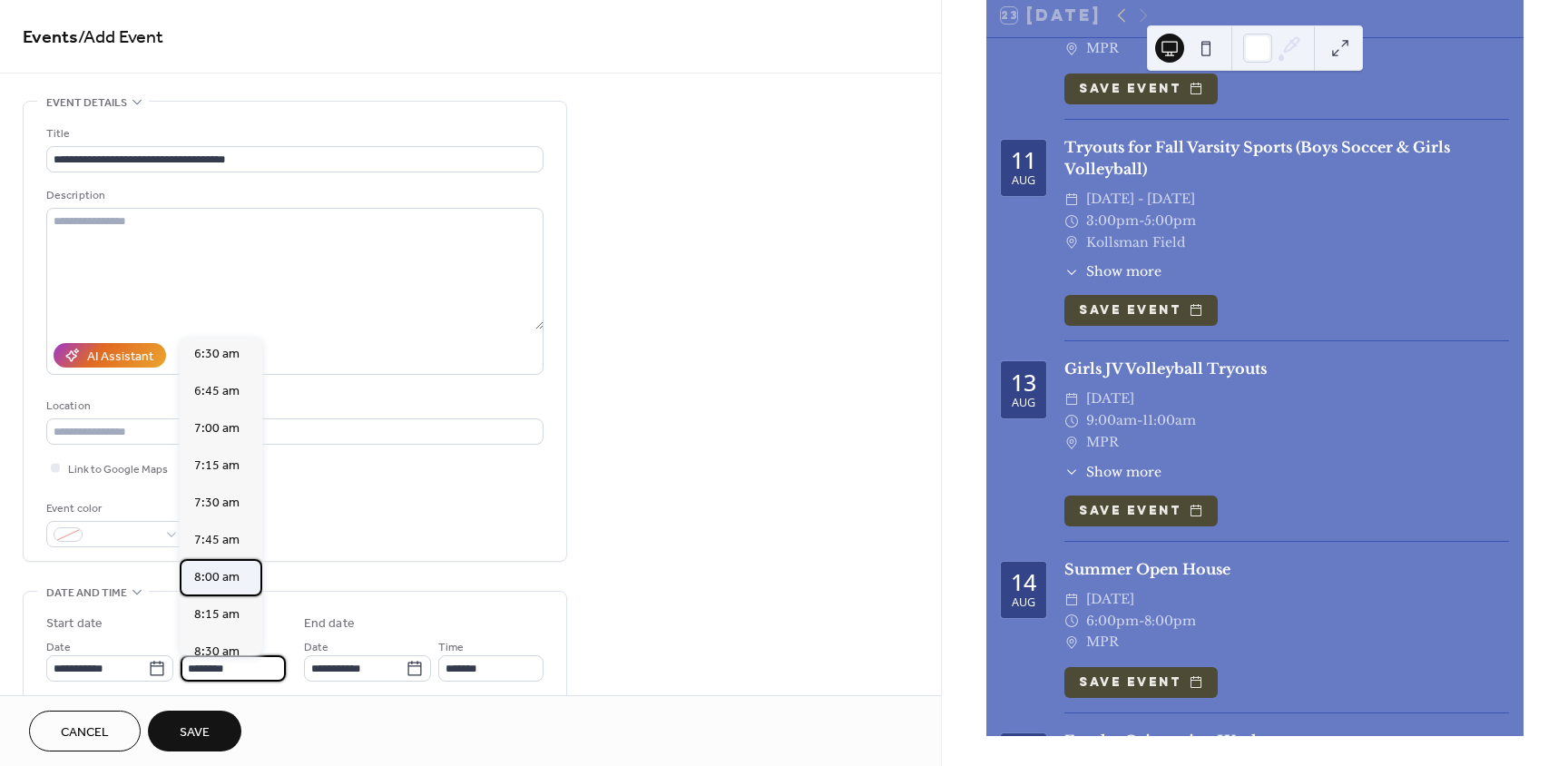 click on "8:00 am" at bounding box center (217, 577) 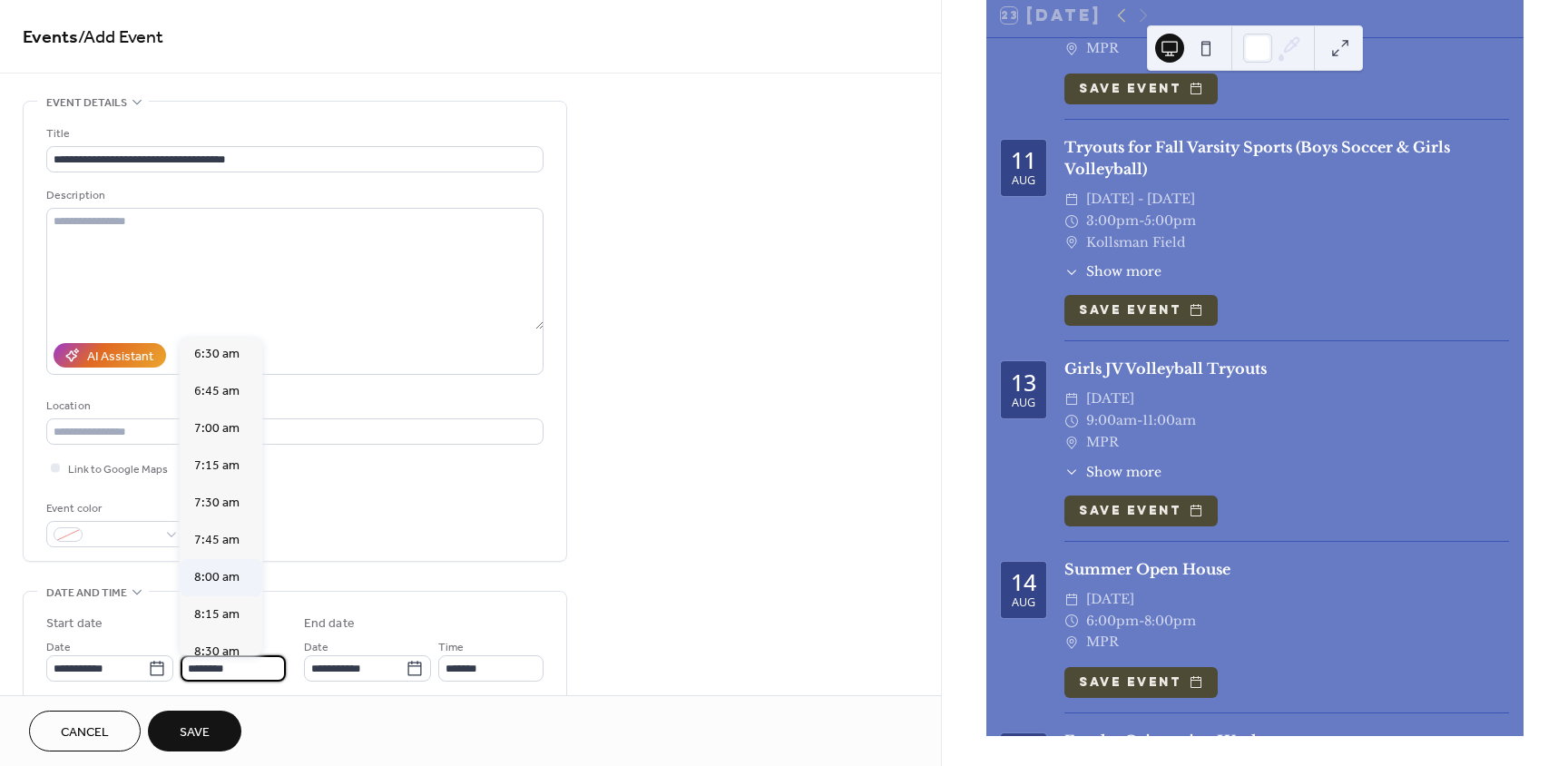 type on "*******" 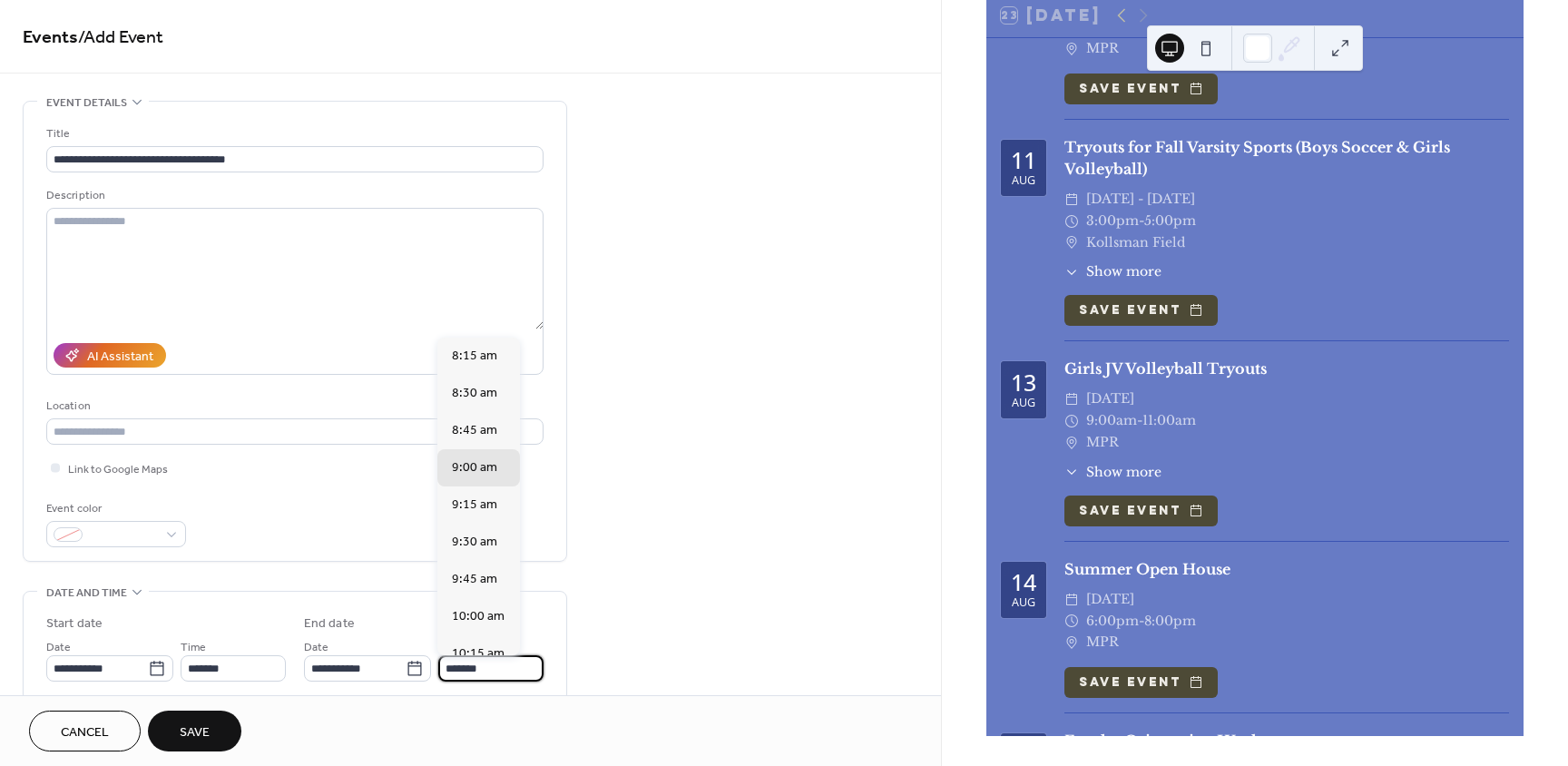 click on "*******" at bounding box center [491, 668] 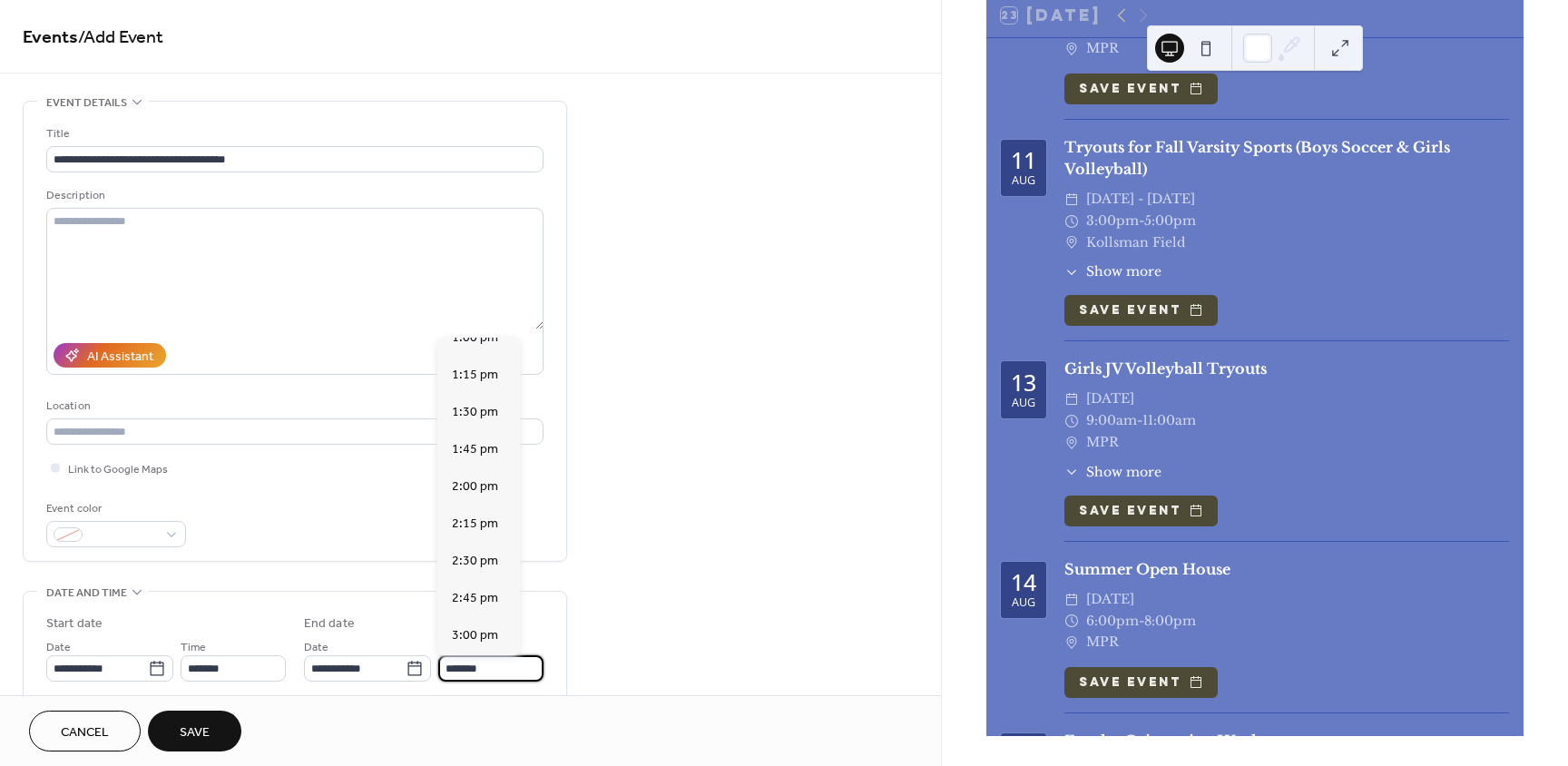 scroll, scrollTop: 726, scrollLeft: 0, axis: vertical 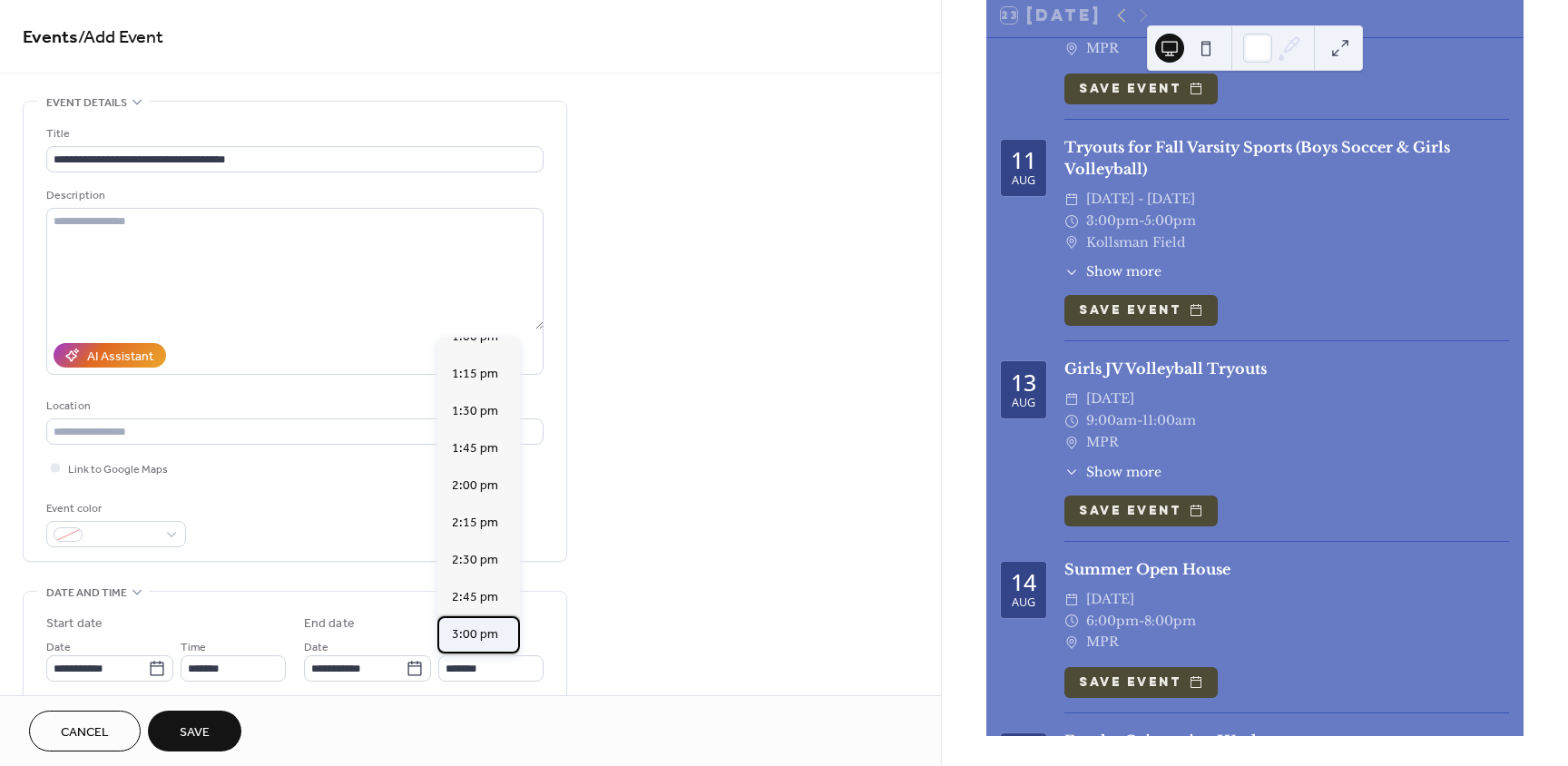click on "3:00 pm" at bounding box center [475, 634] 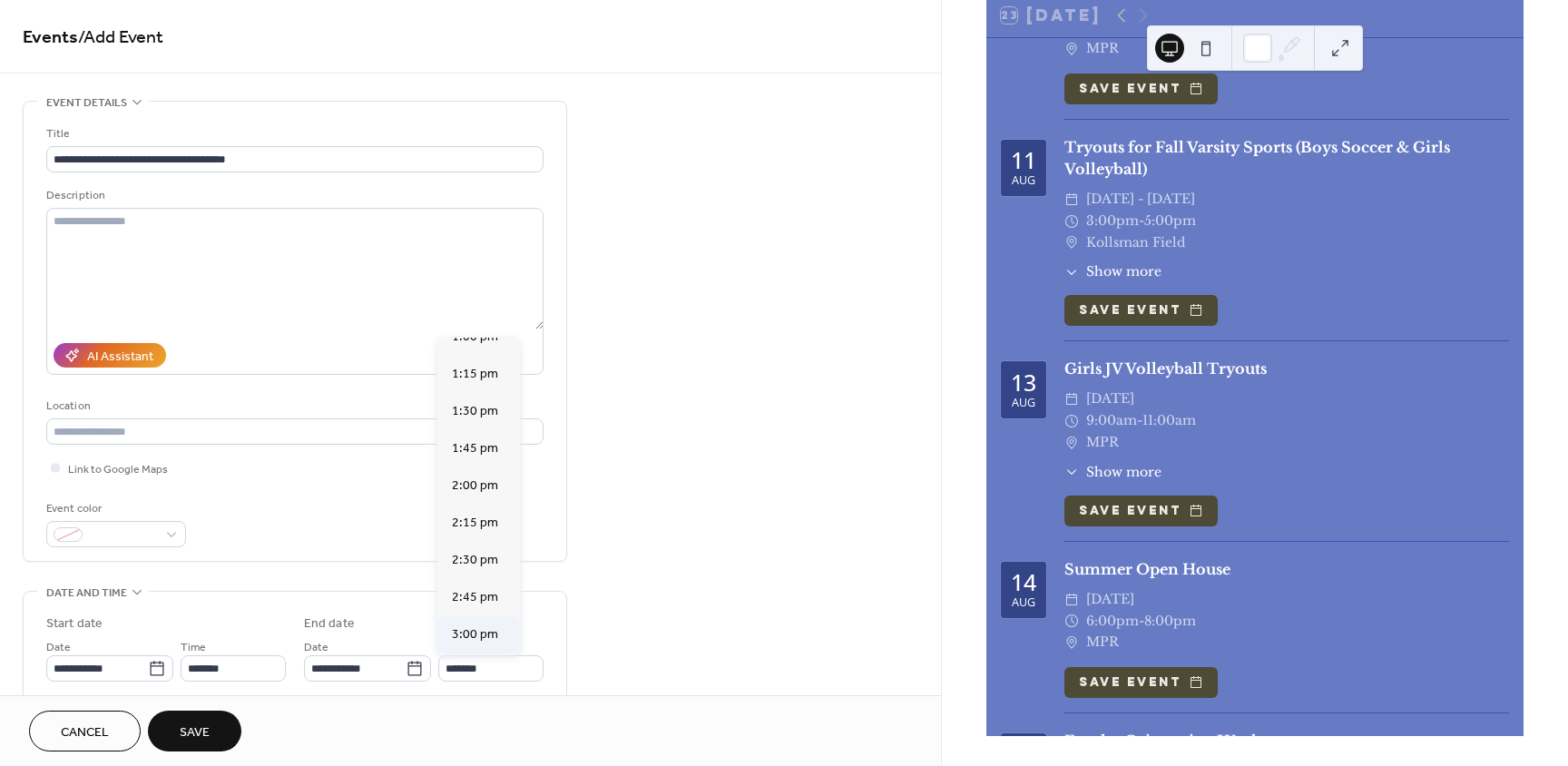 type on "*******" 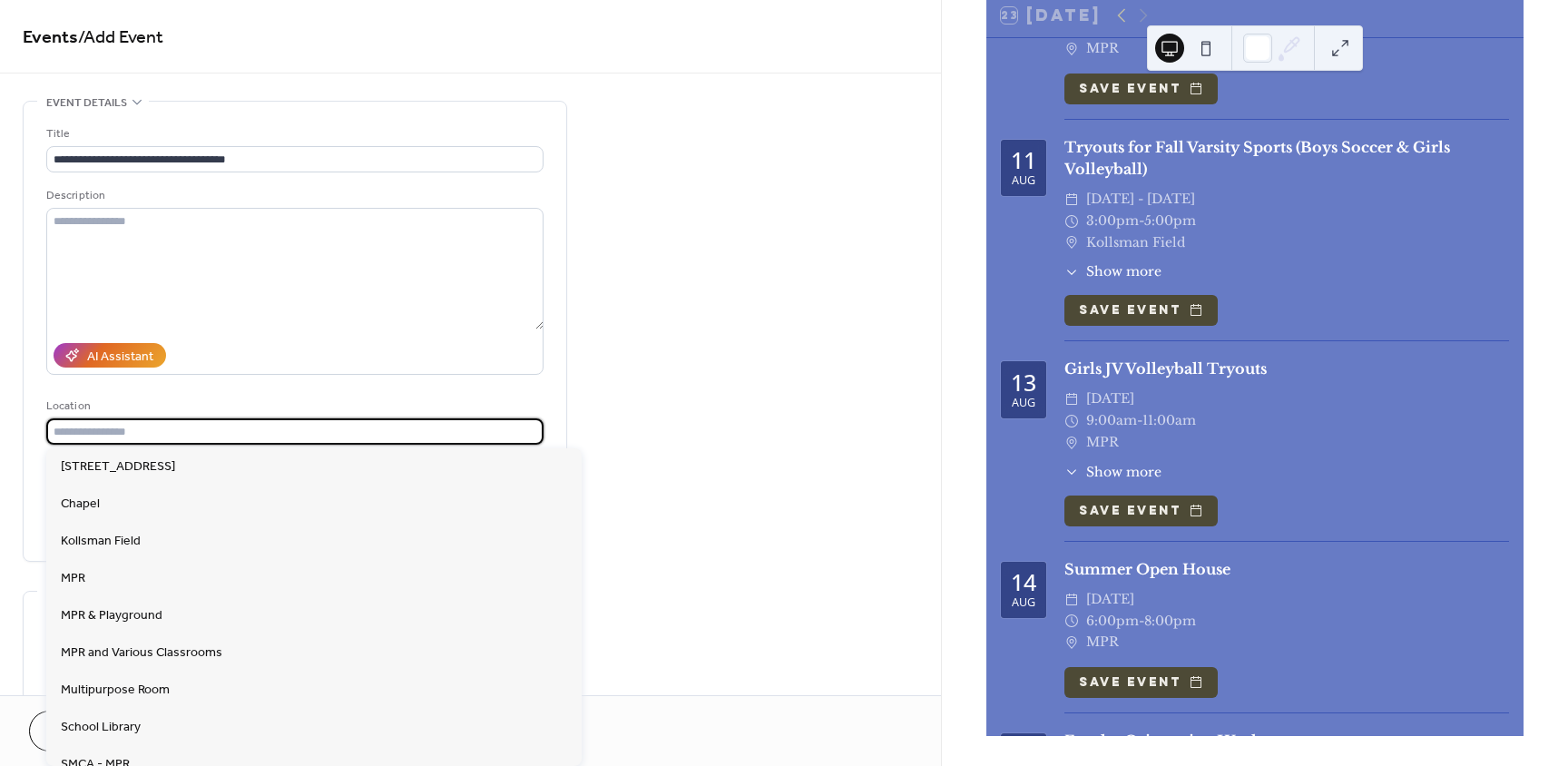 click at bounding box center (295, 431) 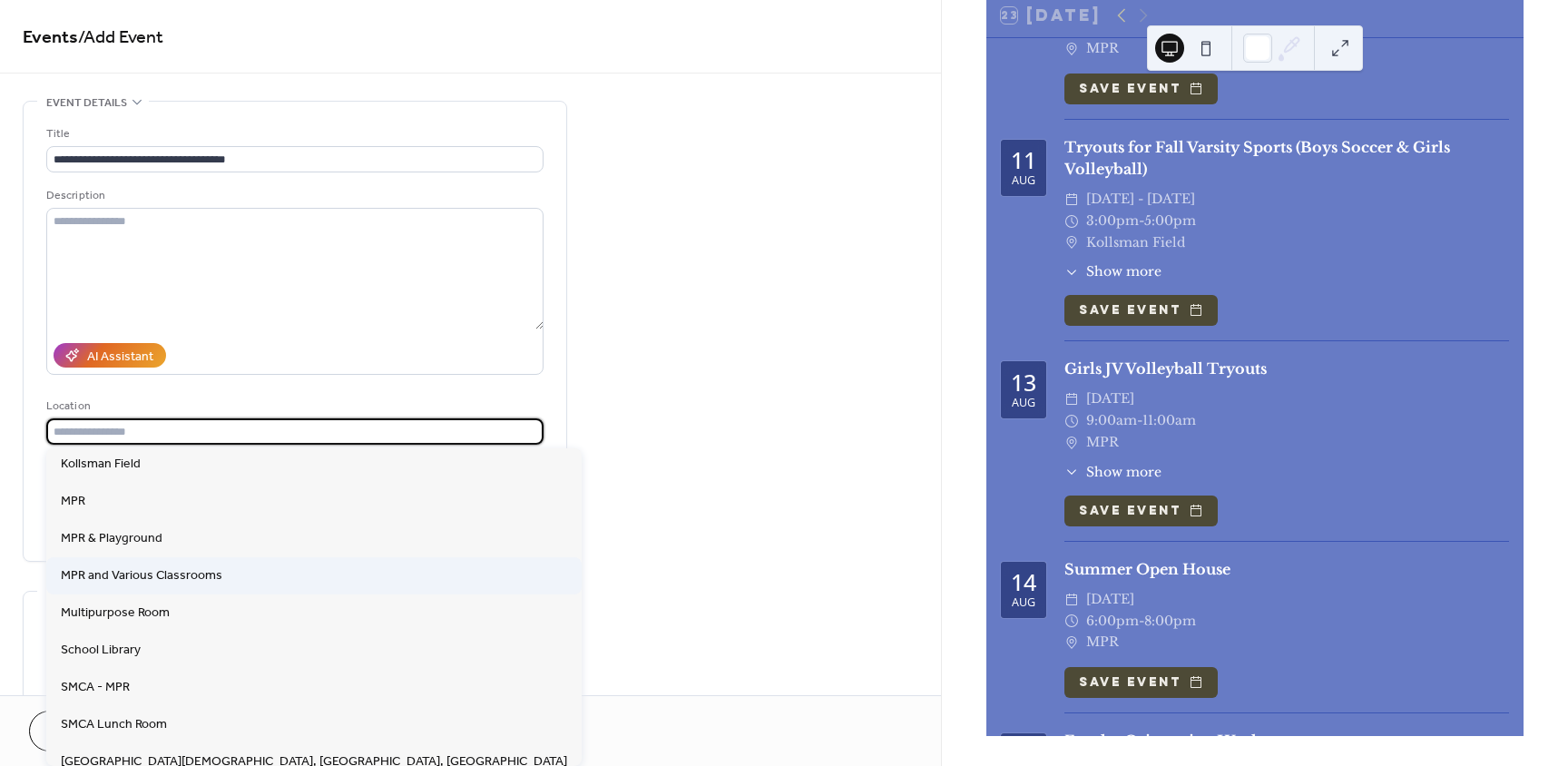 scroll, scrollTop: 92, scrollLeft: 0, axis: vertical 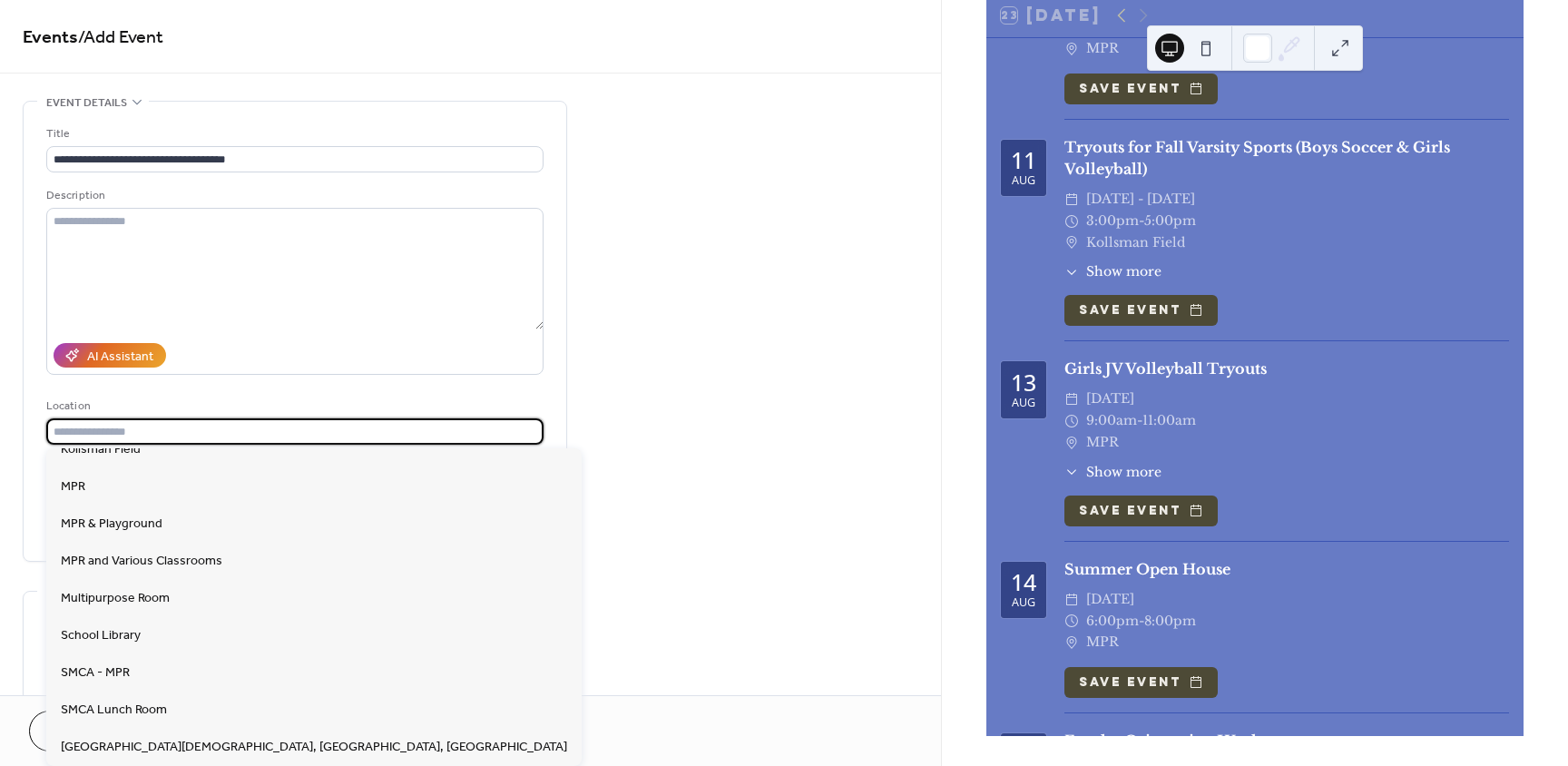 click on "**********" at bounding box center [470, 683] 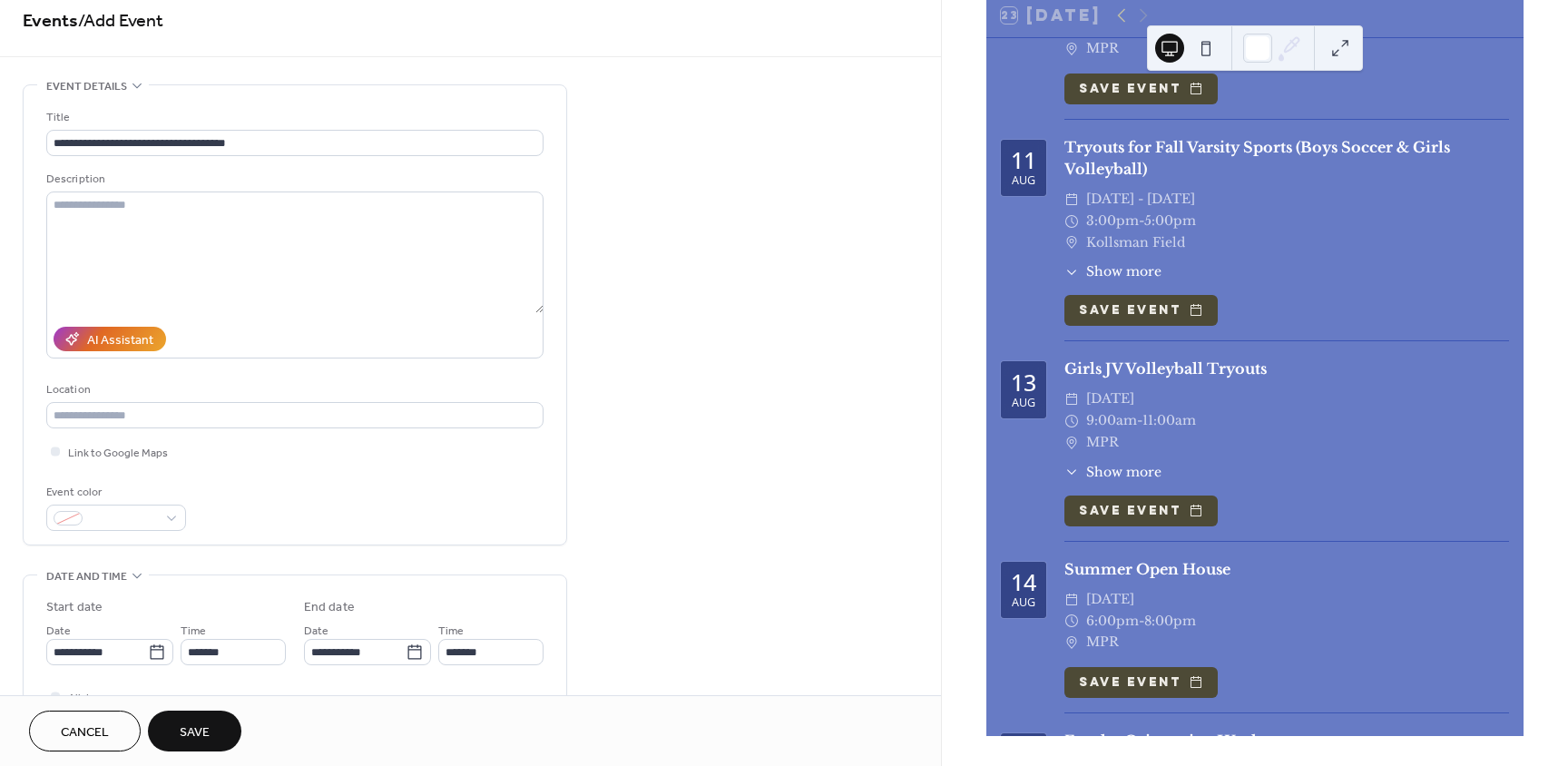 scroll, scrollTop: 0, scrollLeft: 0, axis: both 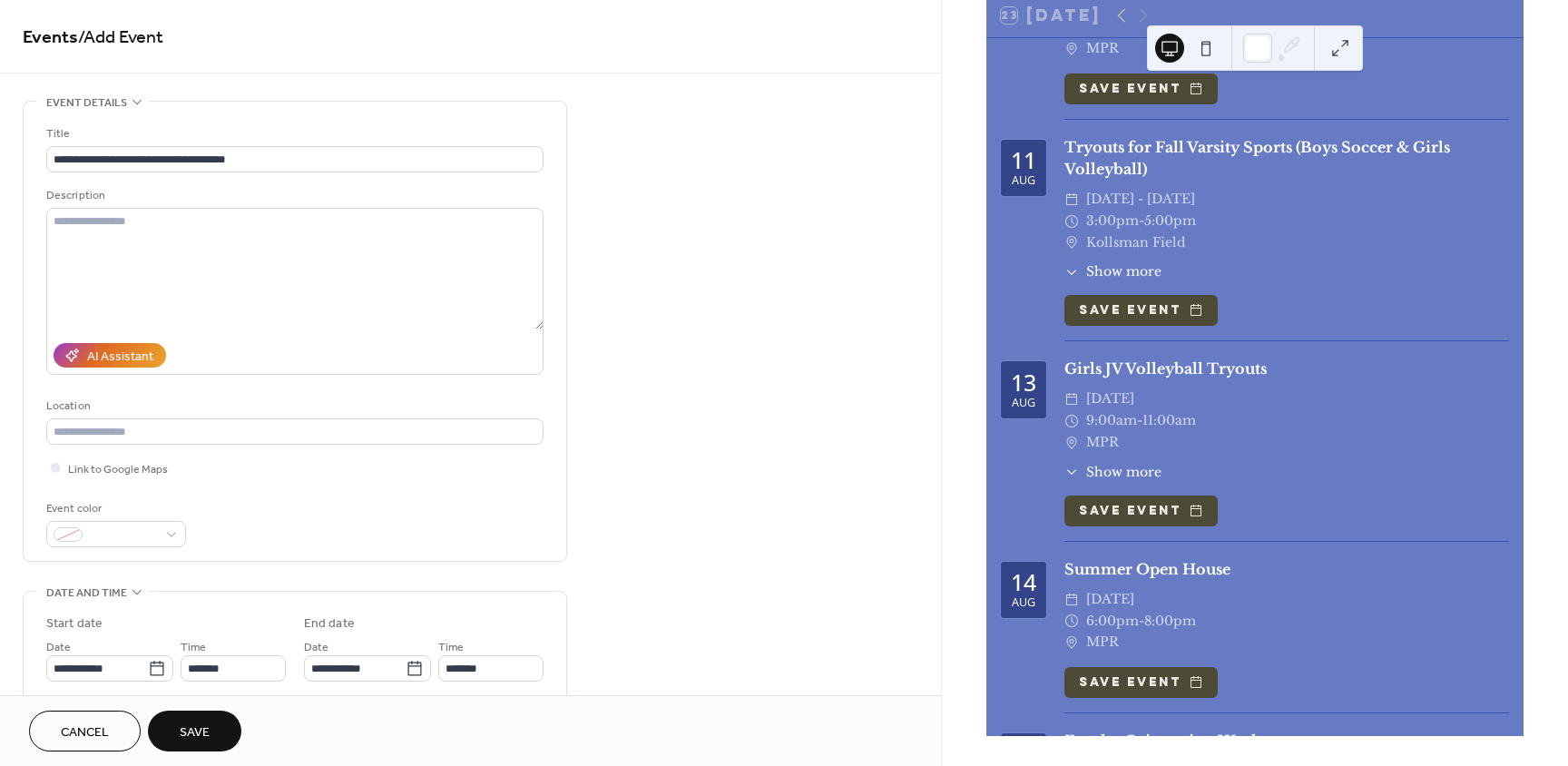 click on "Save" at bounding box center (194, 732) 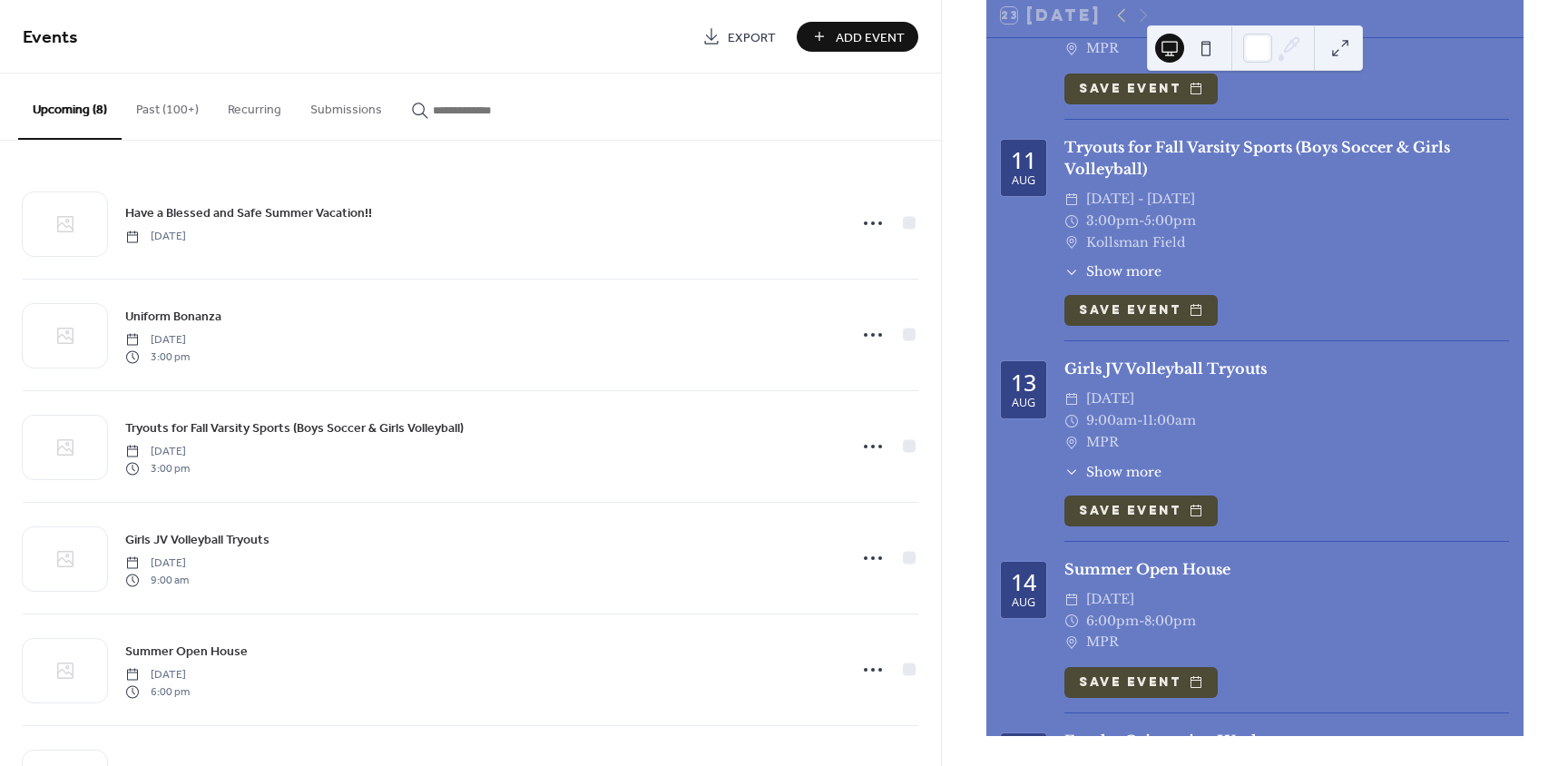 click on "Add Event" at bounding box center (870, 37) 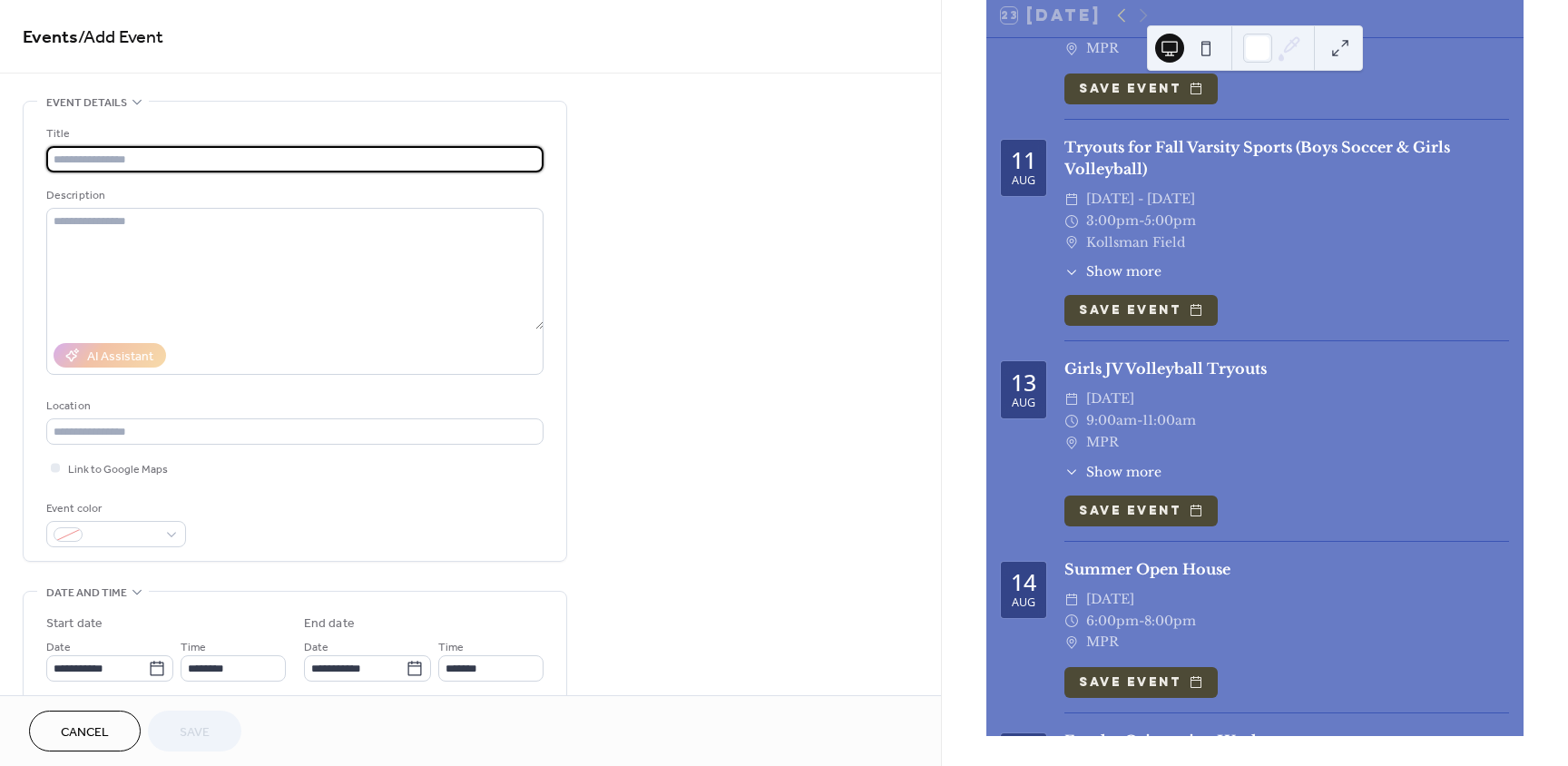 click at bounding box center (295, 159) 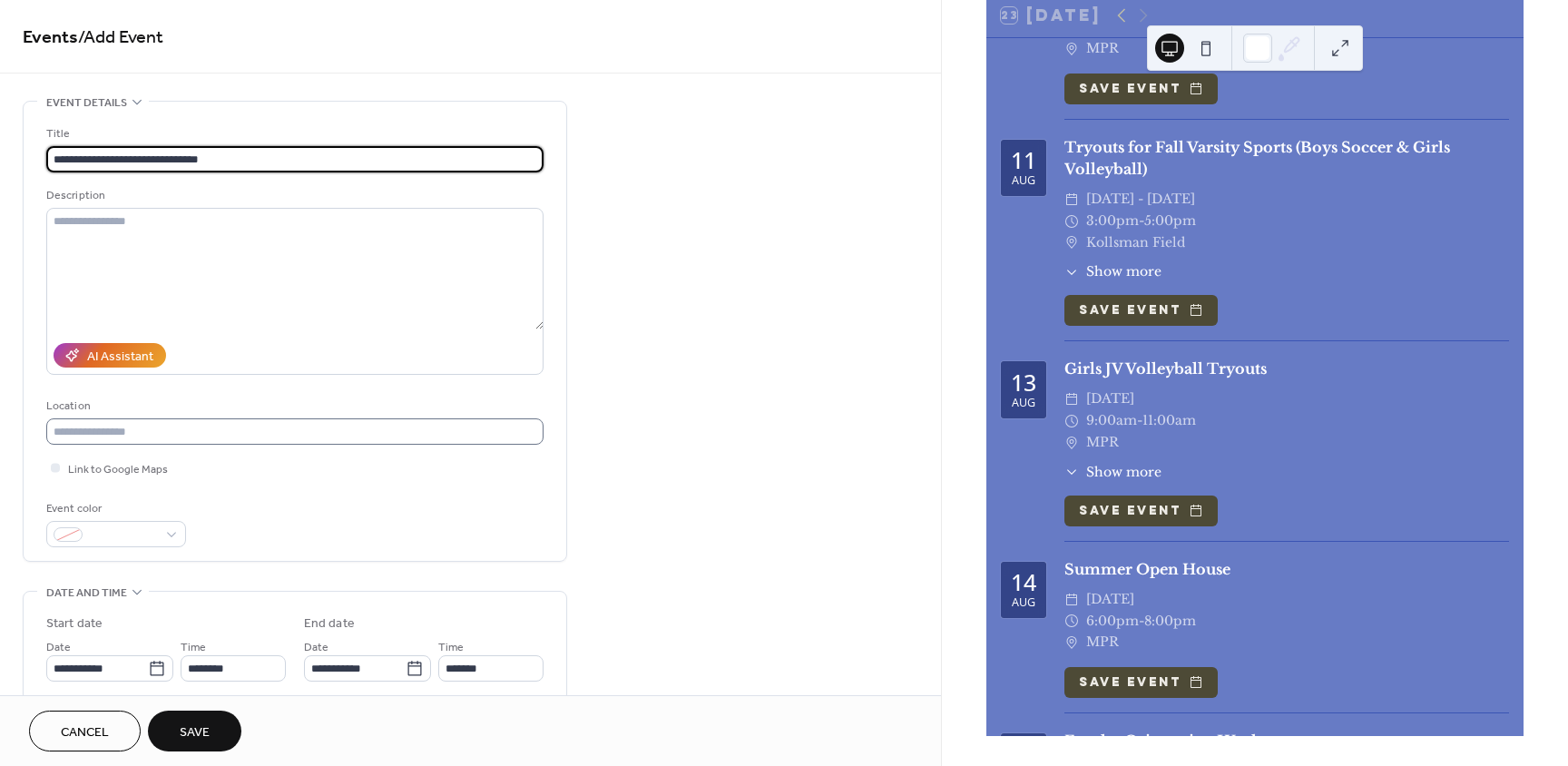 type on "**********" 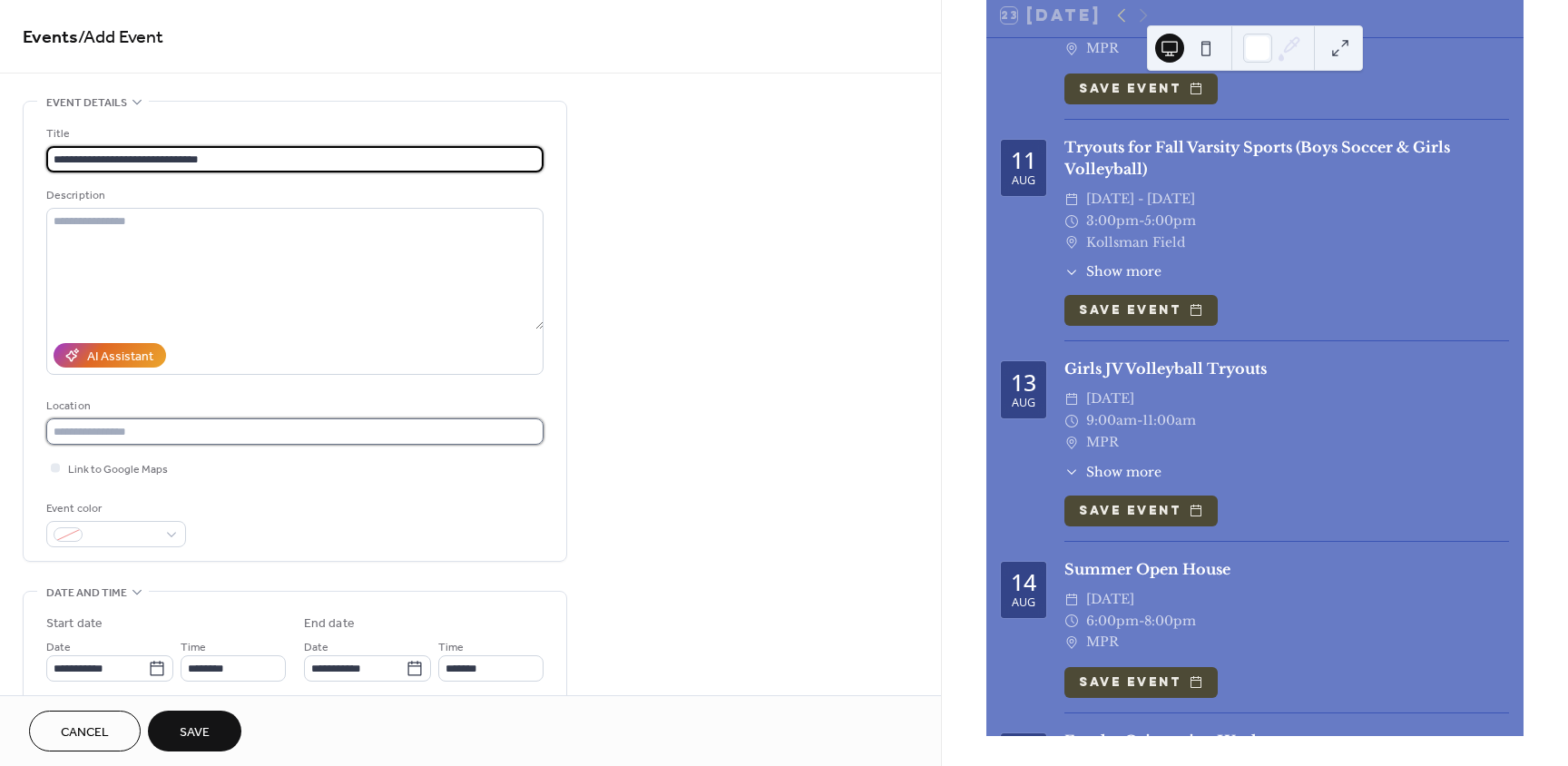 click at bounding box center [295, 431] 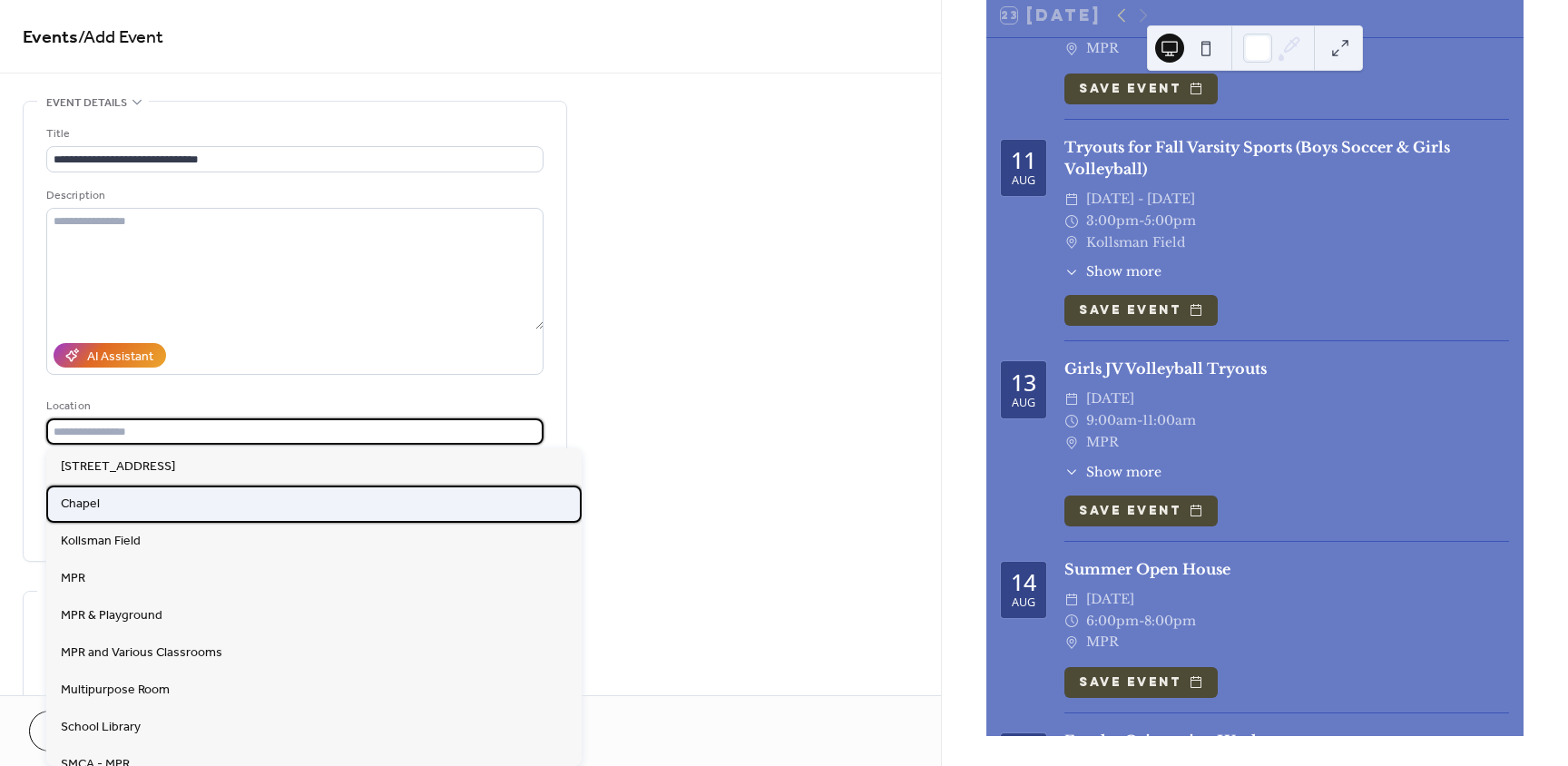 click on "Chapel" at bounding box center [314, 504] 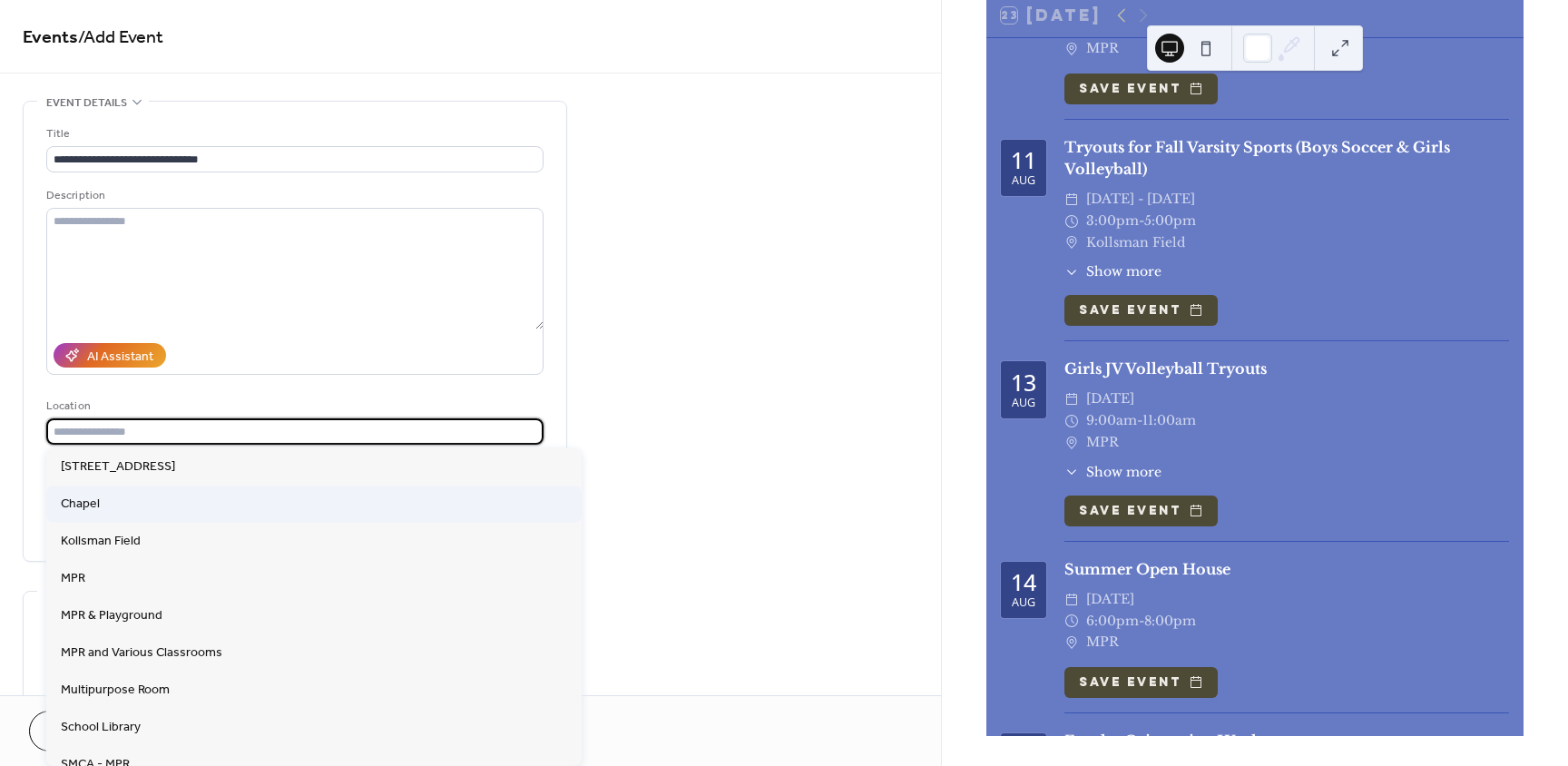 type on "******" 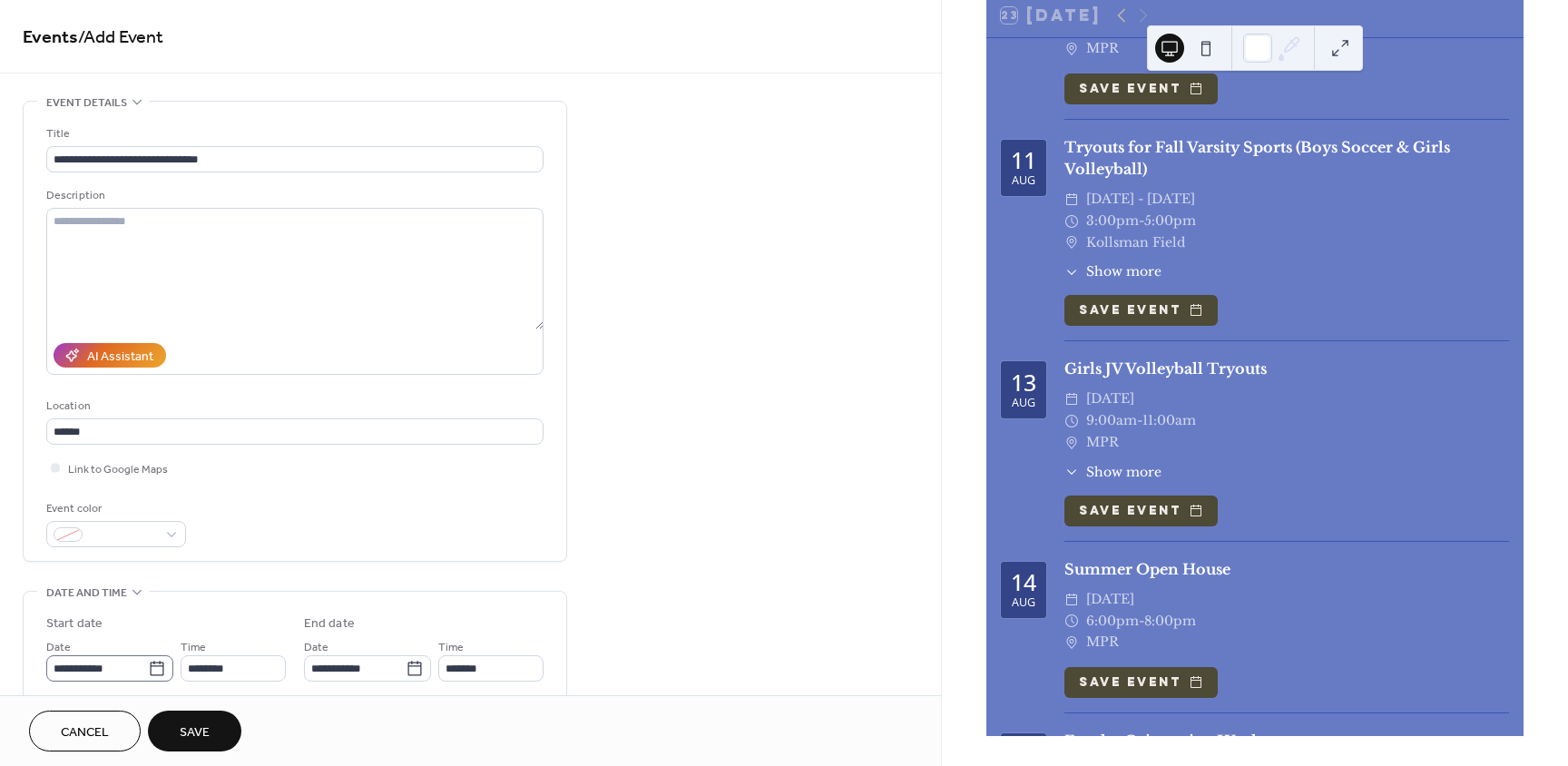 click 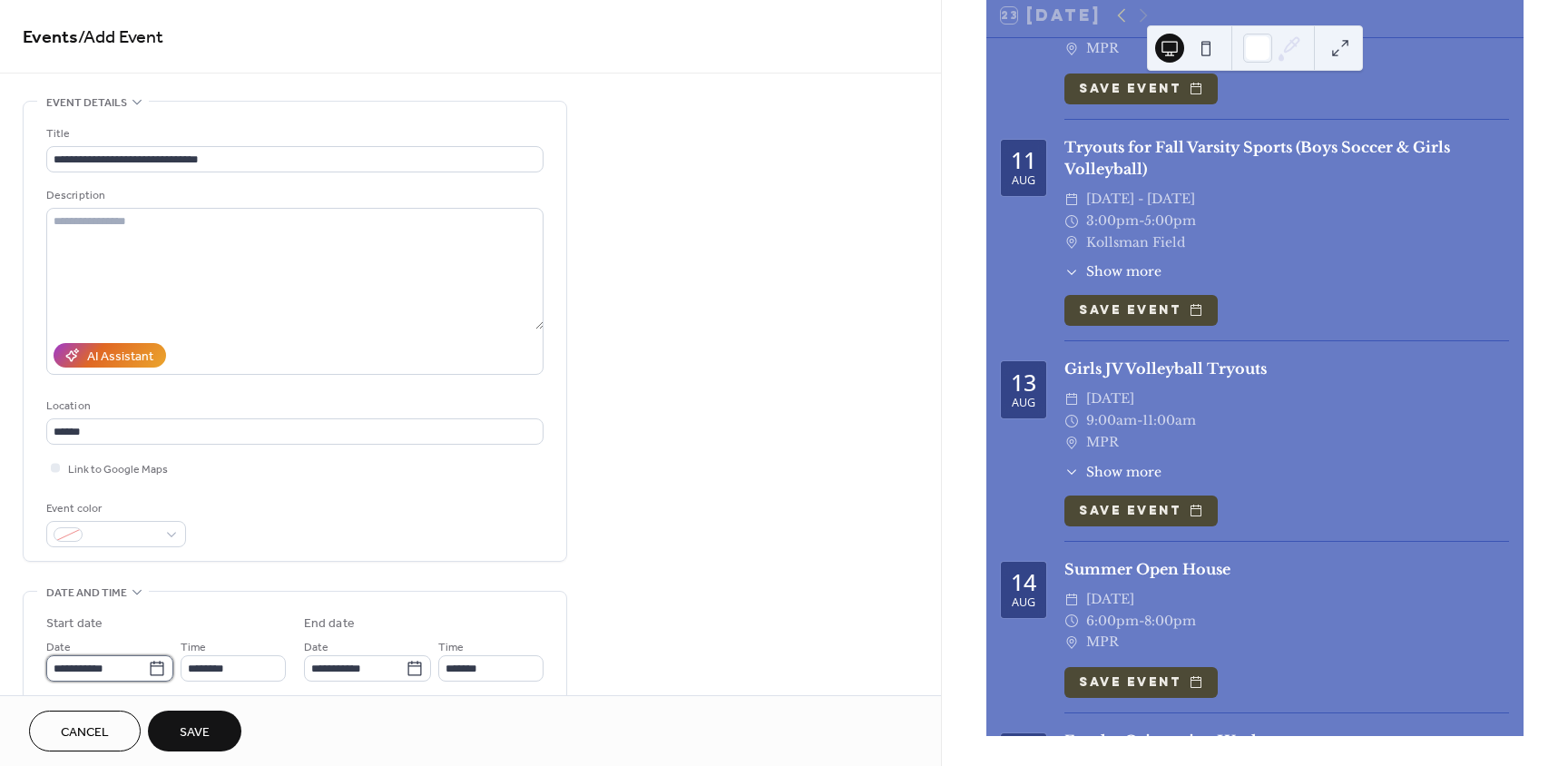 click on "**********" at bounding box center (97, 668) 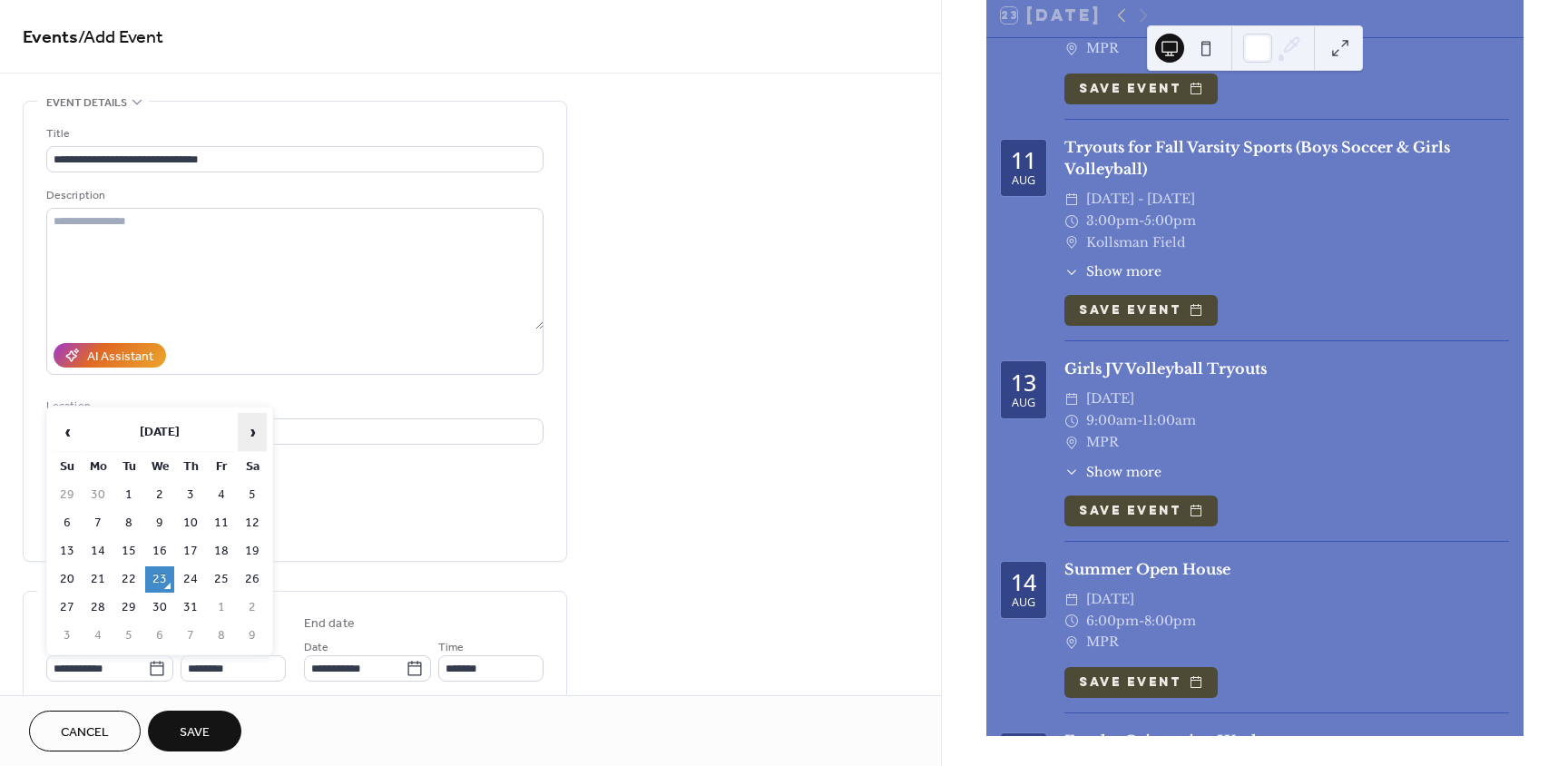 click on "›" at bounding box center (252, 432) 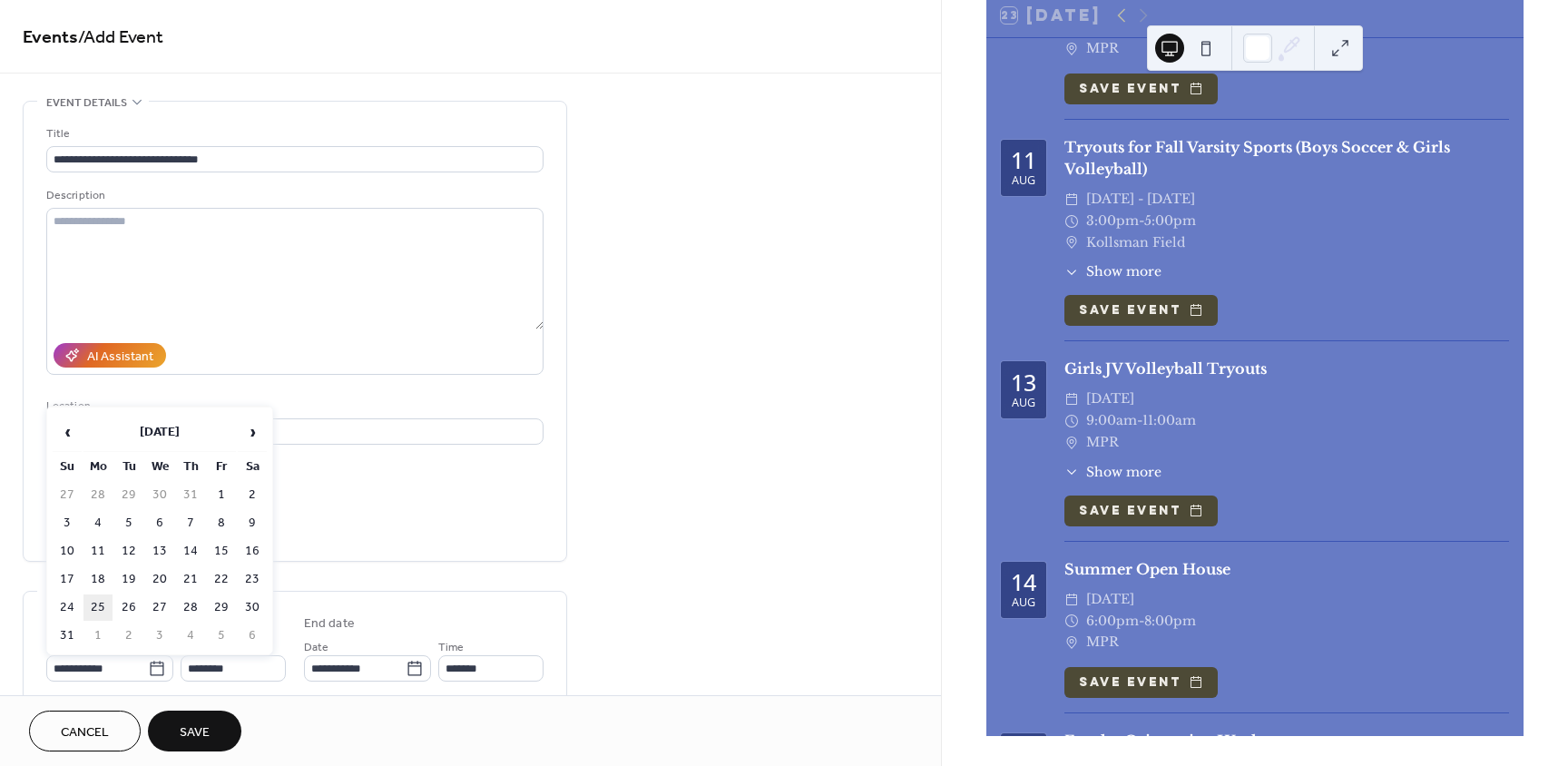 click on "25" at bounding box center [98, 607] 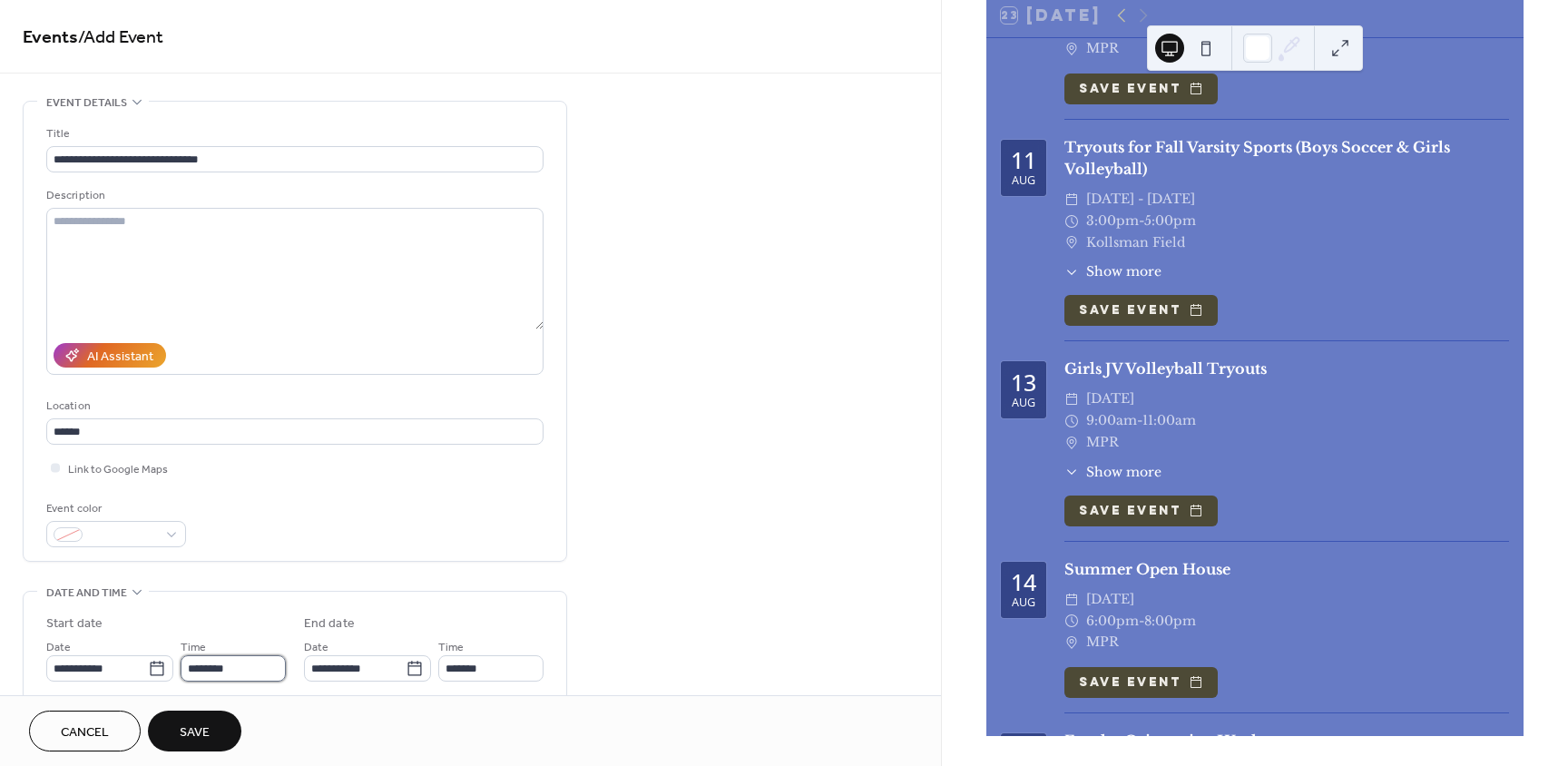 click on "********" at bounding box center (233, 668) 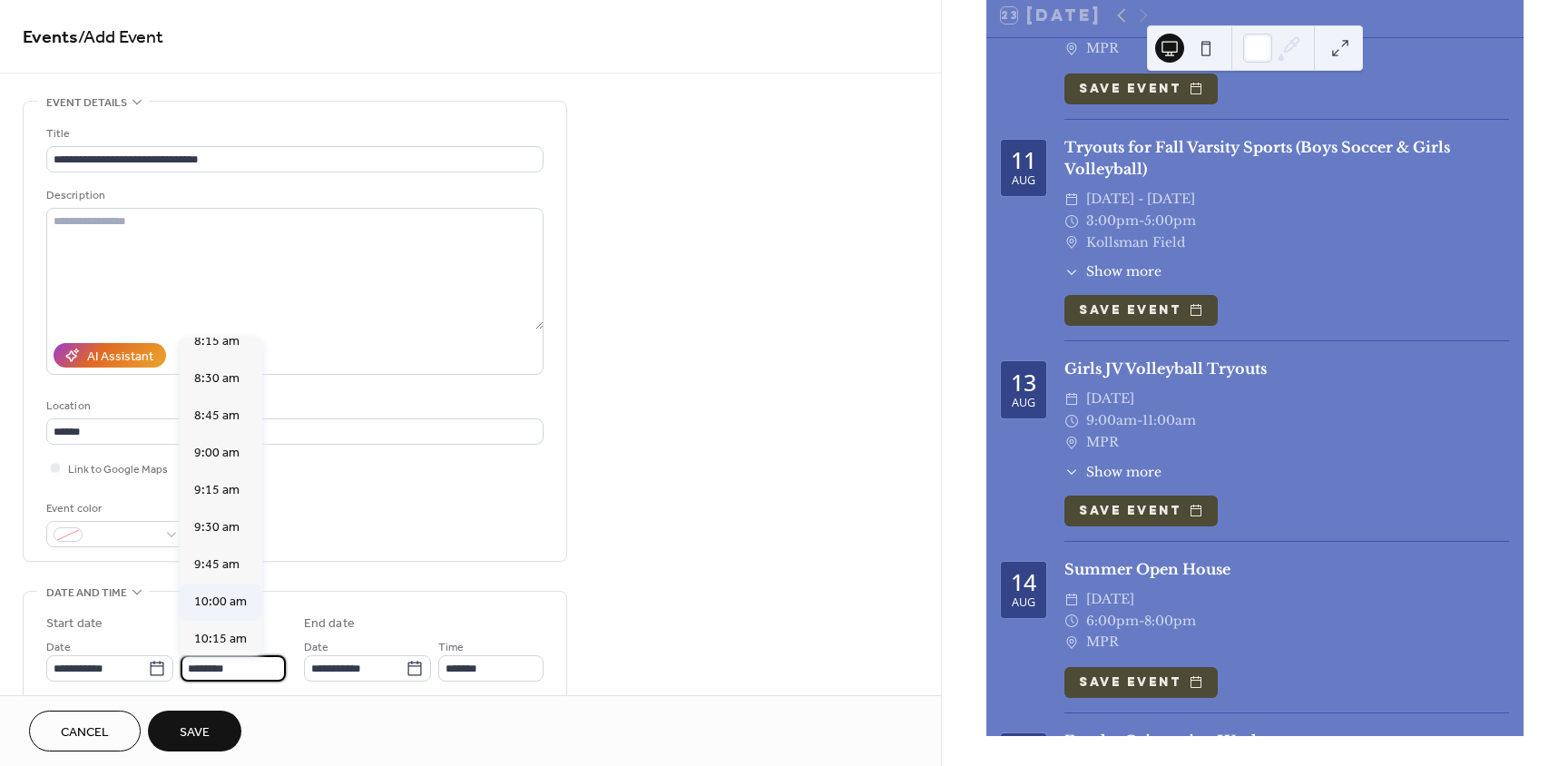 scroll, scrollTop: 1151, scrollLeft: 0, axis: vertical 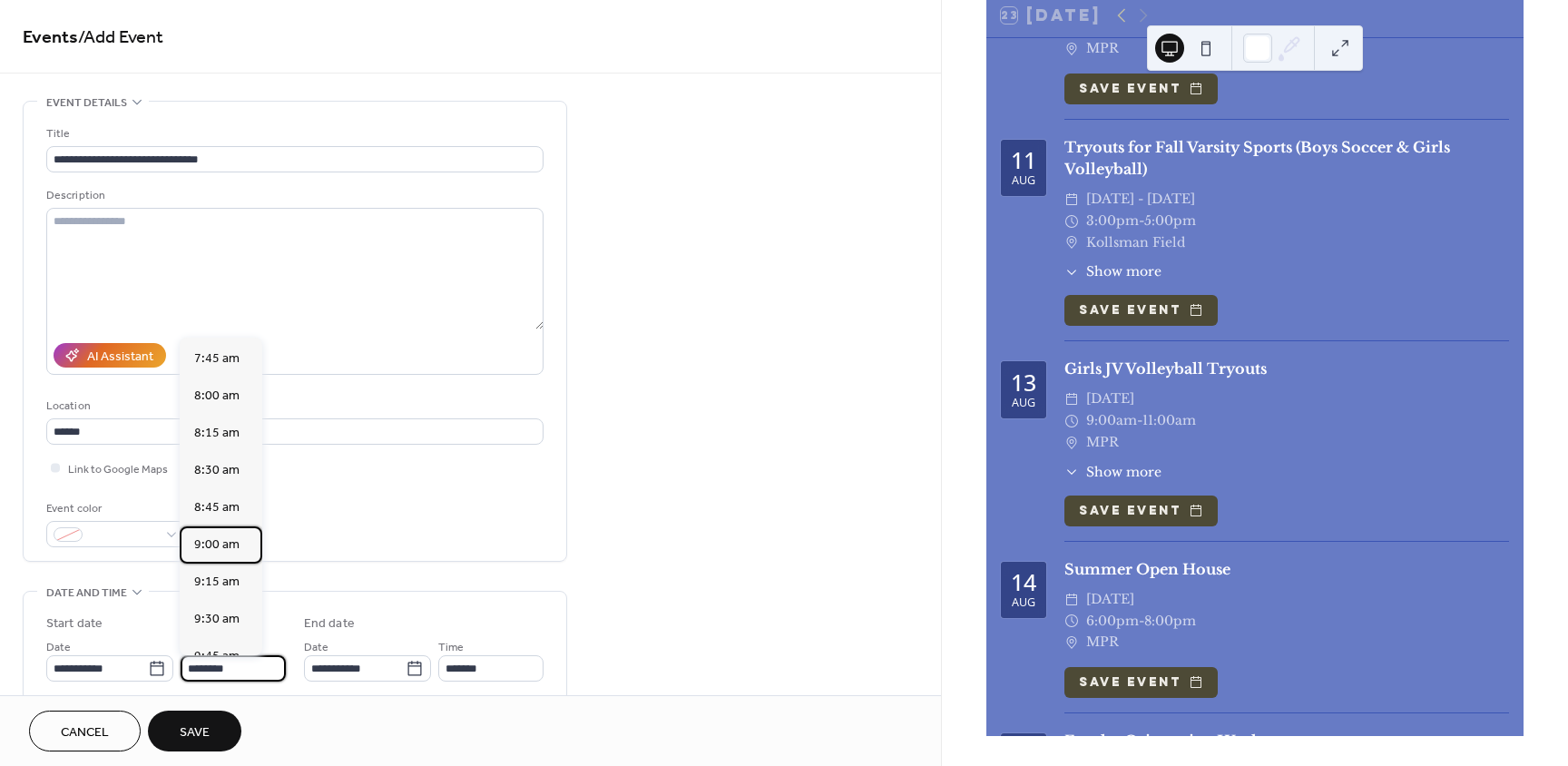 click on "9:00 am" at bounding box center (217, 545) 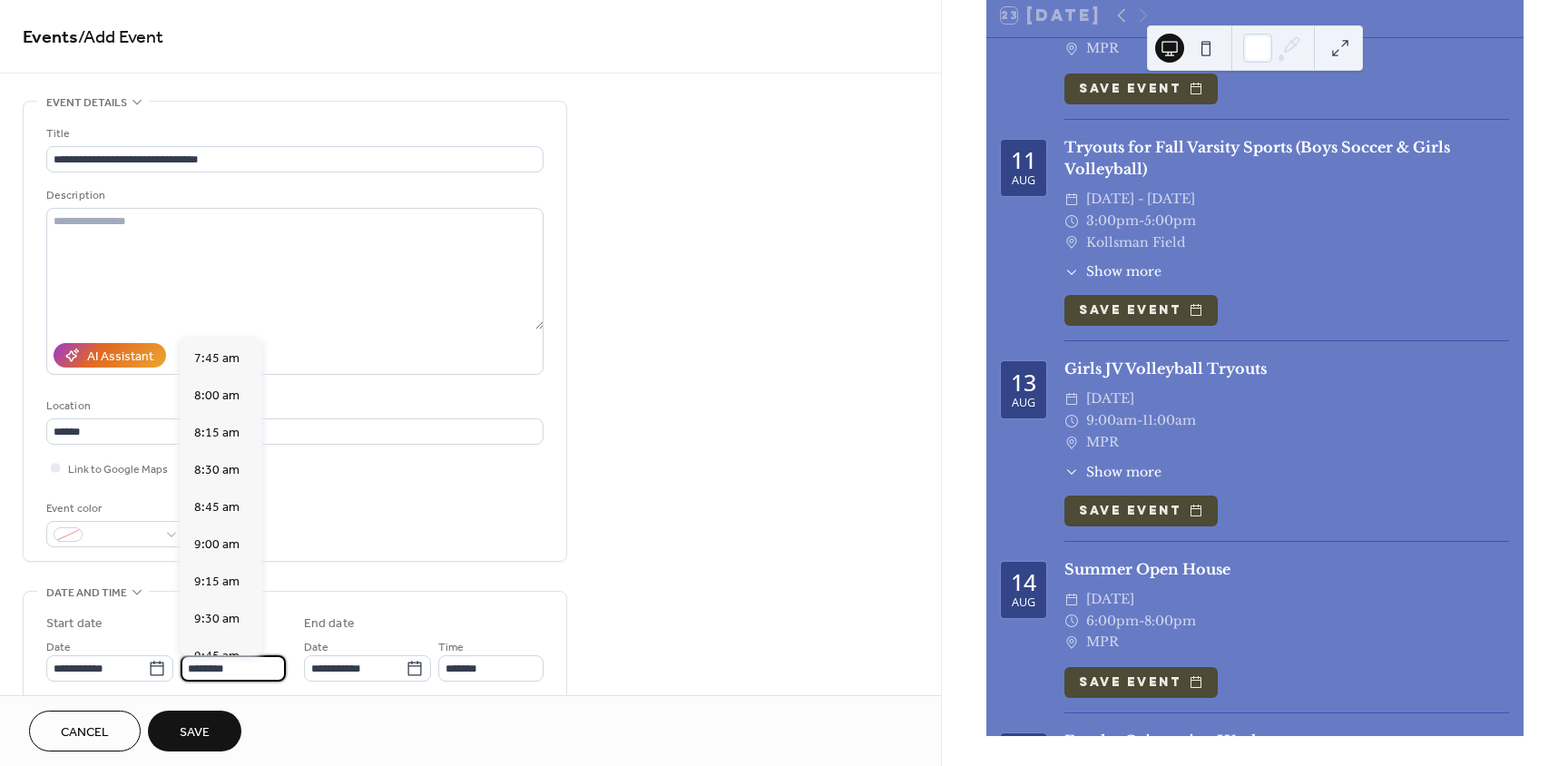 type on "*******" 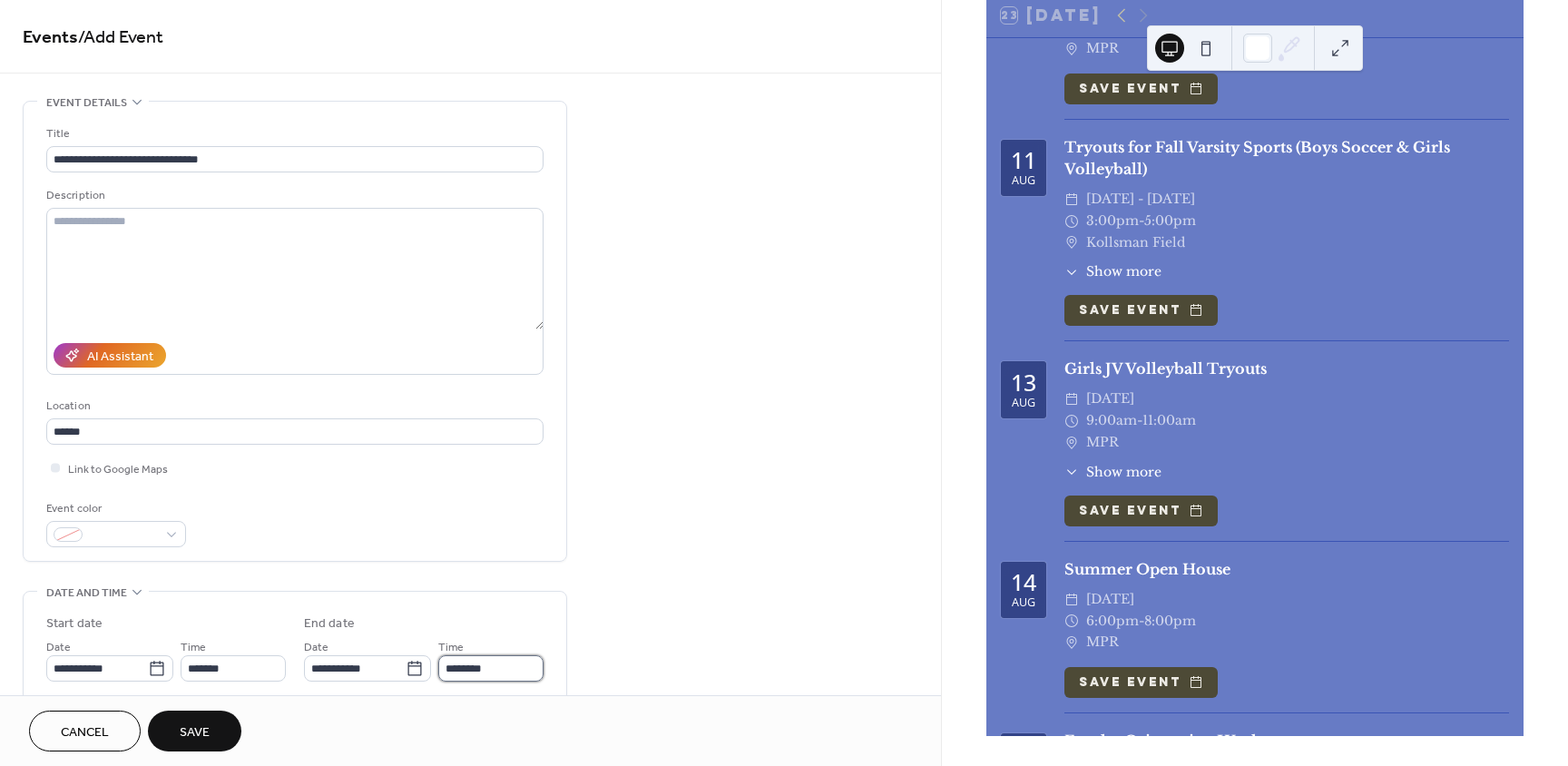 click on "********" at bounding box center (491, 668) 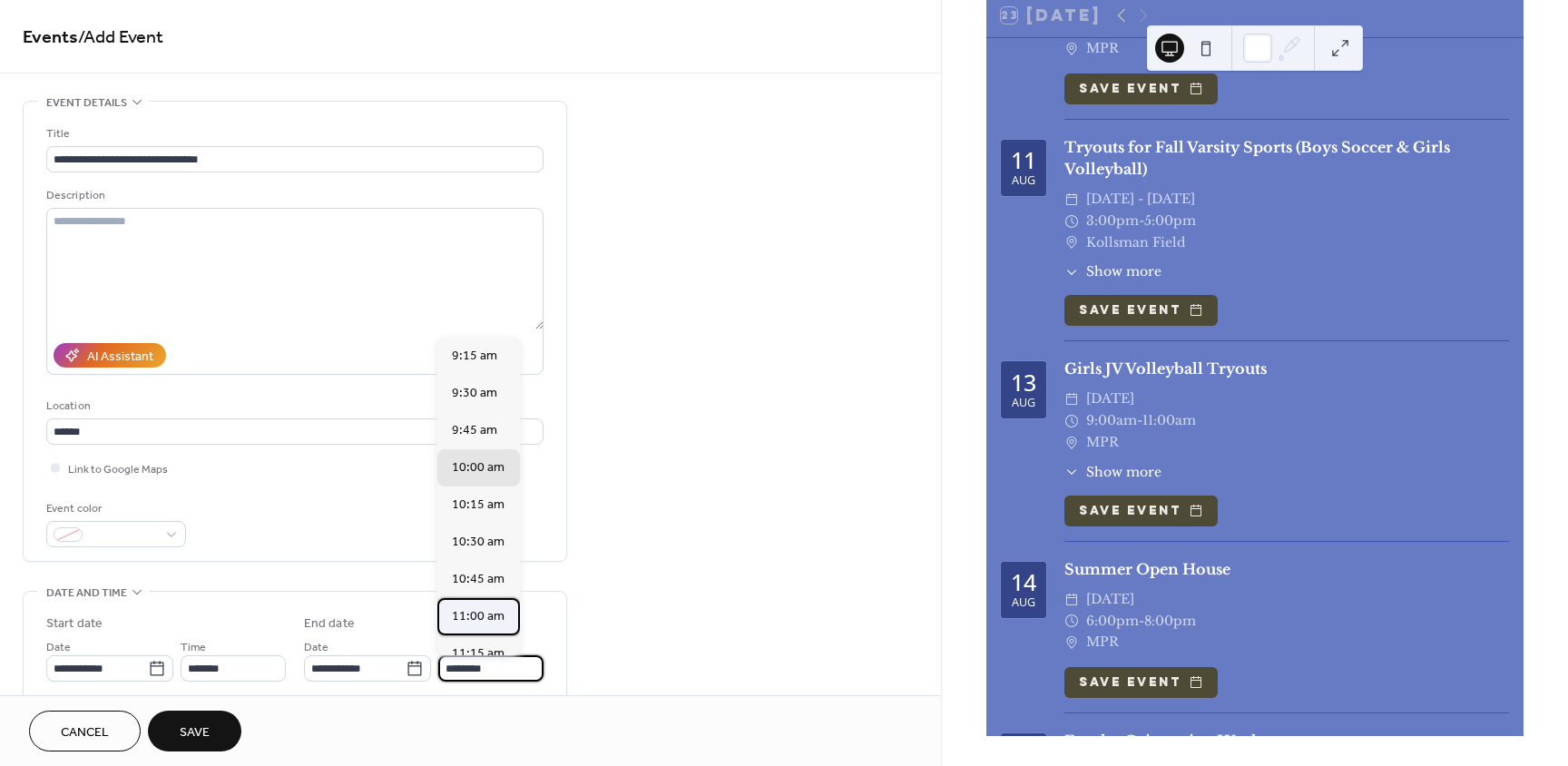 click on "11:00 am" at bounding box center (478, 616) 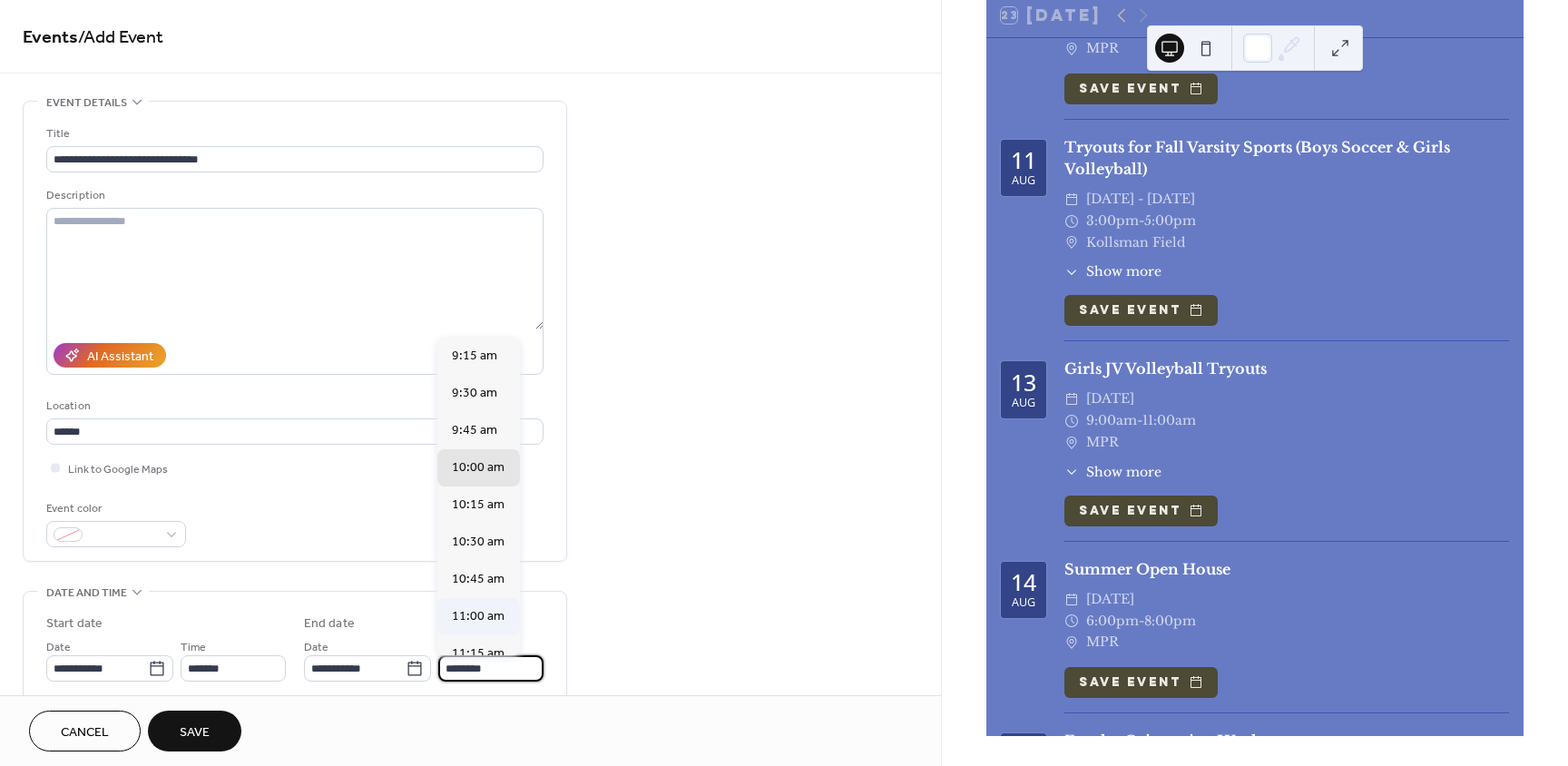 type on "********" 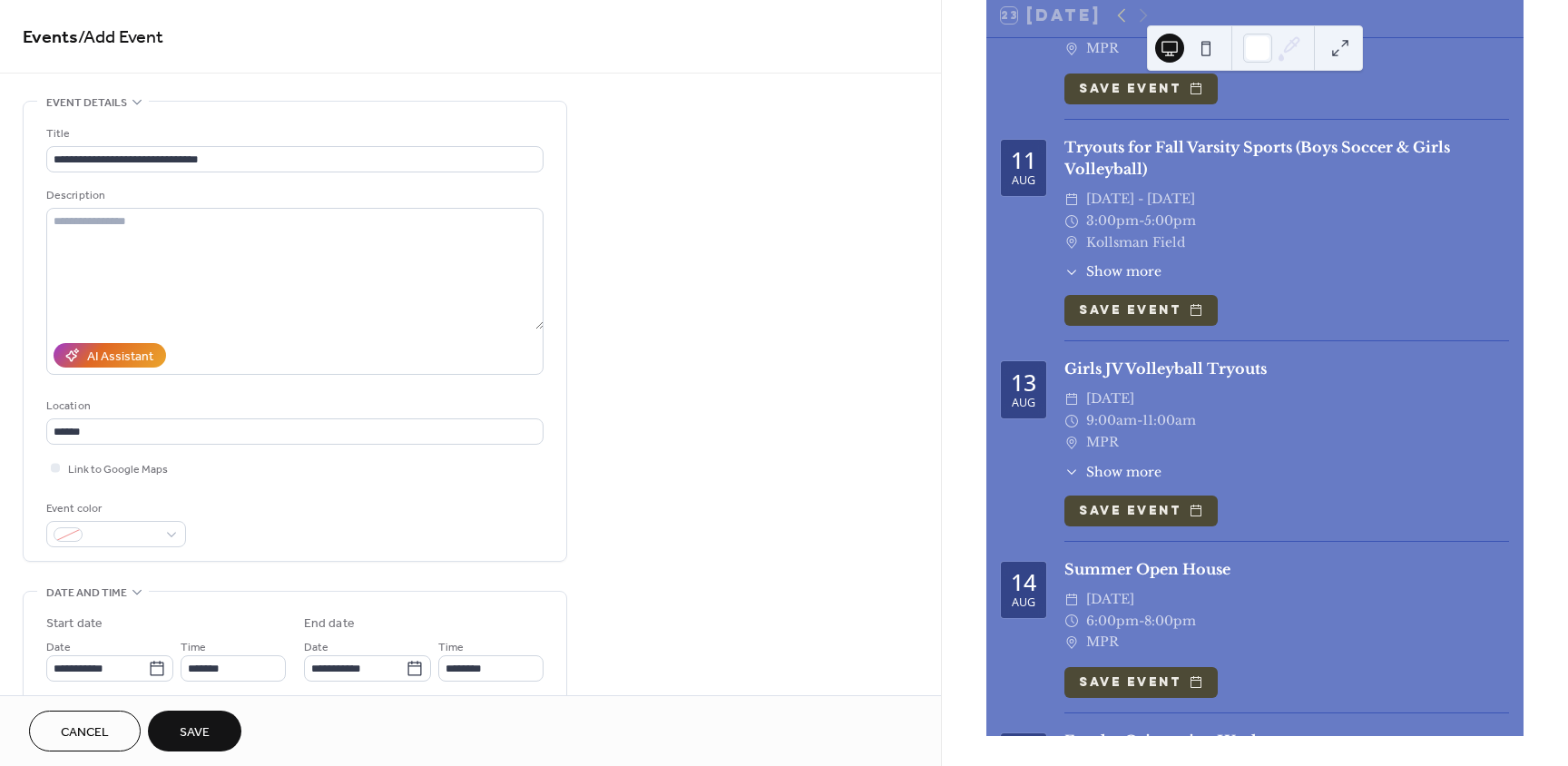 click on "Save" at bounding box center (194, 732) 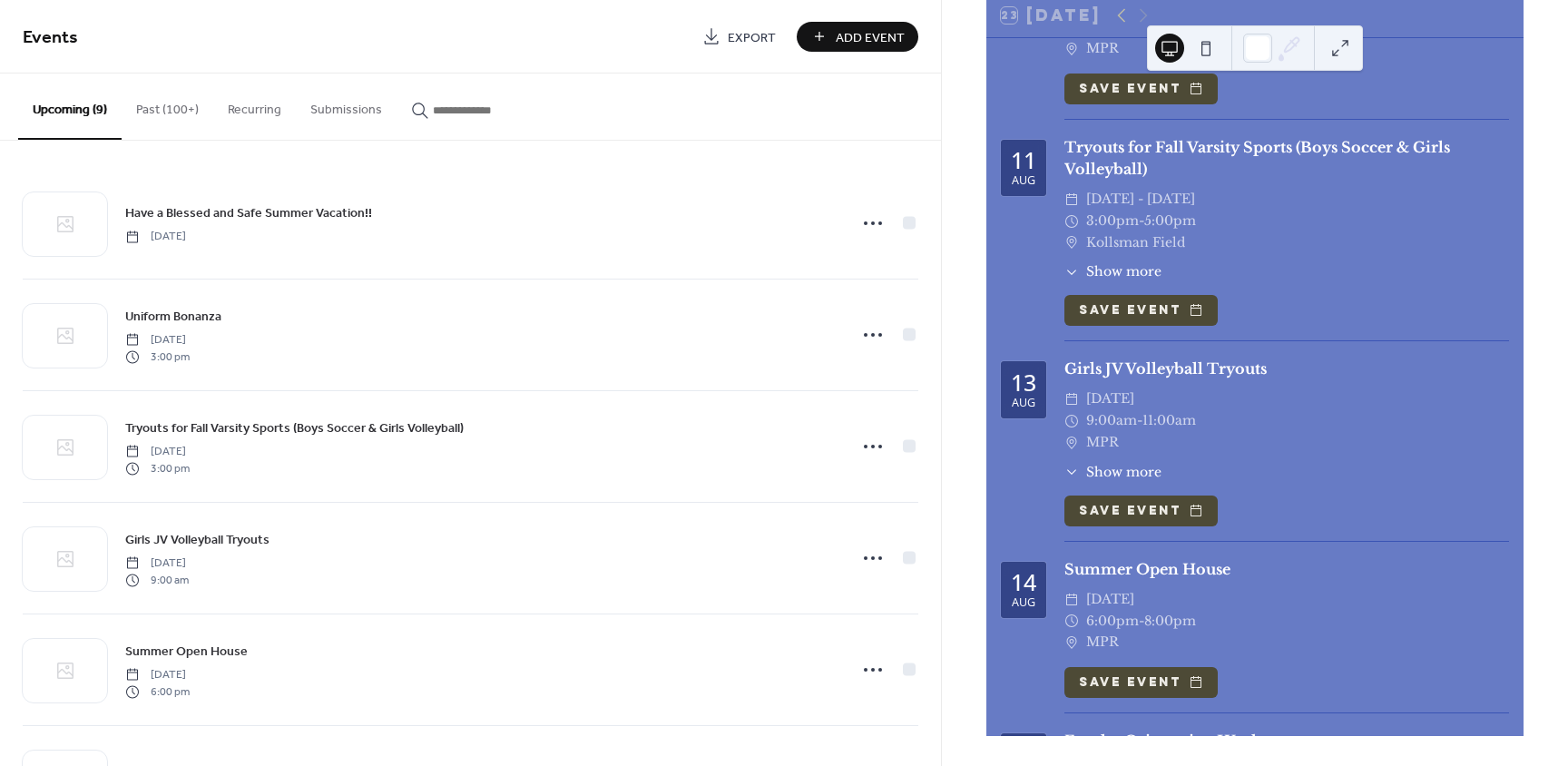 click on "Add Event" at bounding box center (870, 37) 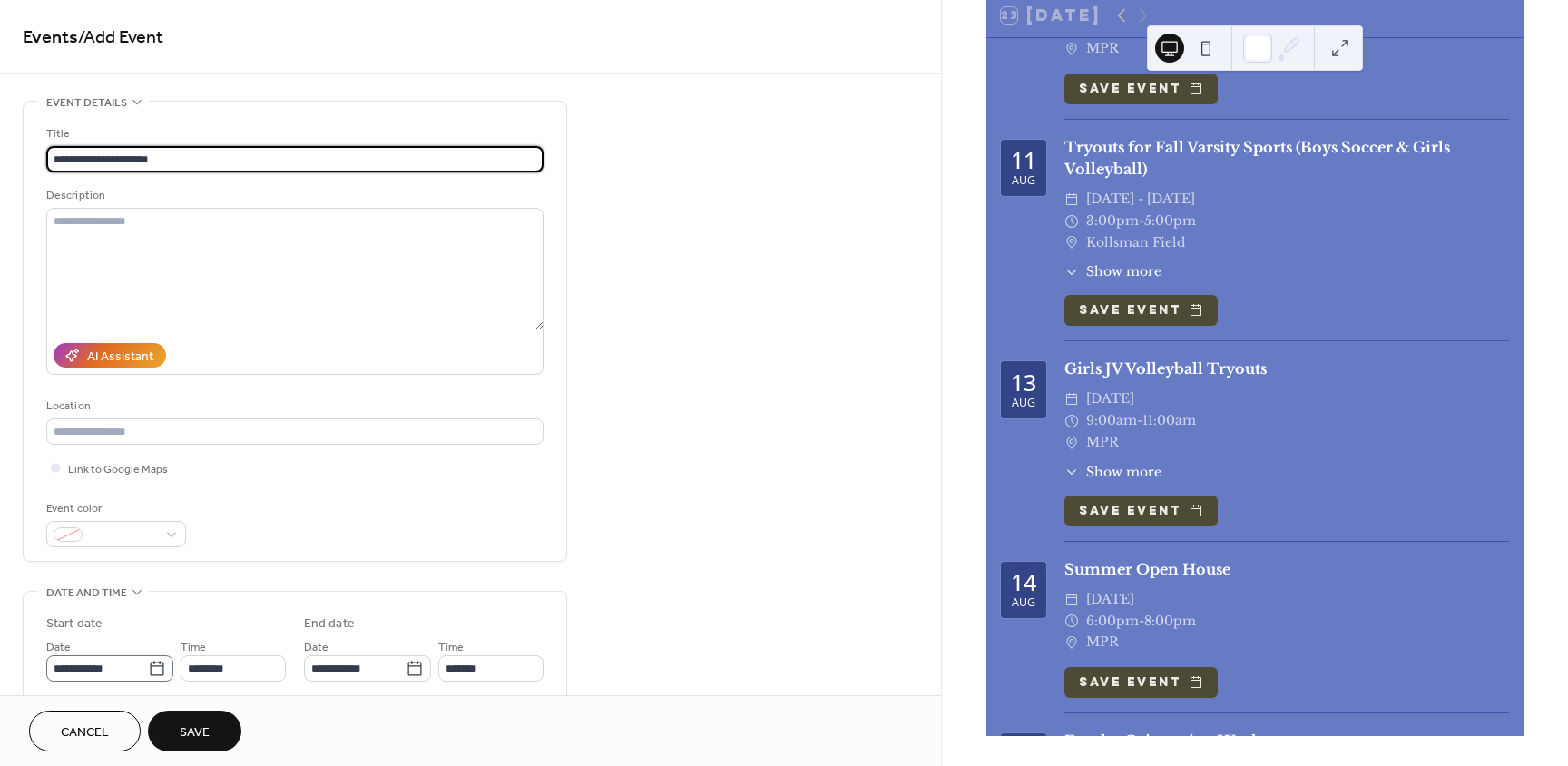 type on "**********" 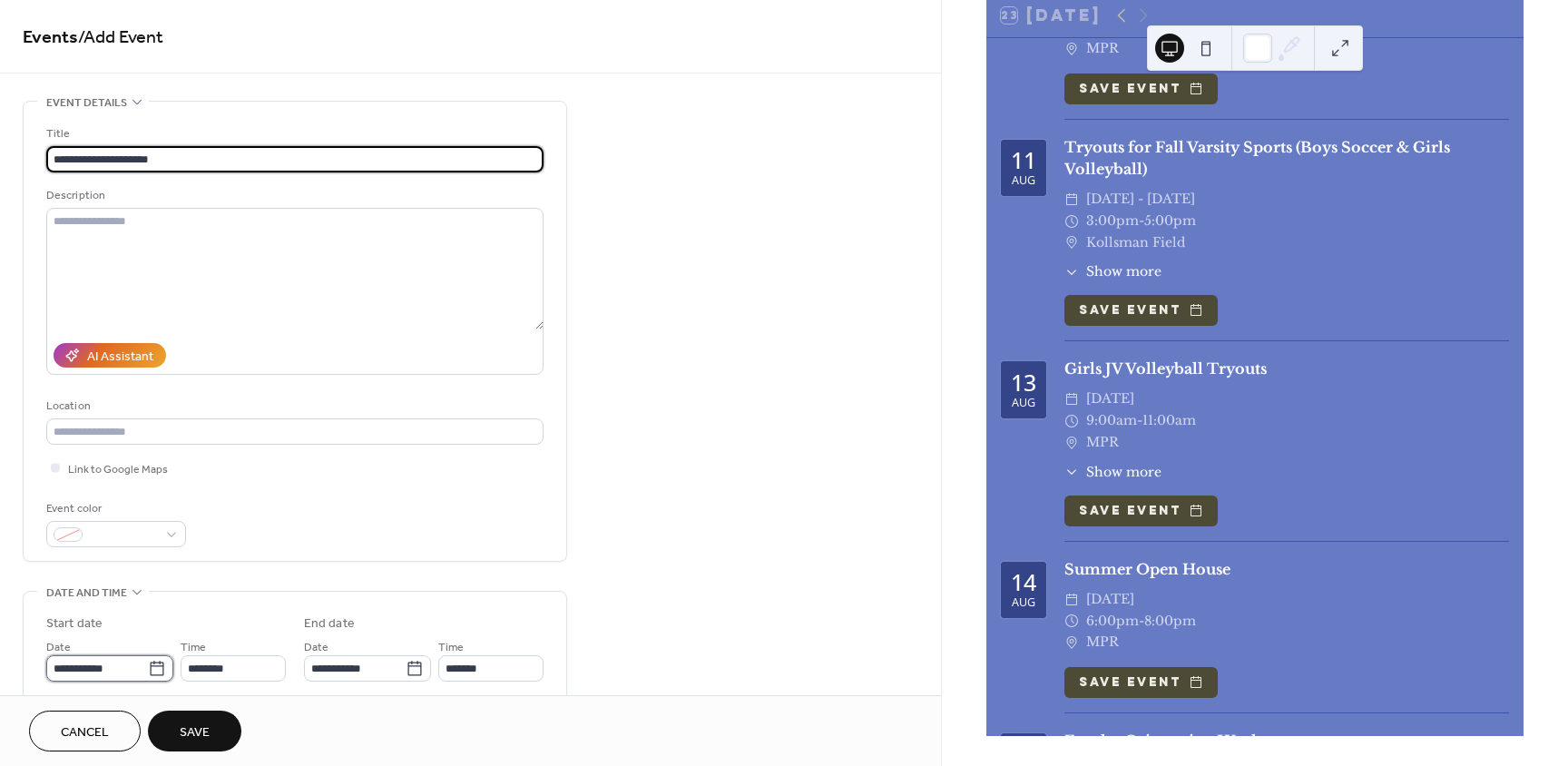 click on "**********" at bounding box center (97, 668) 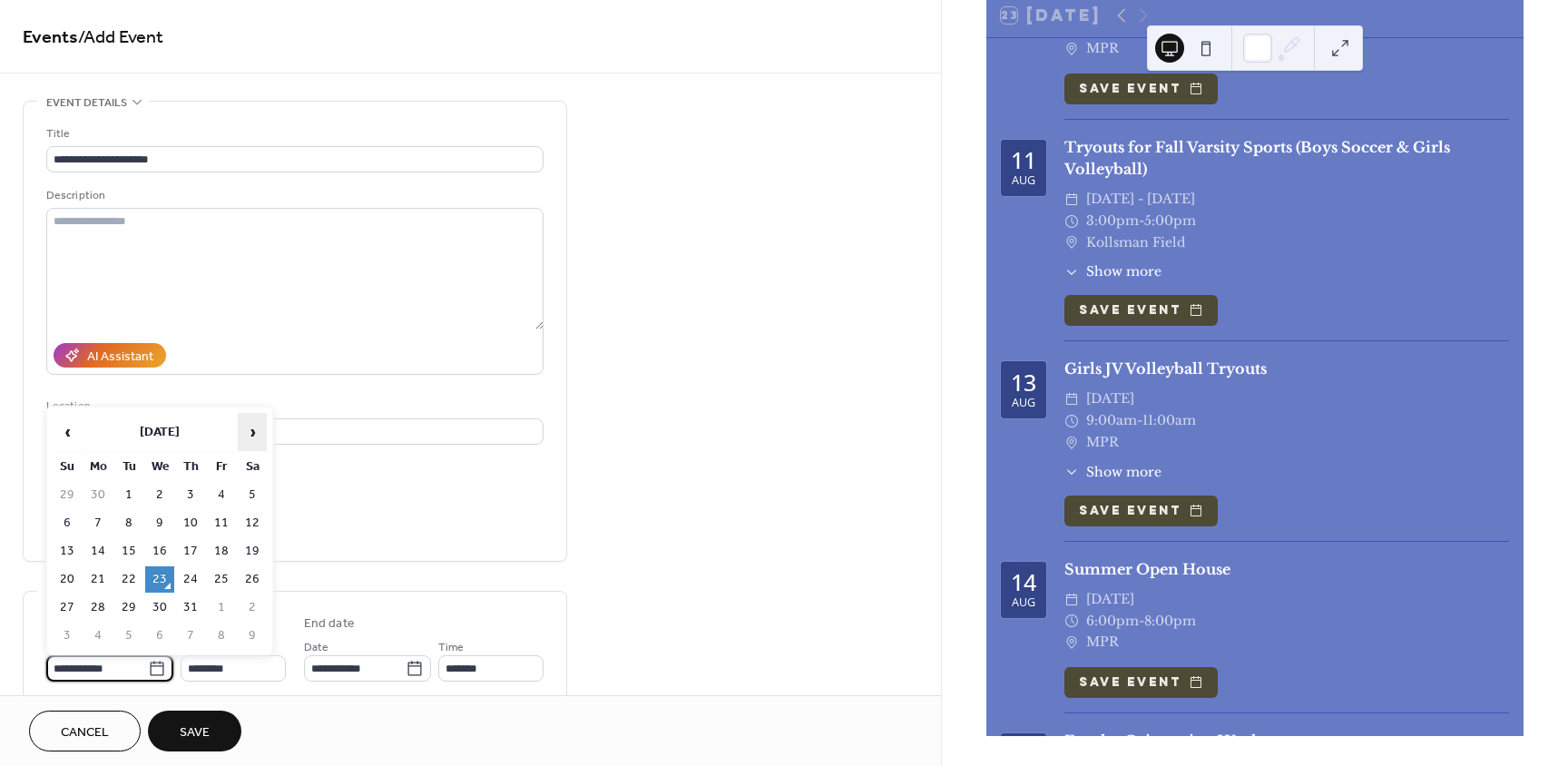 click on "›" at bounding box center (252, 432) 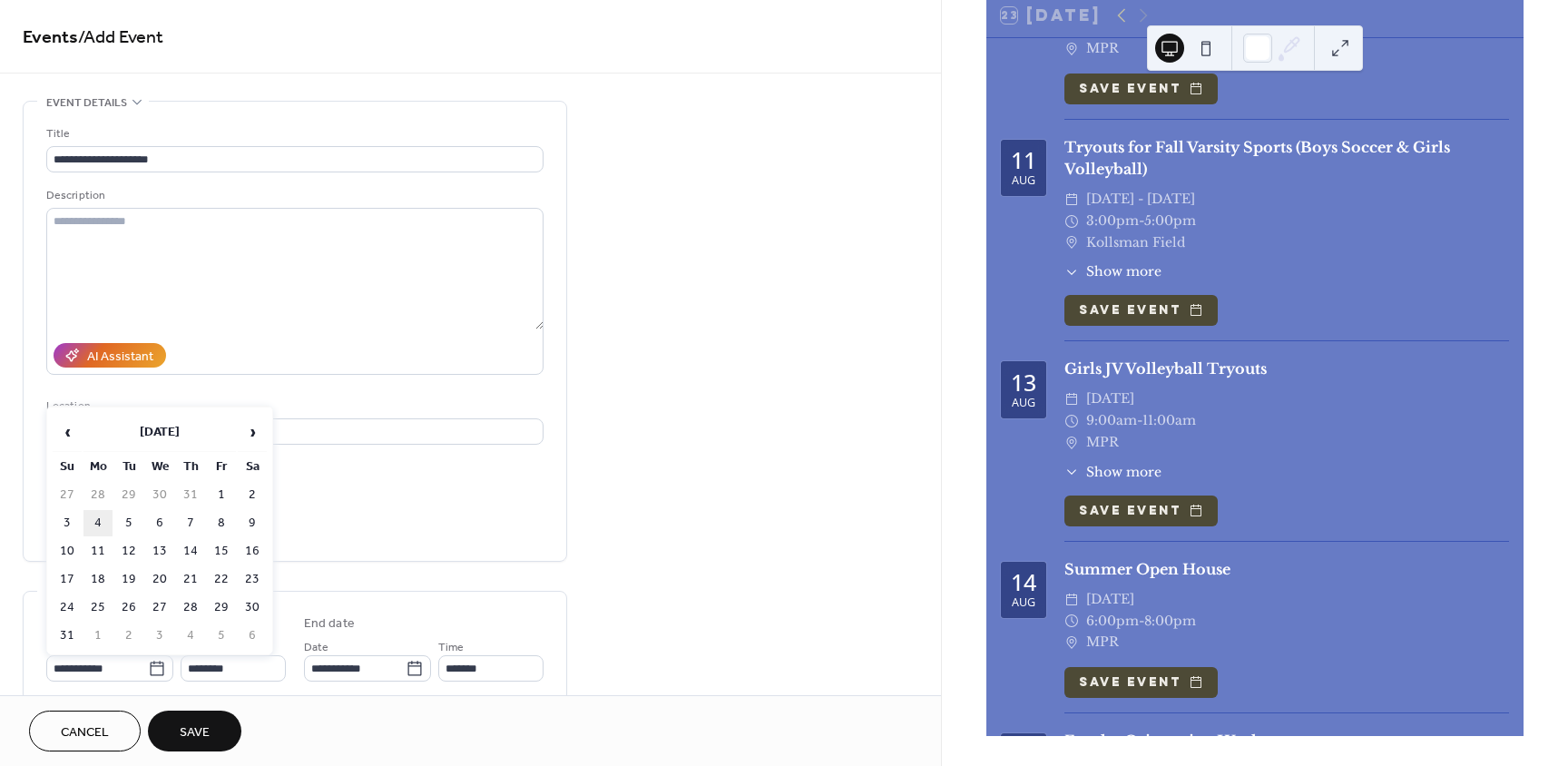 click on "4" at bounding box center (98, 523) 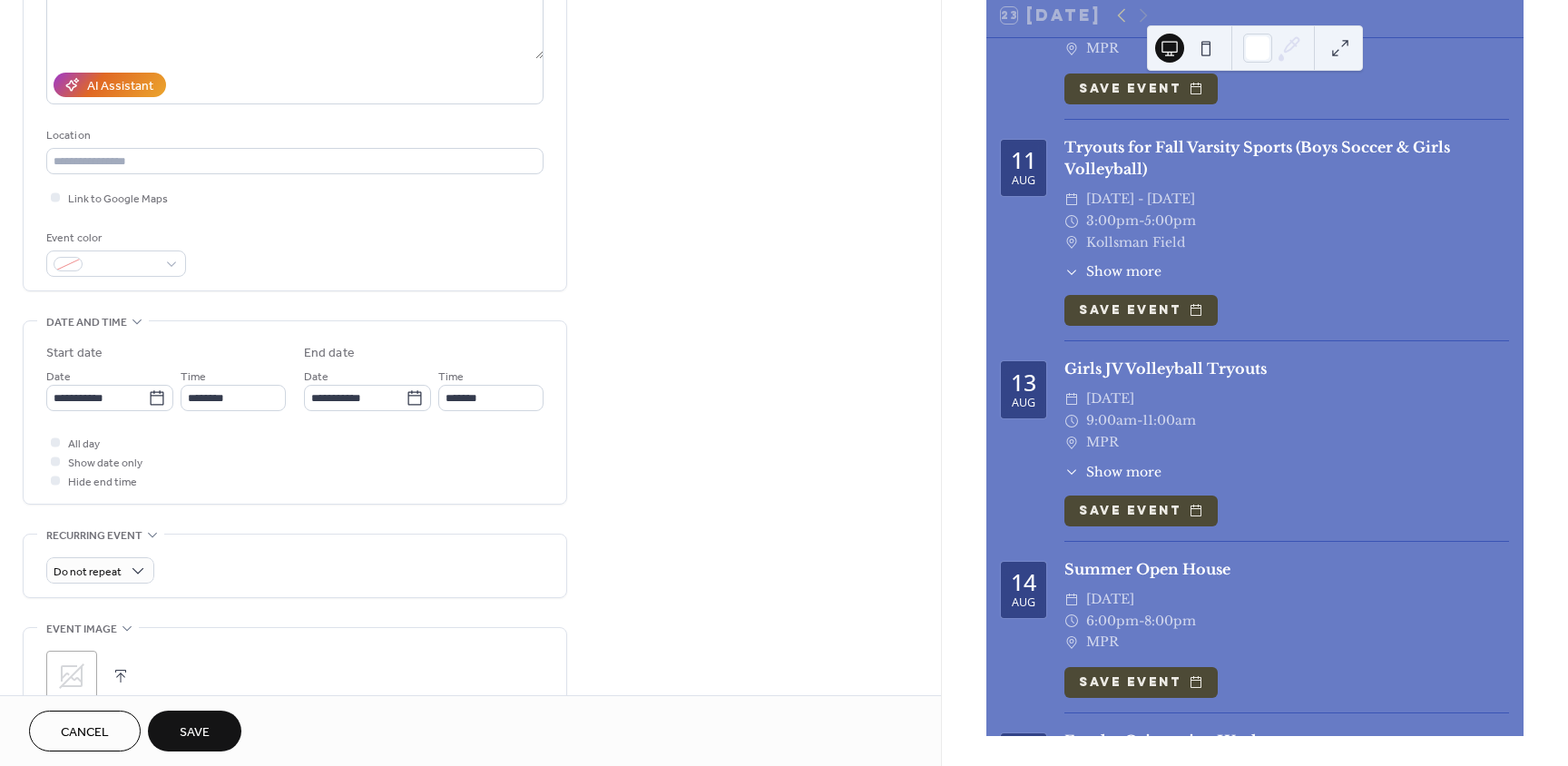 scroll, scrollTop: 272, scrollLeft: 0, axis: vertical 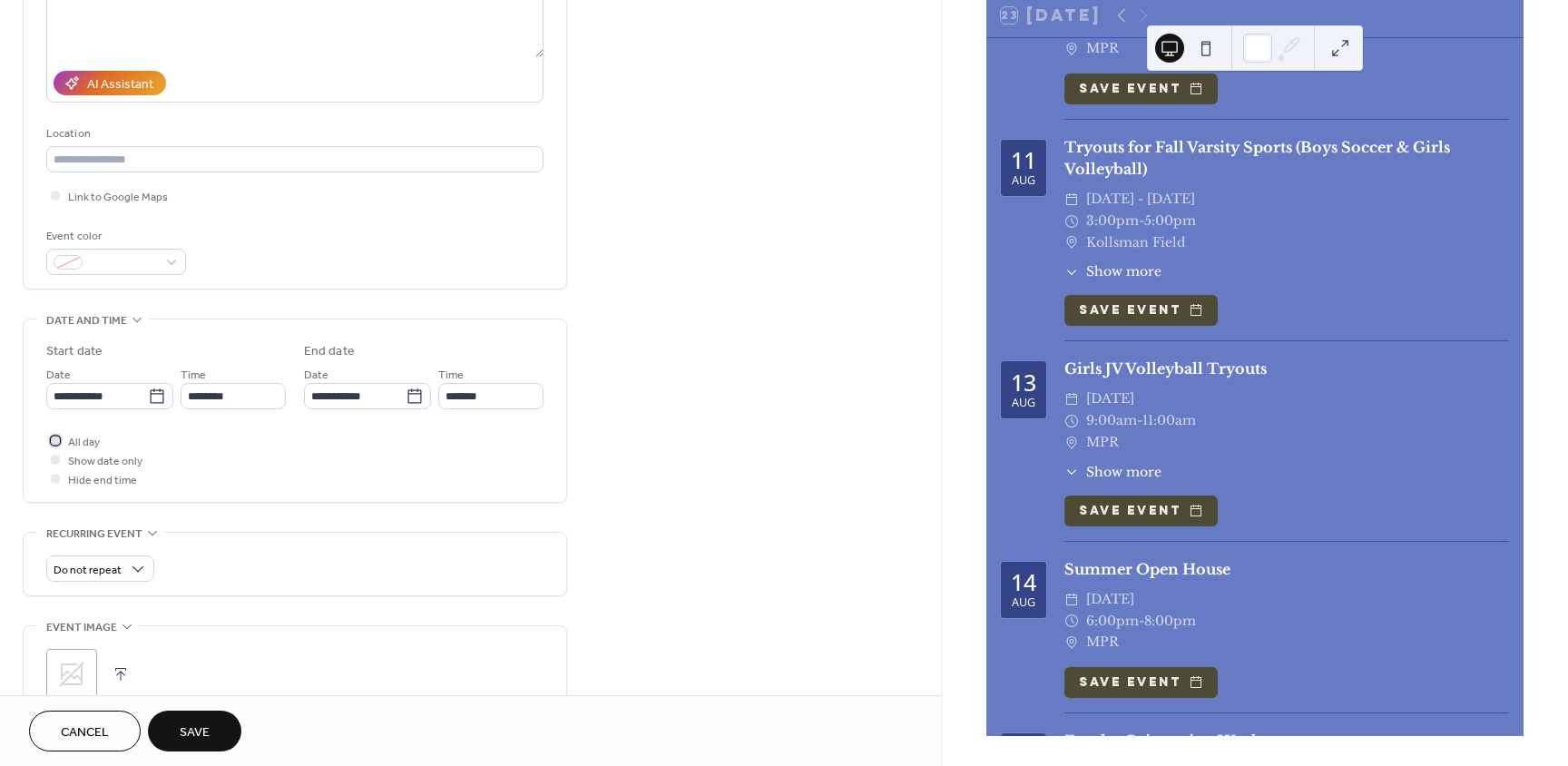 click at bounding box center (55, 440) 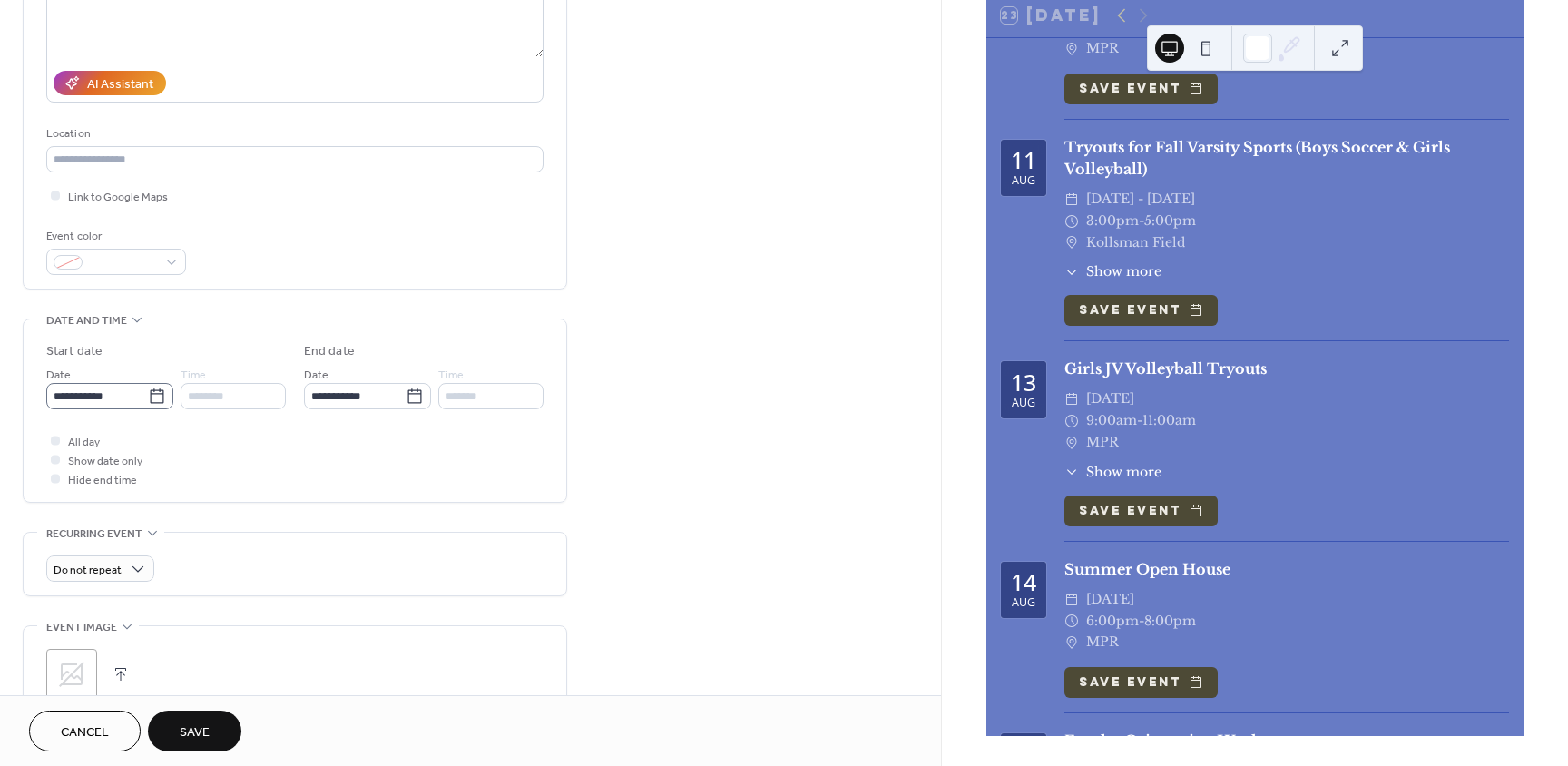 click 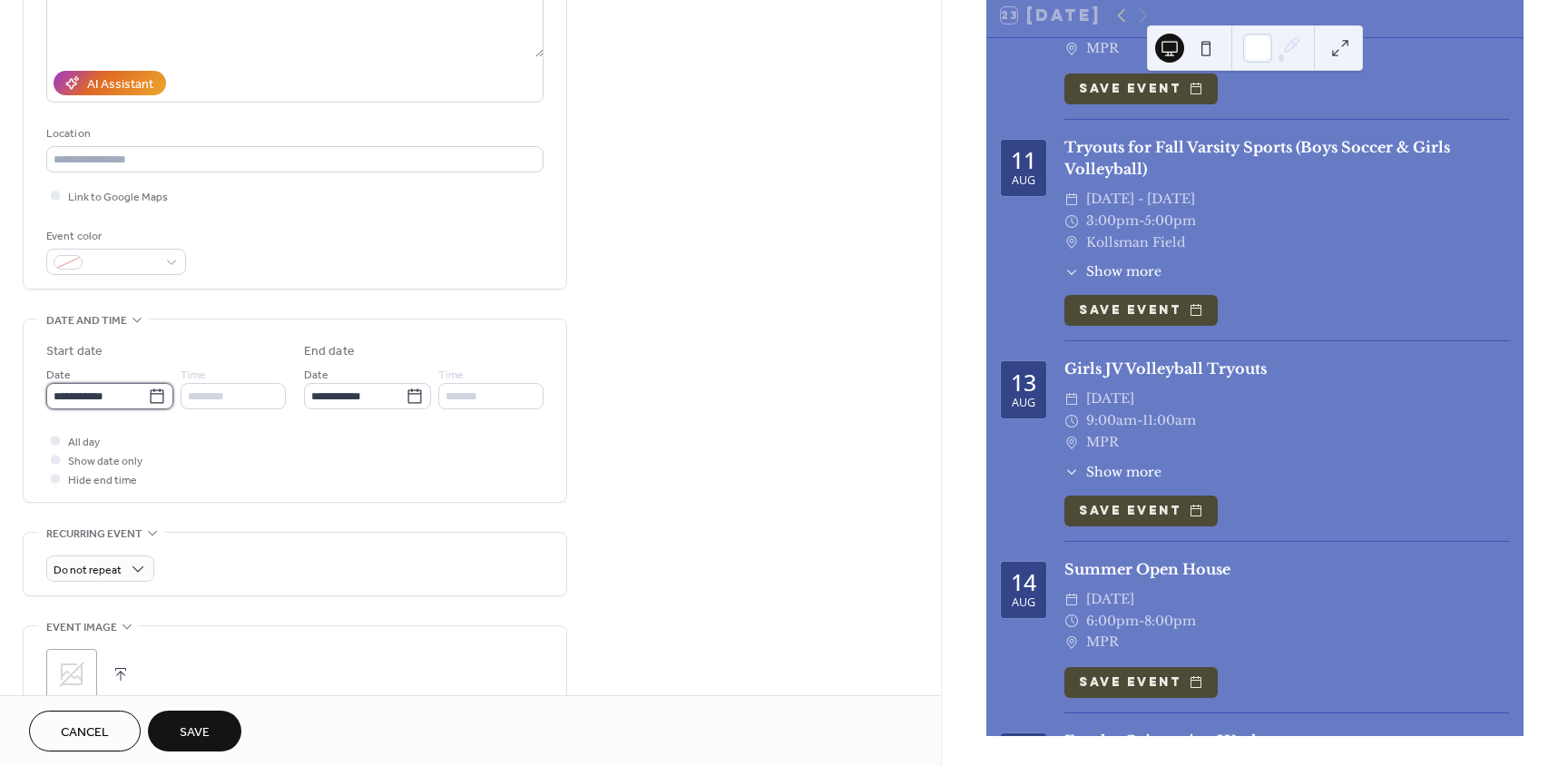click on "**********" at bounding box center [97, 396] 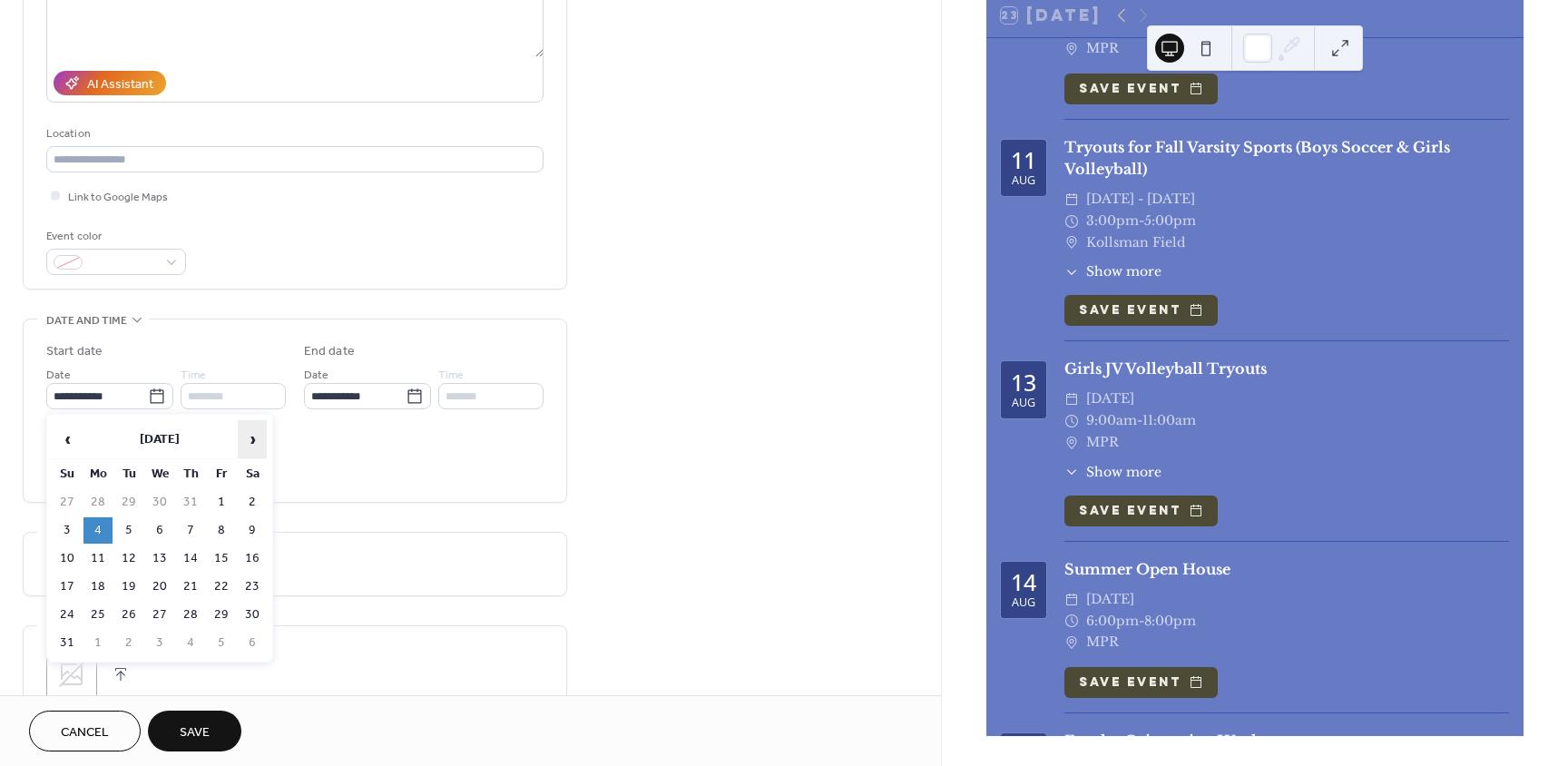 click on "›" at bounding box center (252, 439) 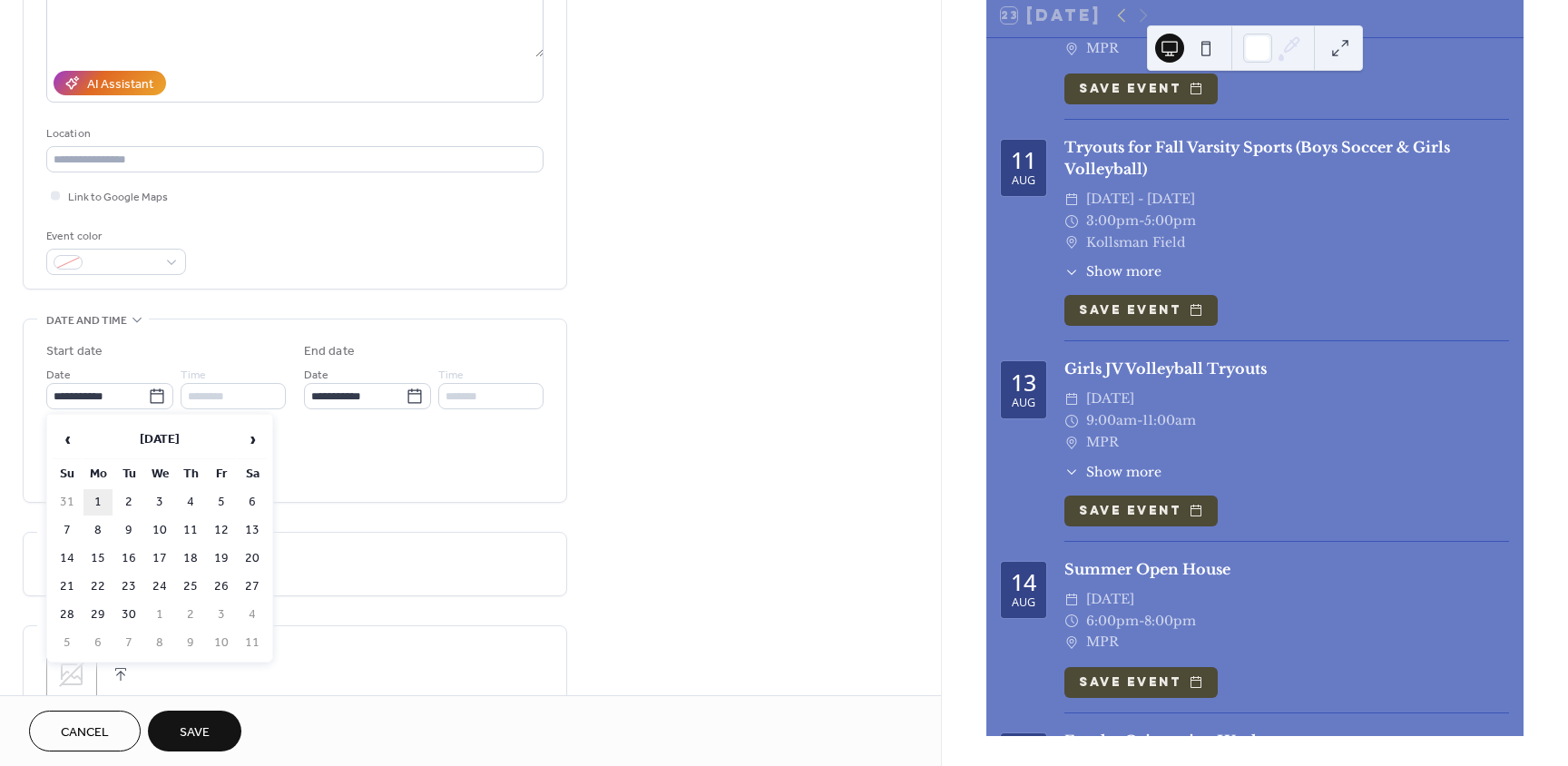 click on "1" at bounding box center (98, 502) 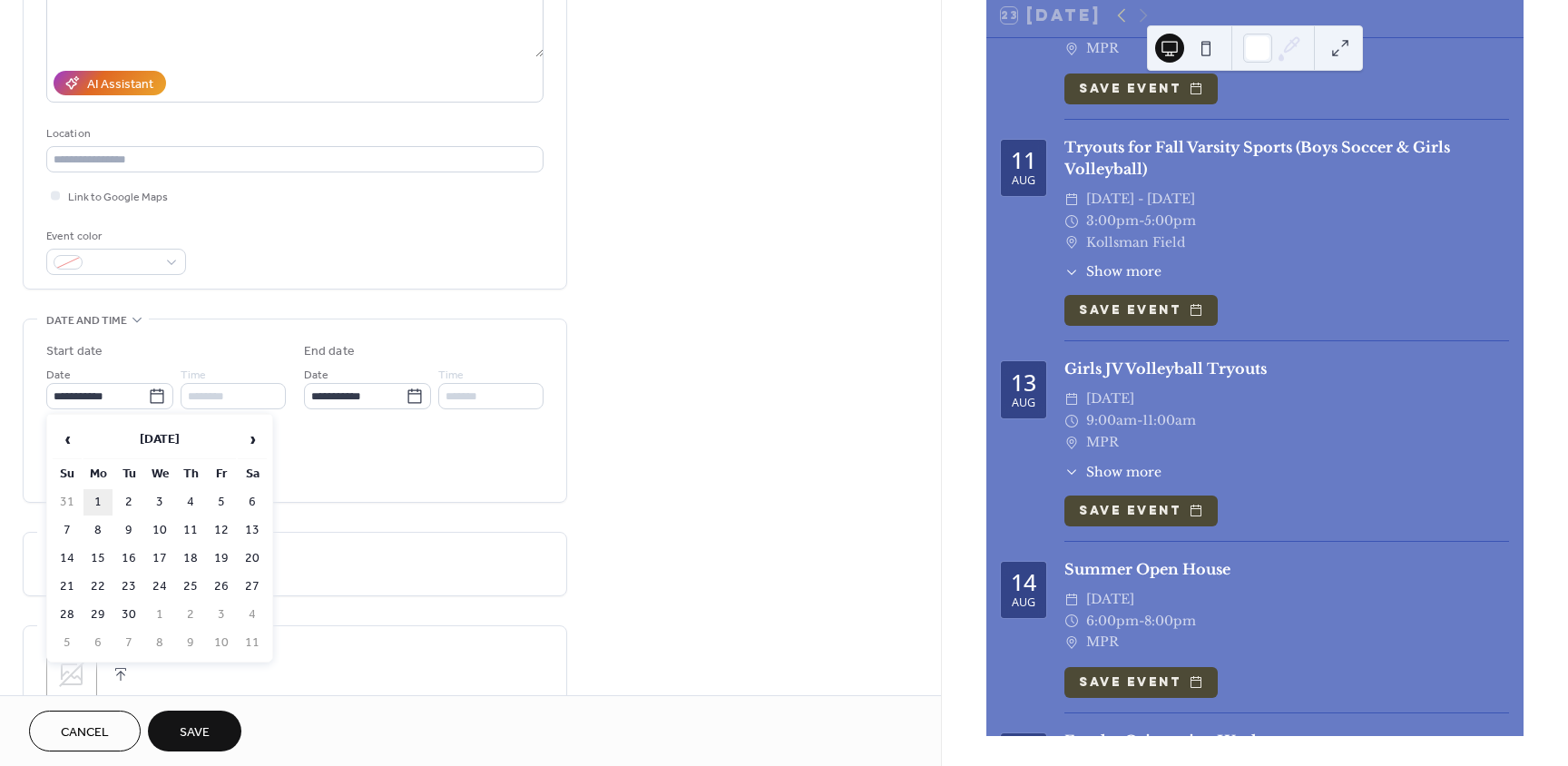 type on "**********" 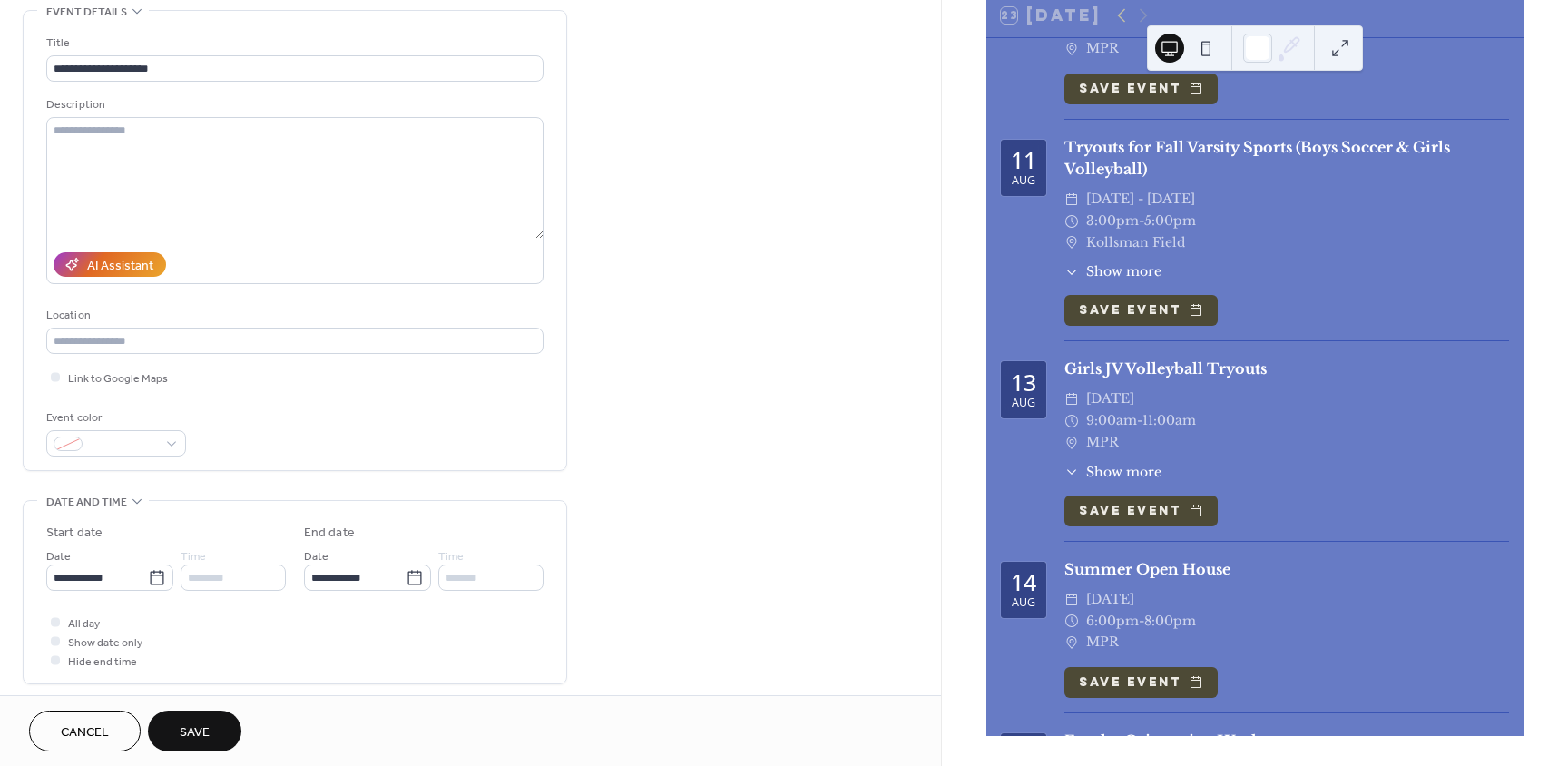 scroll, scrollTop: 0, scrollLeft: 0, axis: both 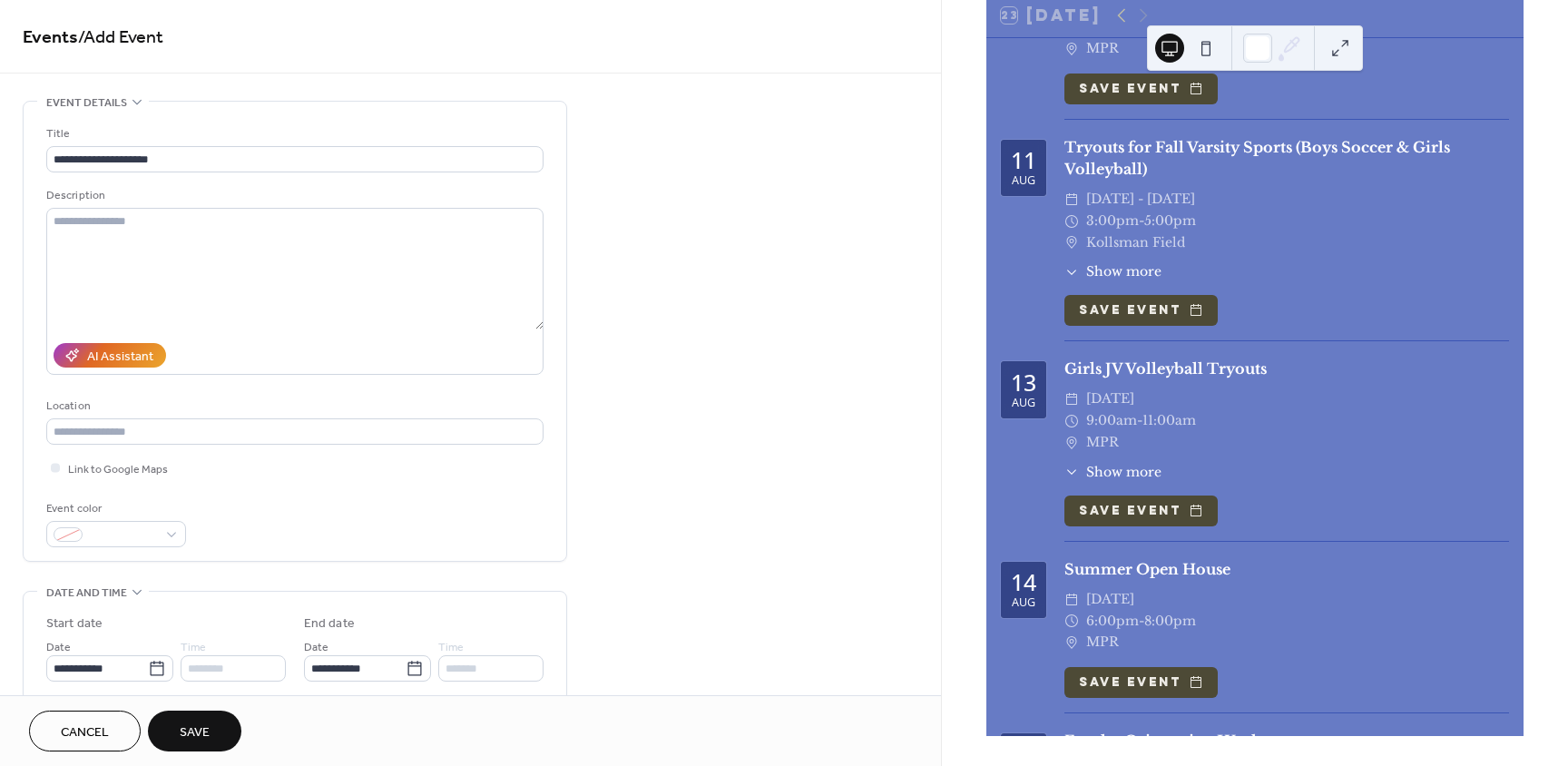 click on "Save" at bounding box center [194, 732] 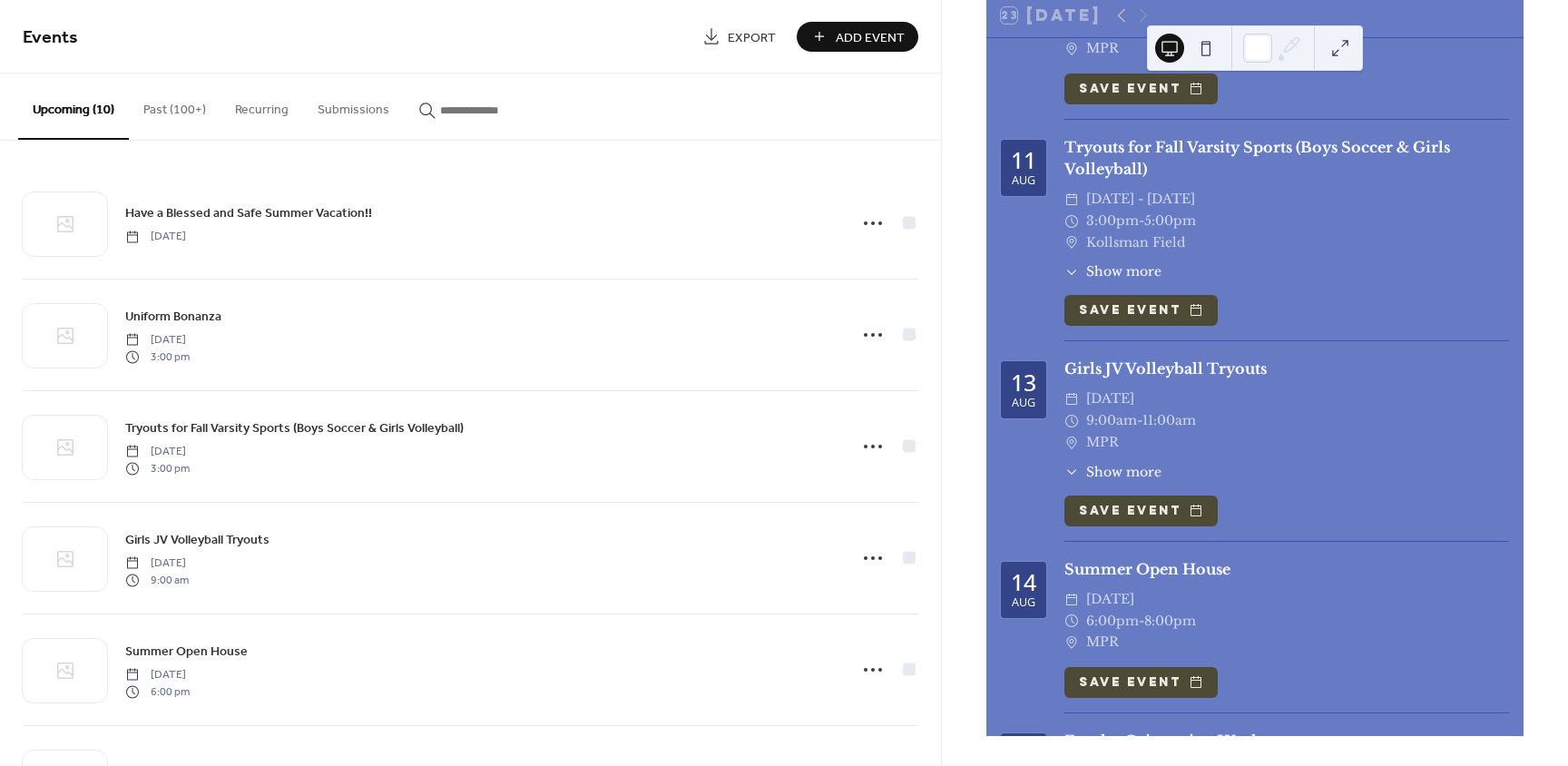 click on "Add Event" at bounding box center (870, 37) 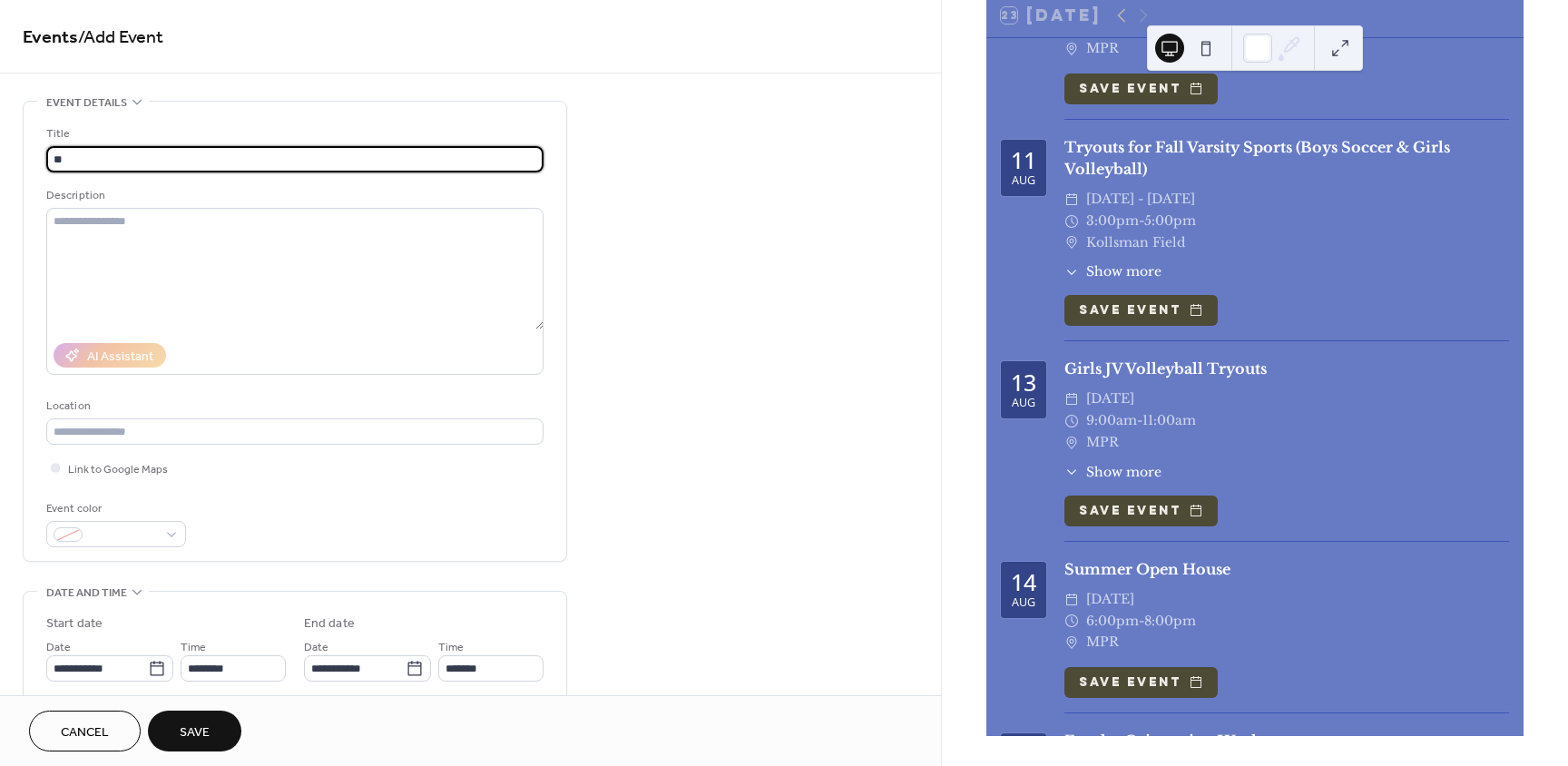 type on "*" 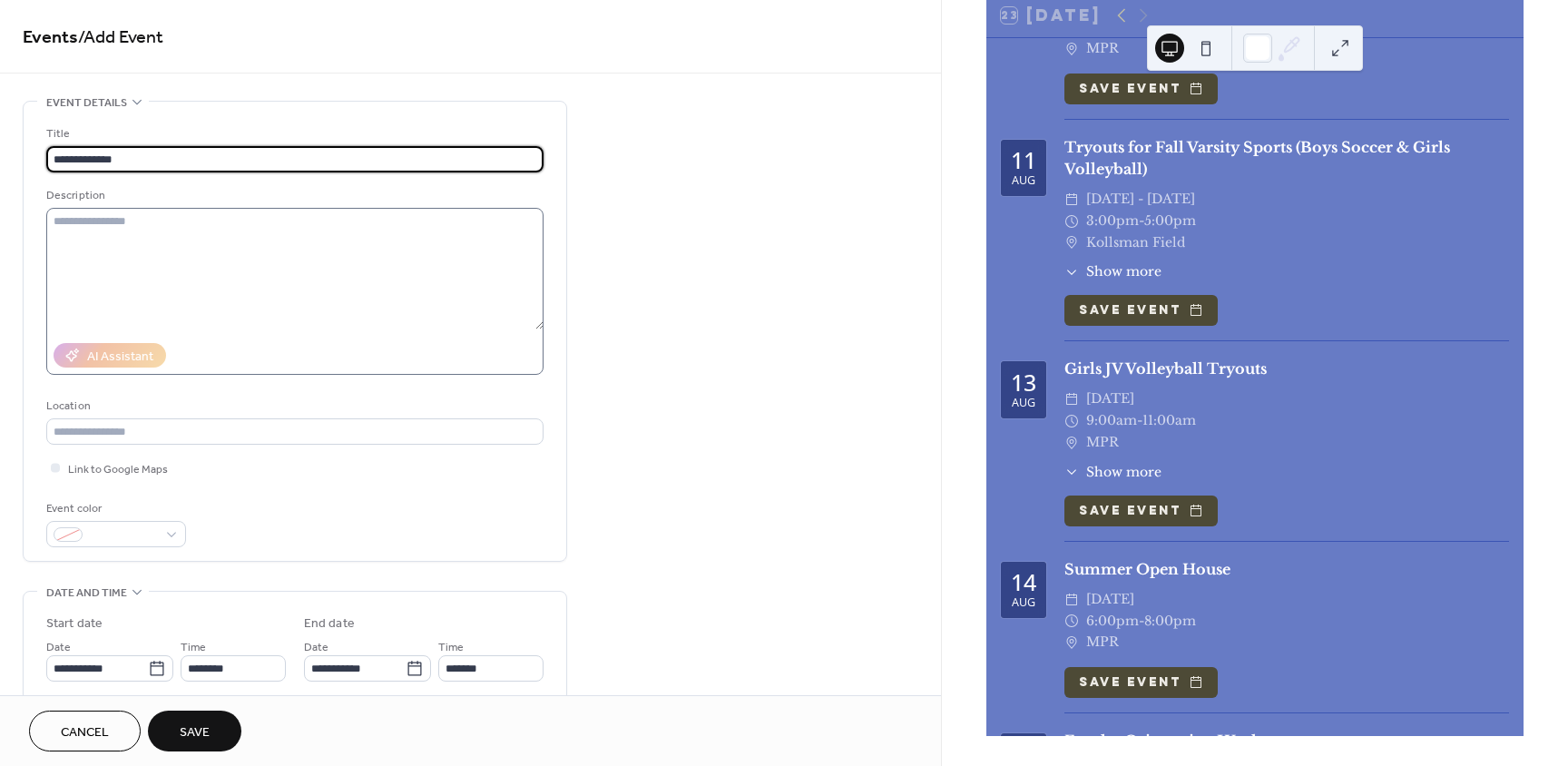 type on "**********" 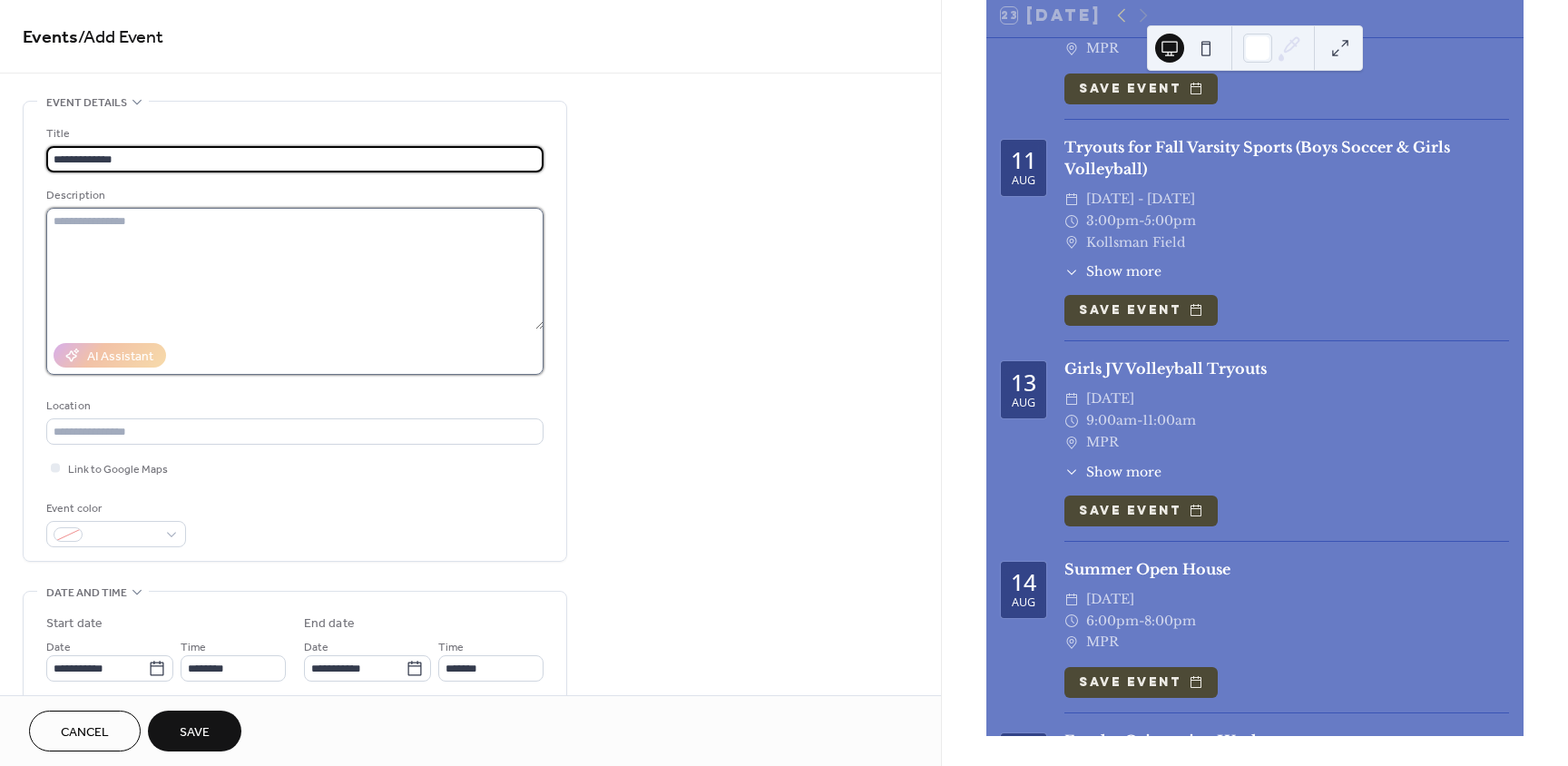 click at bounding box center (295, 269) 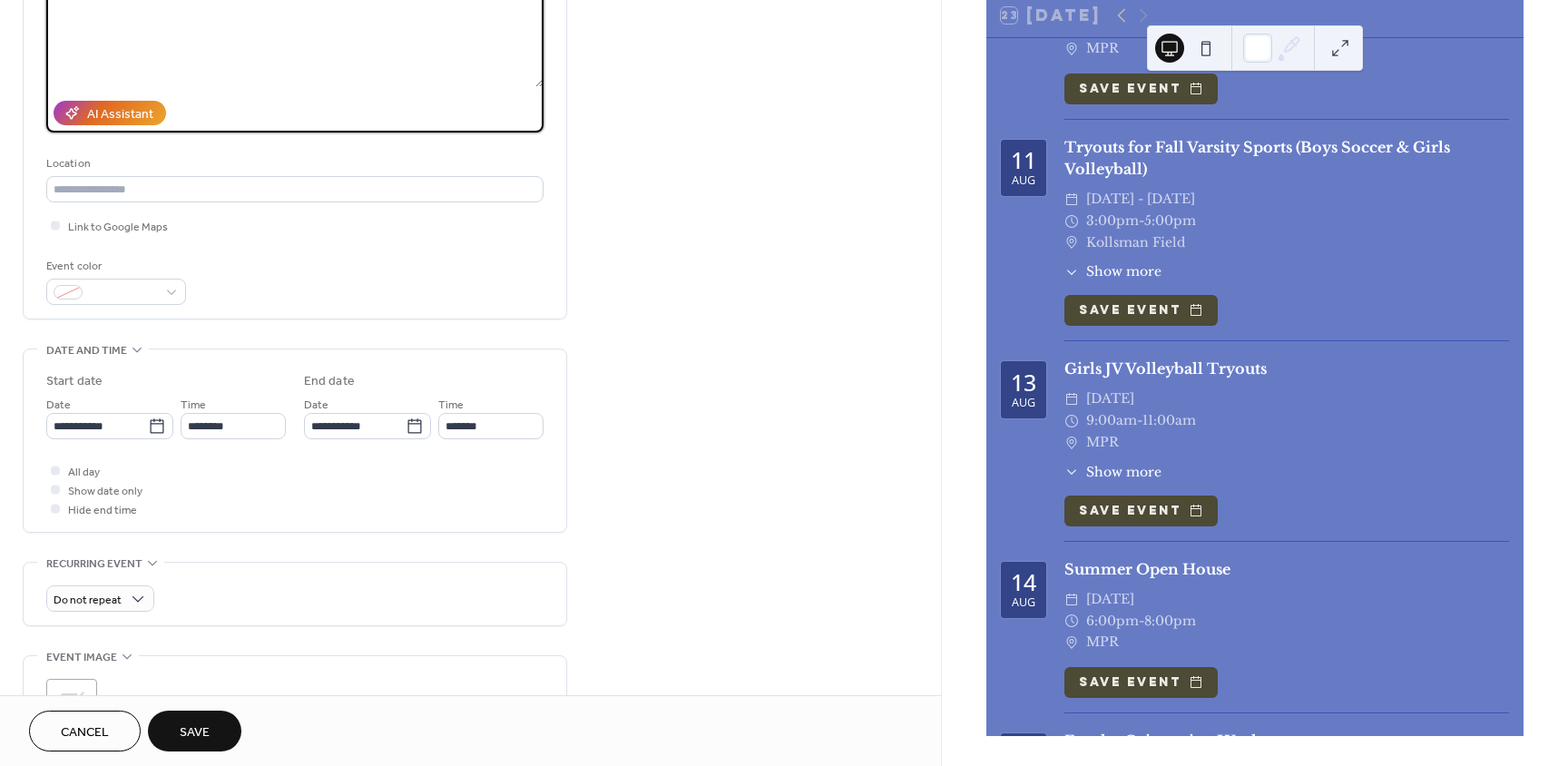 scroll, scrollTop: 272, scrollLeft: 0, axis: vertical 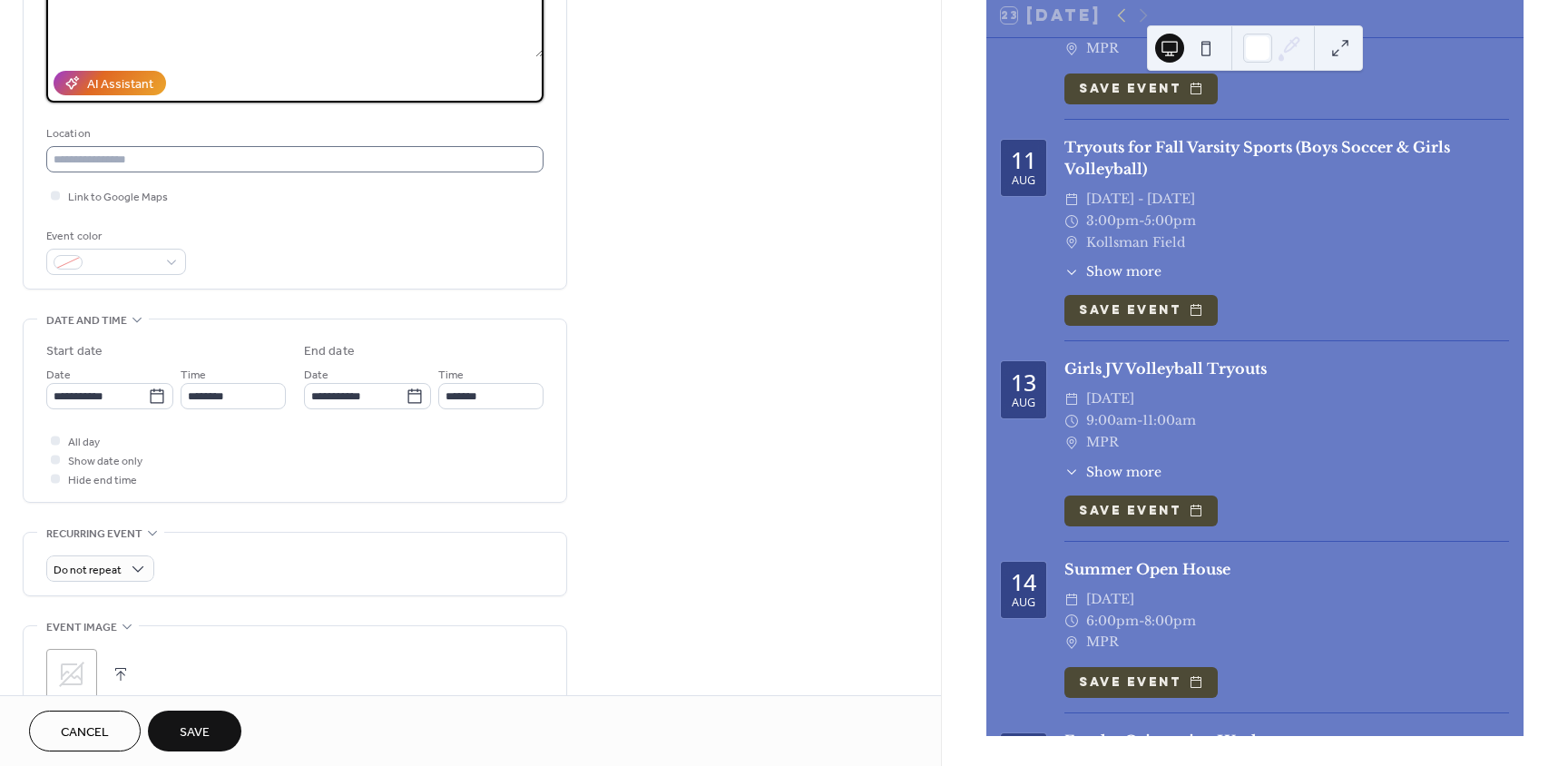 type on "**********" 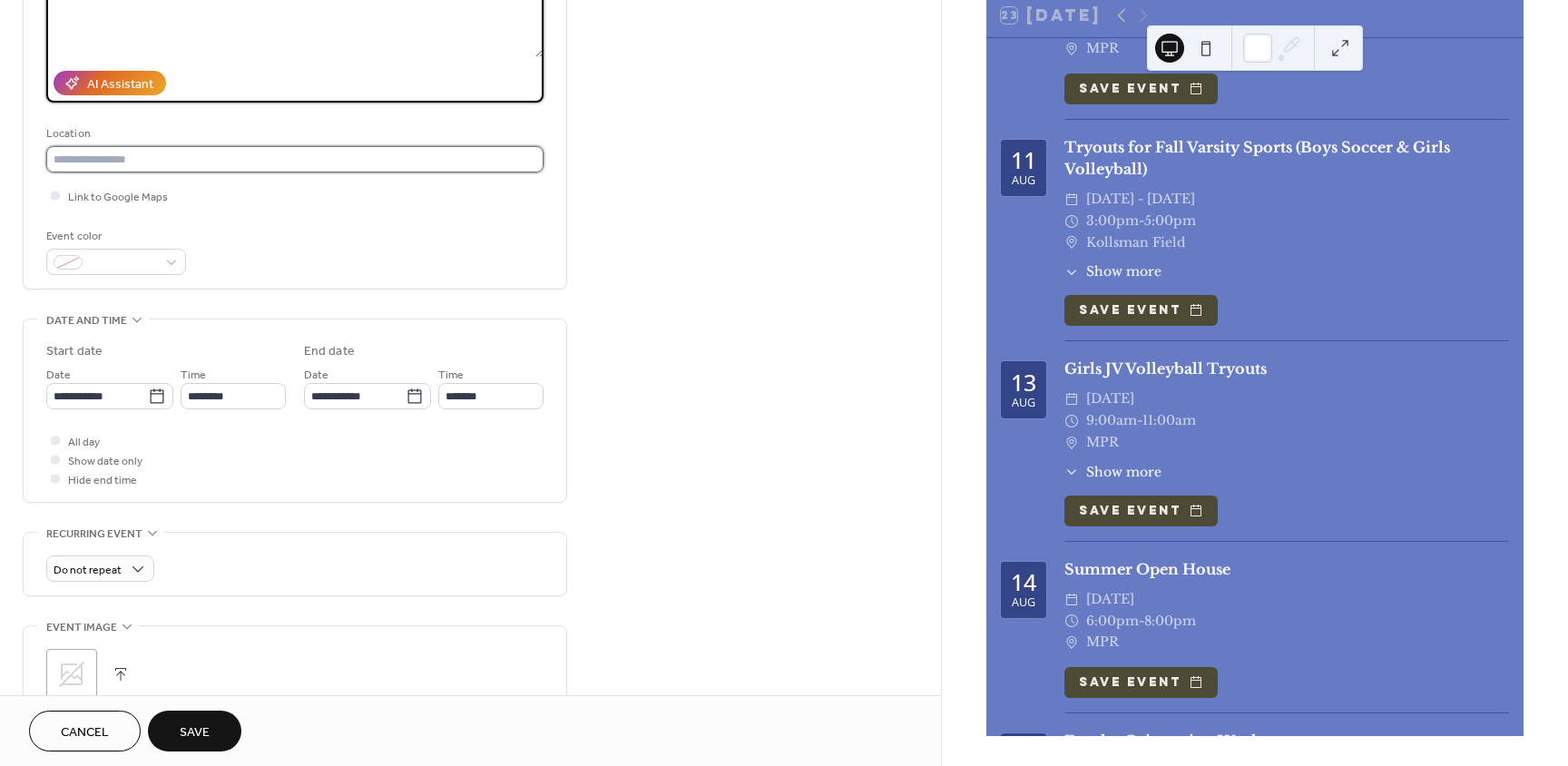 click at bounding box center (295, 159) 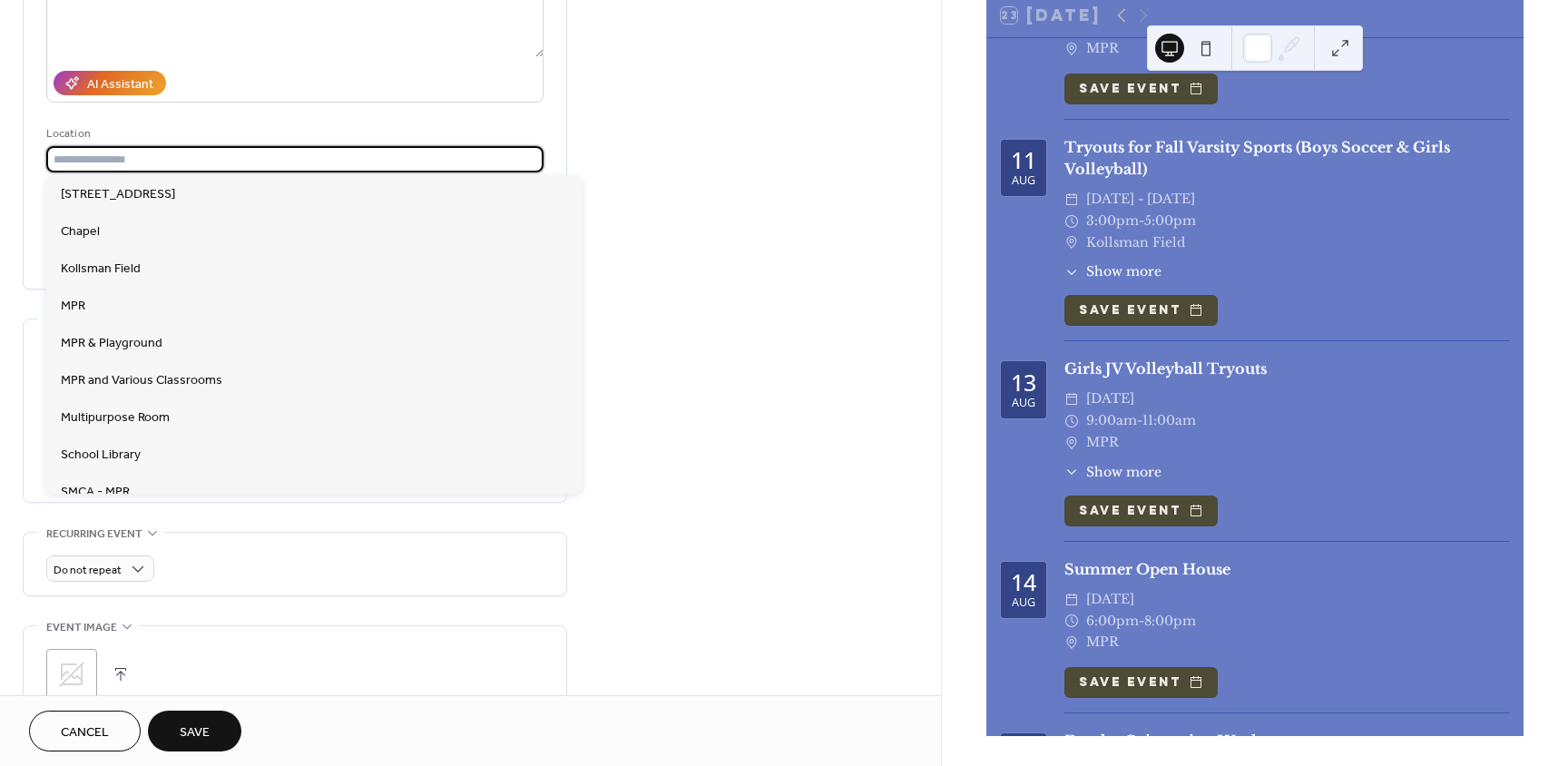 click on "**********" at bounding box center [470, 411] 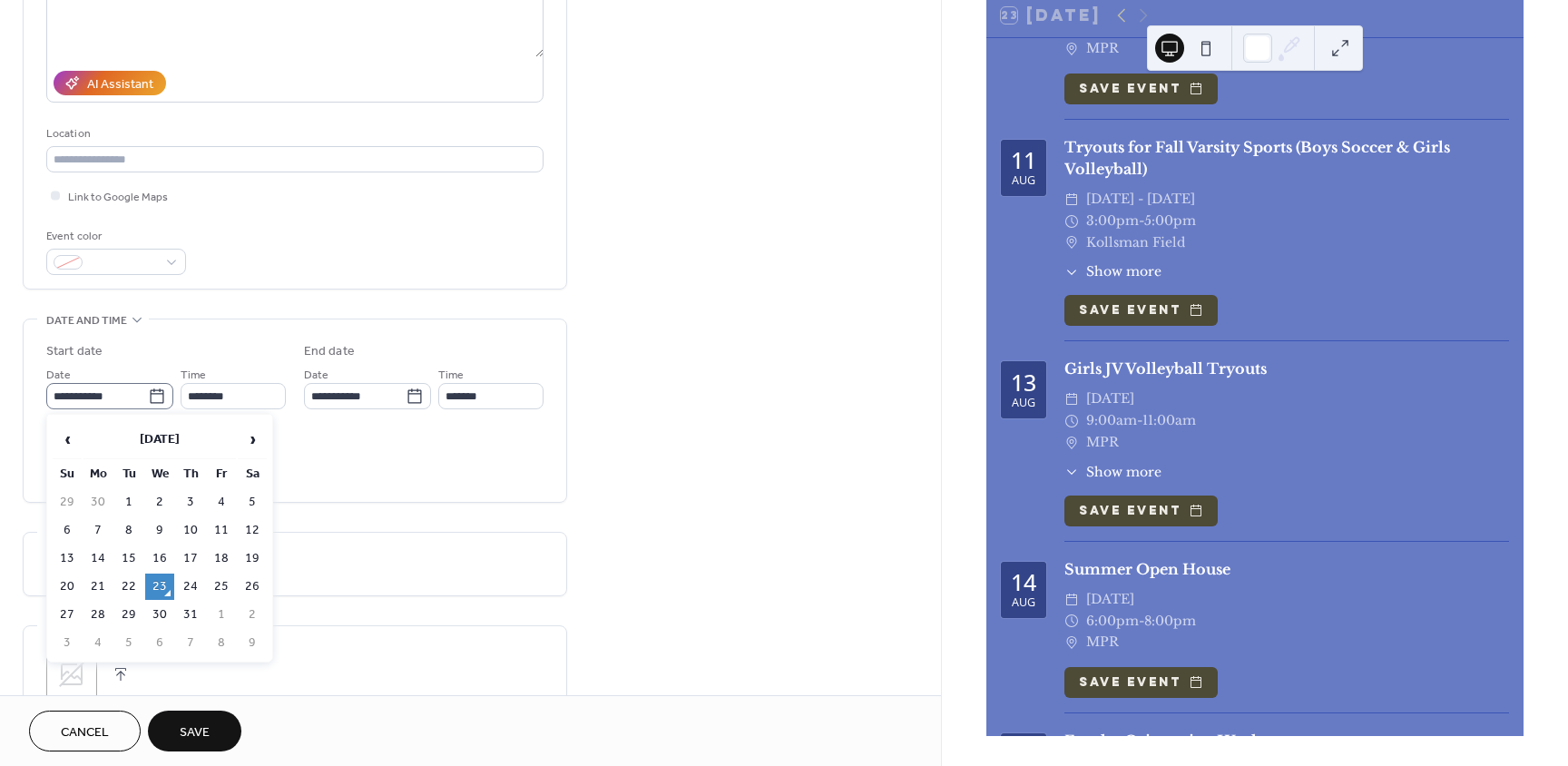click 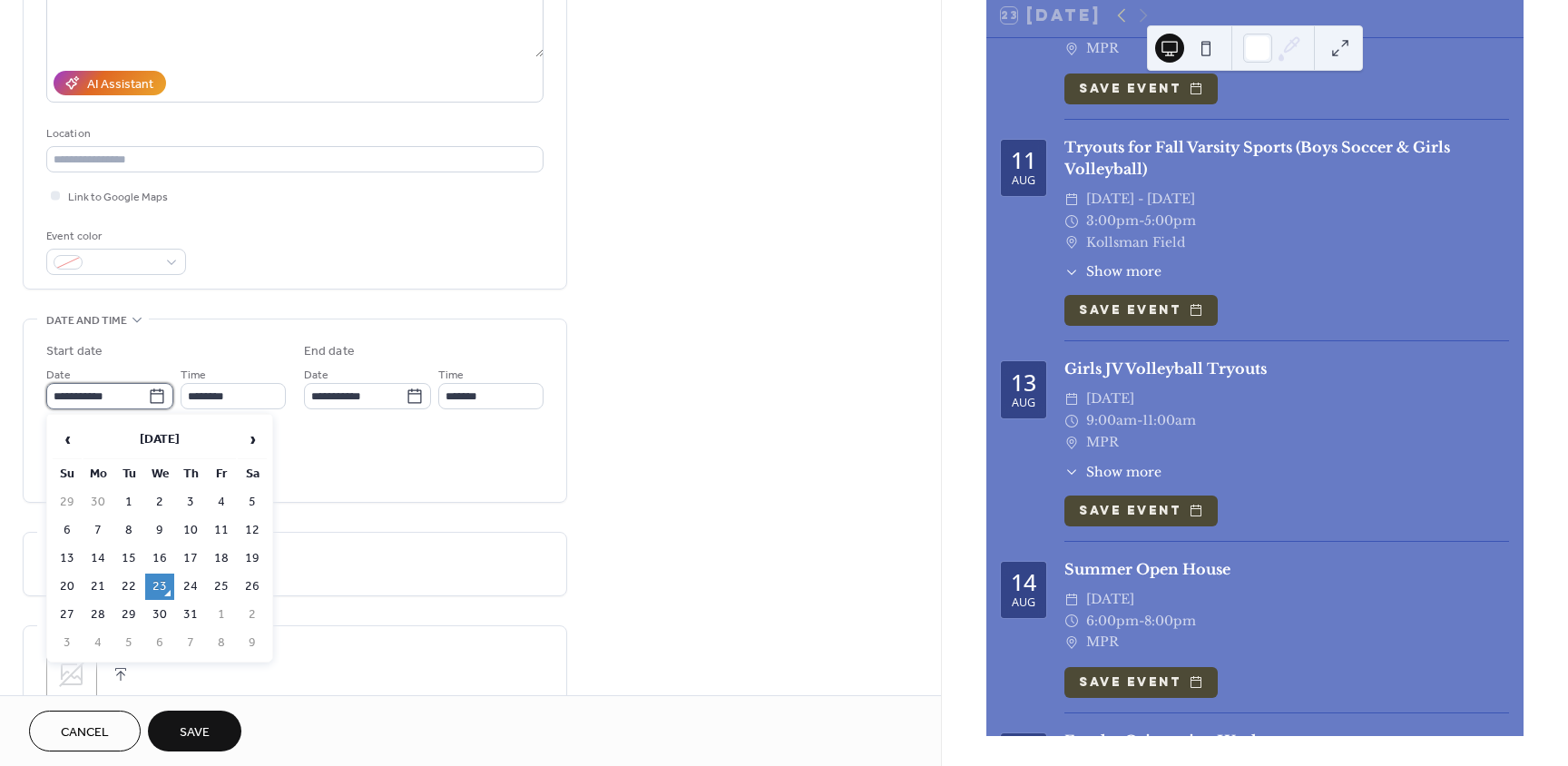 click on "**********" at bounding box center (97, 396) 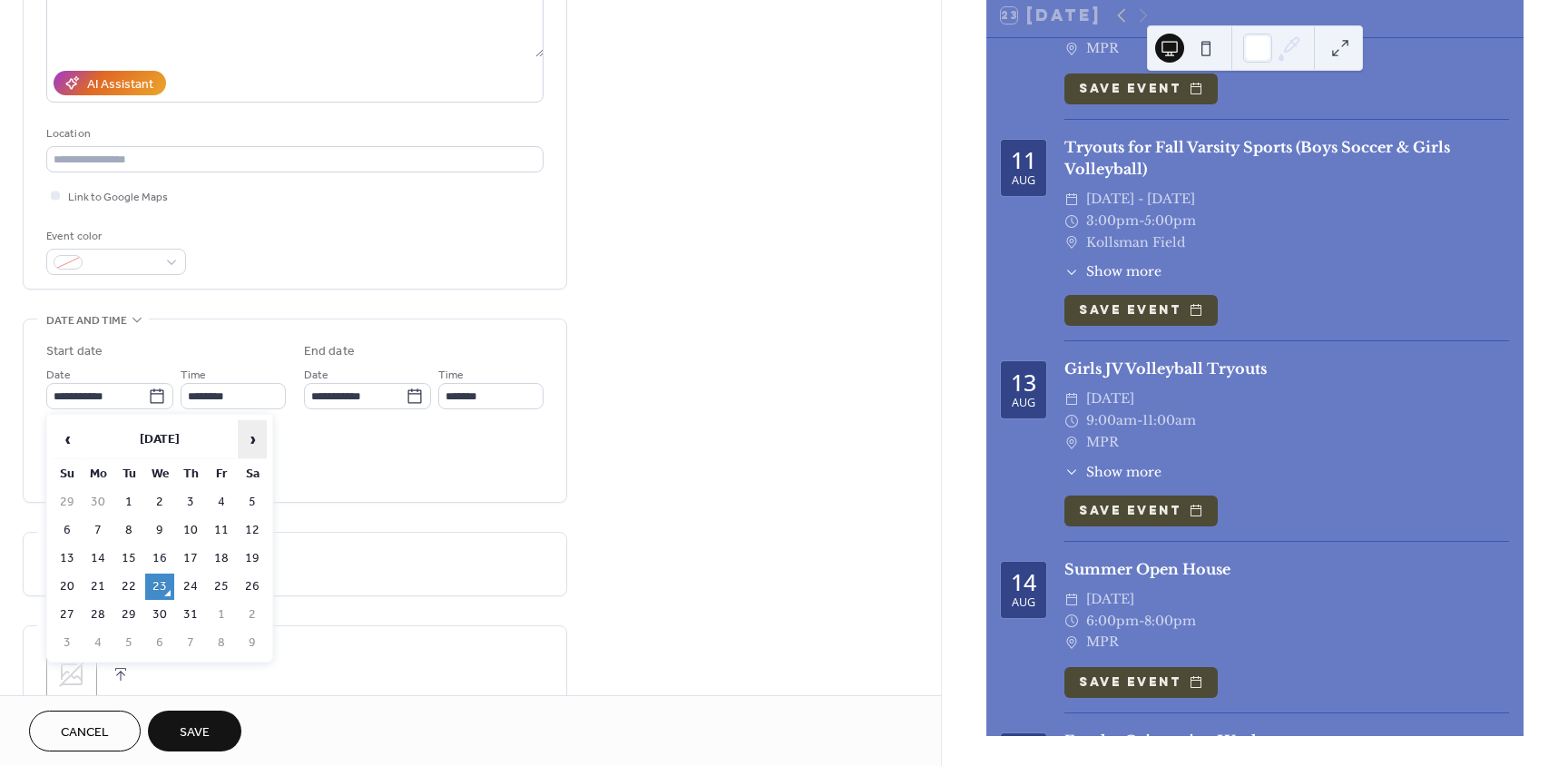 click on "›" at bounding box center (252, 439) 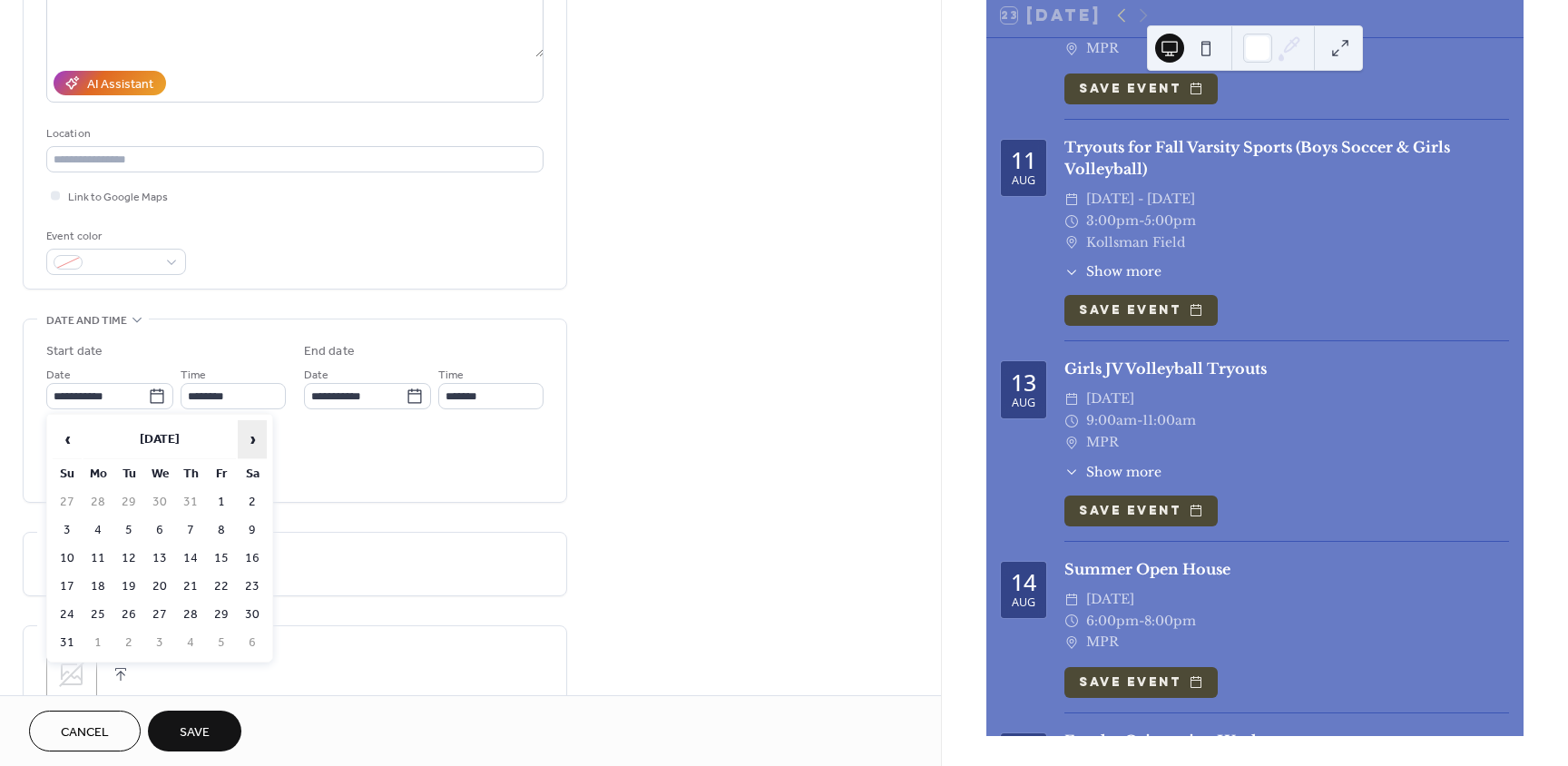 click on "›" at bounding box center (252, 439) 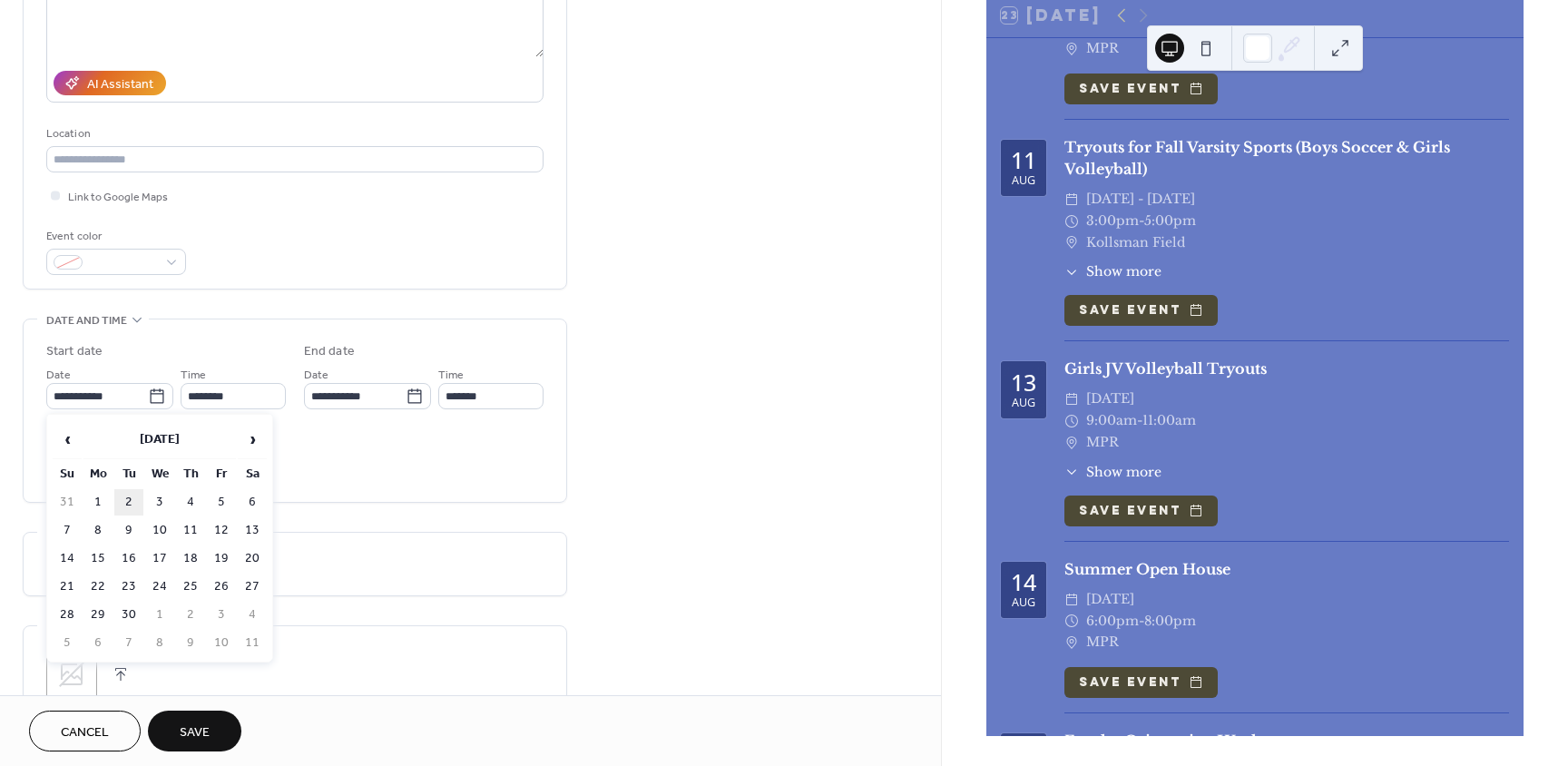 click on "2" at bounding box center [129, 502] 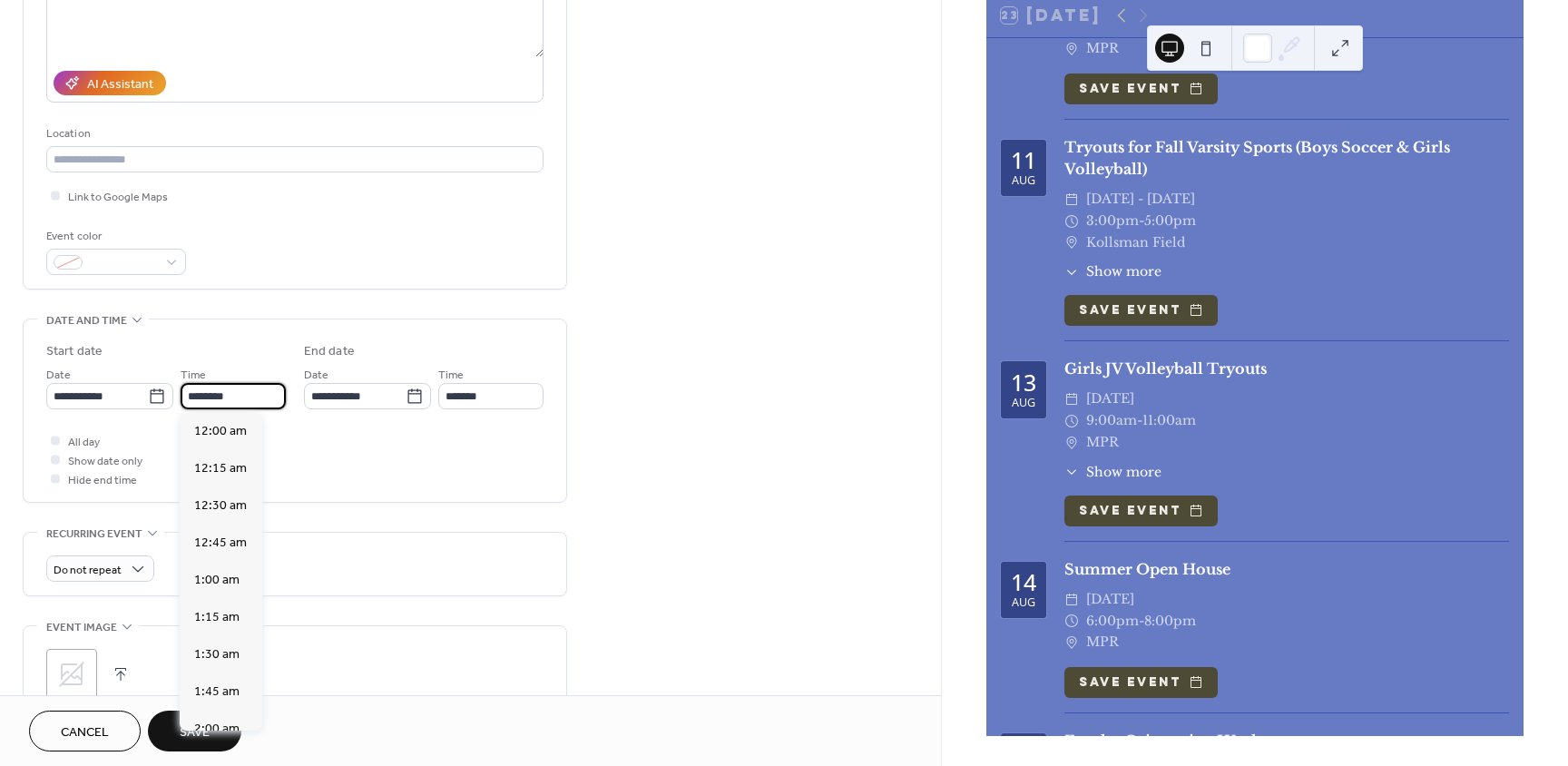 click on "********" at bounding box center [233, 396] 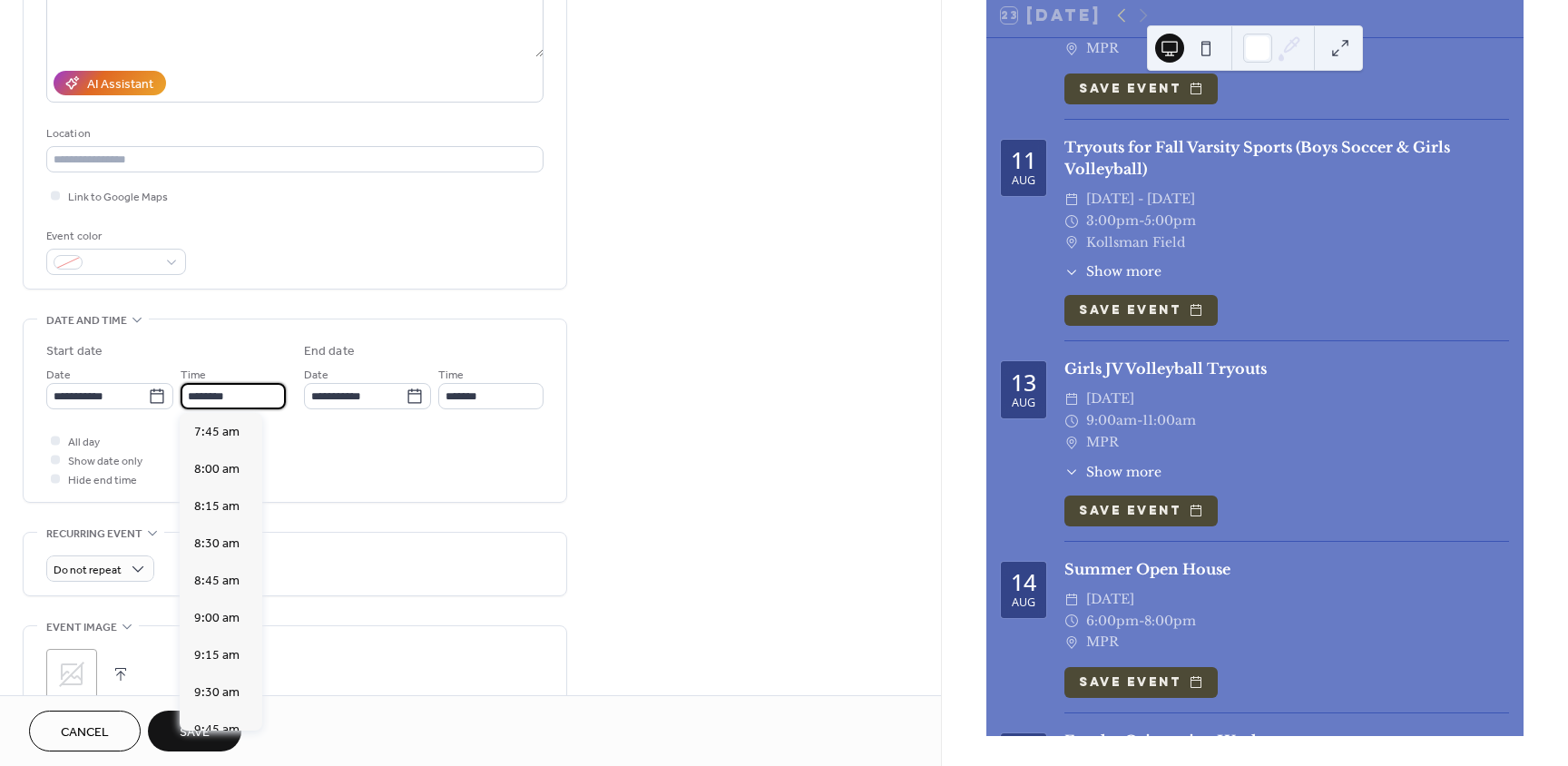scroll, scrollTop: 1151, scrollLeft: 0, axis: vertical 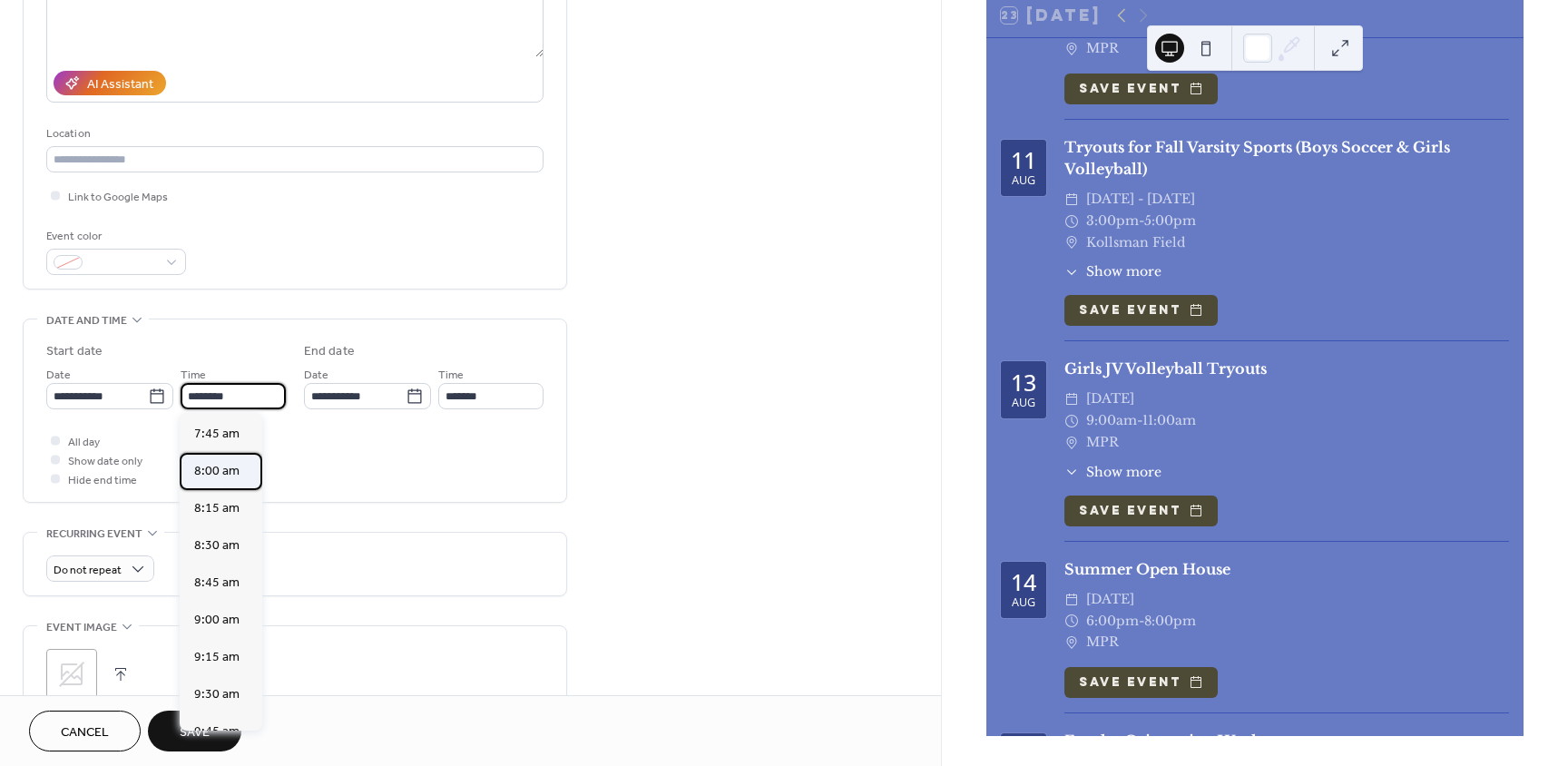 click on "8:00 am" at bounding box center (217, 471) 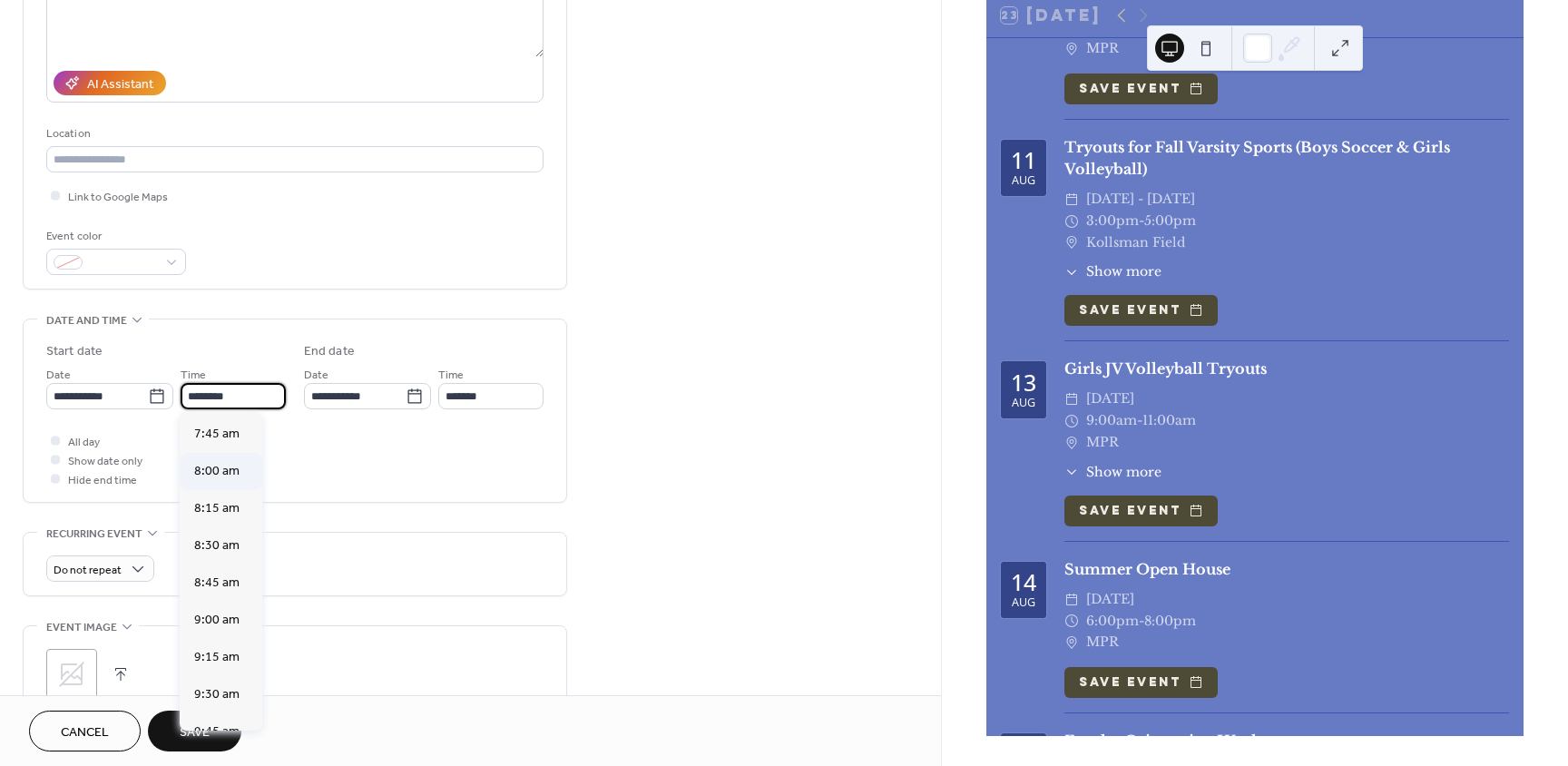 type on "*******" 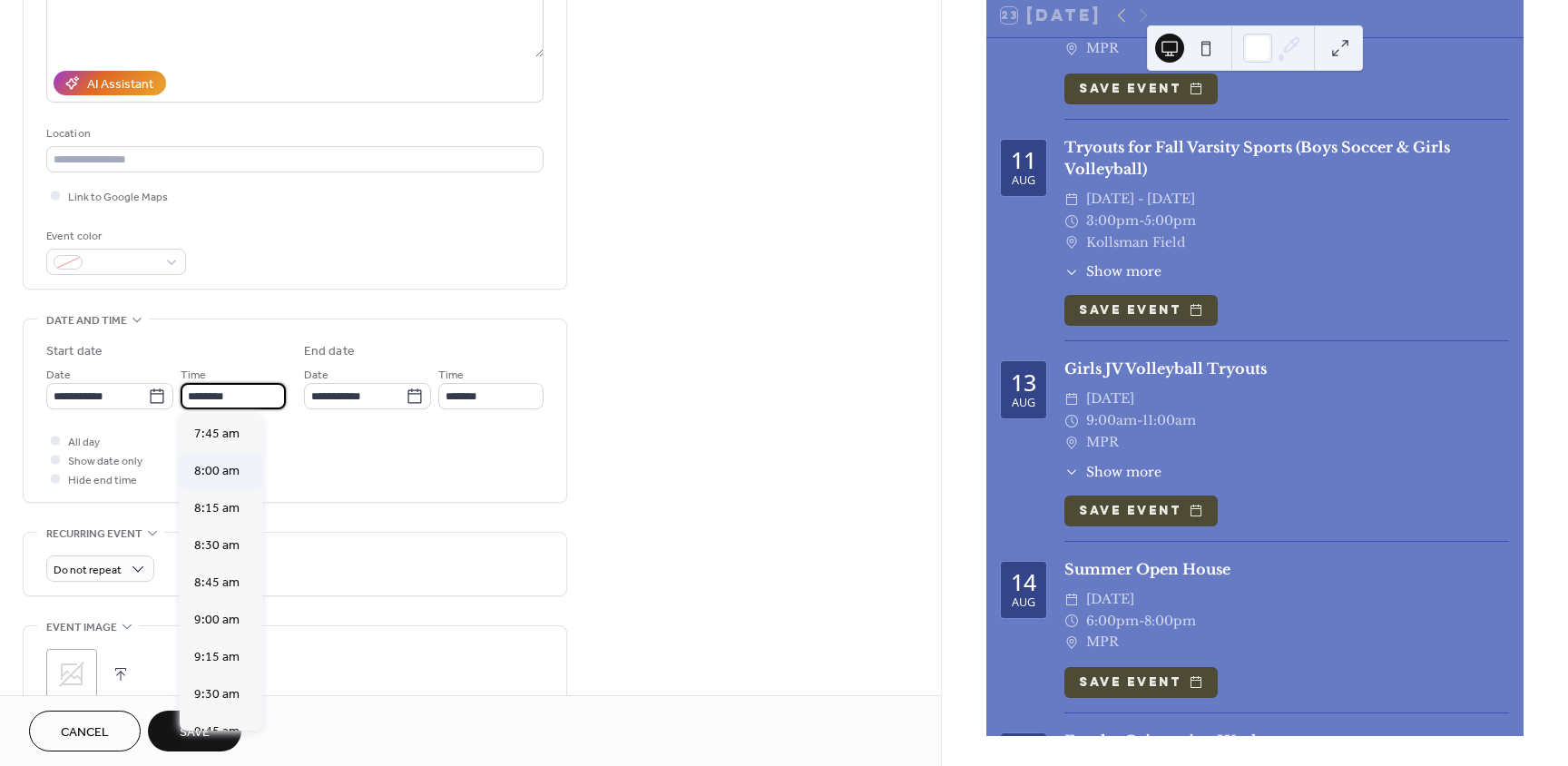 type on "*******" 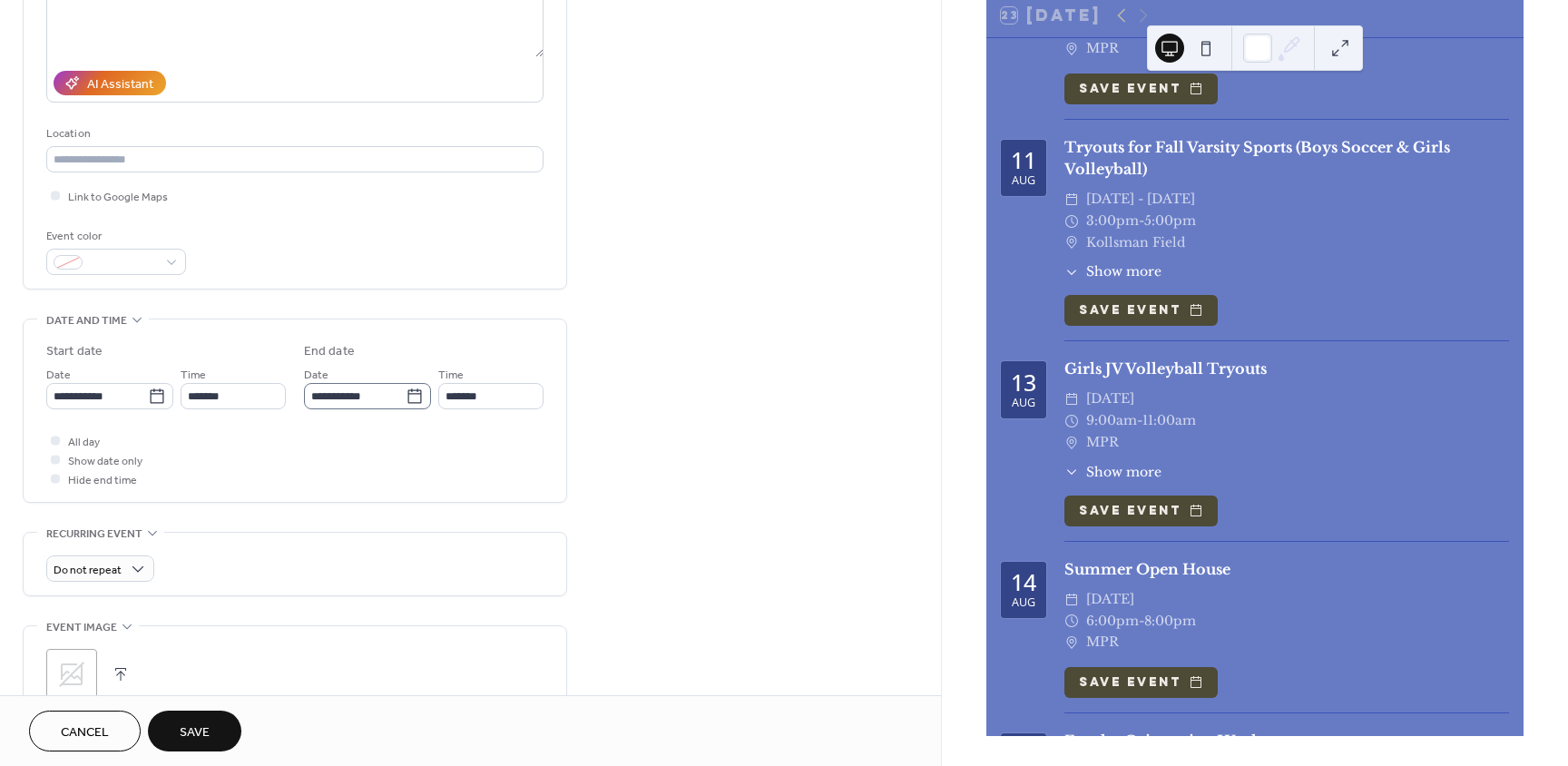 click 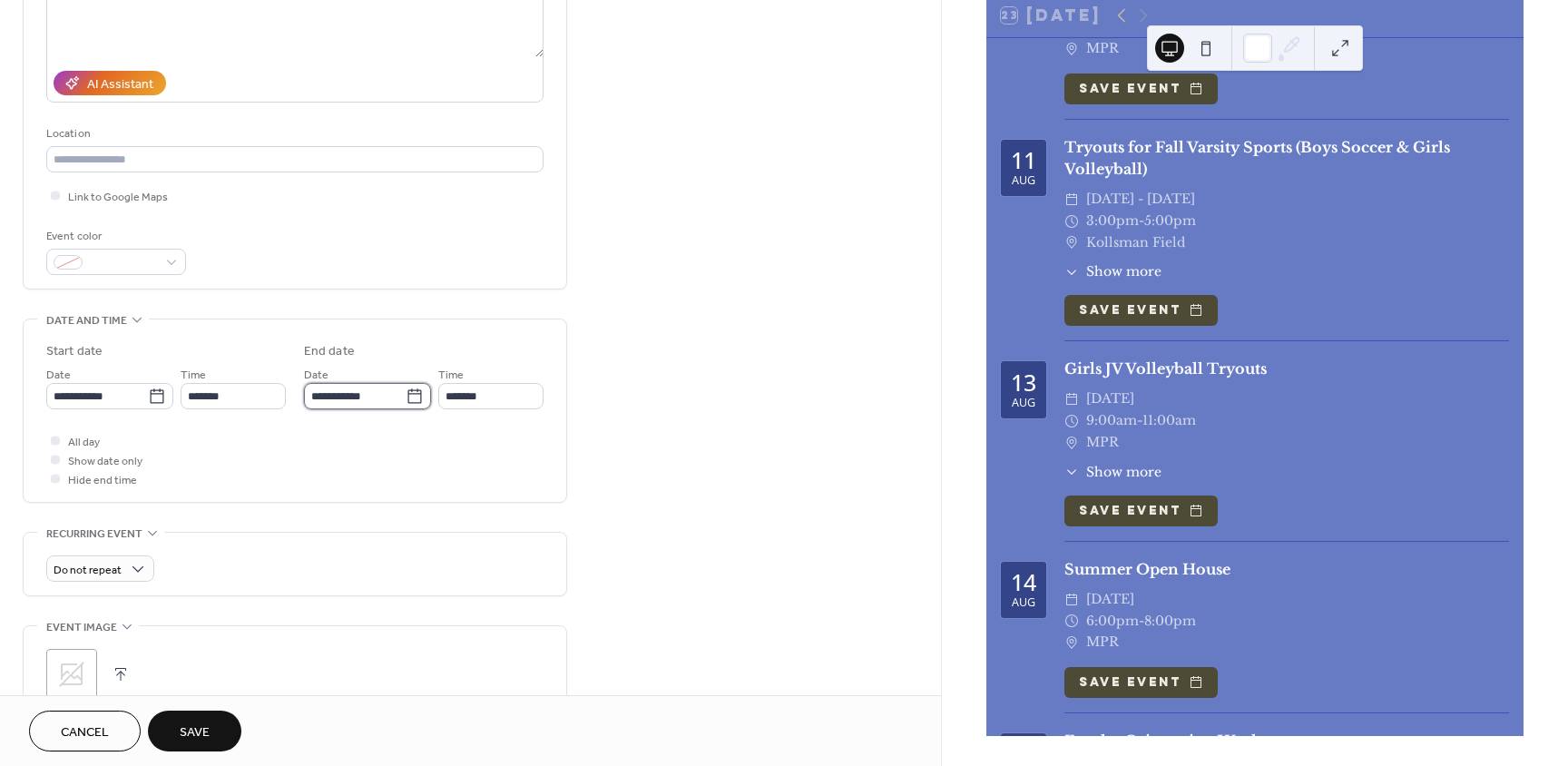 click on "**********" at bounding box center (355, 396) 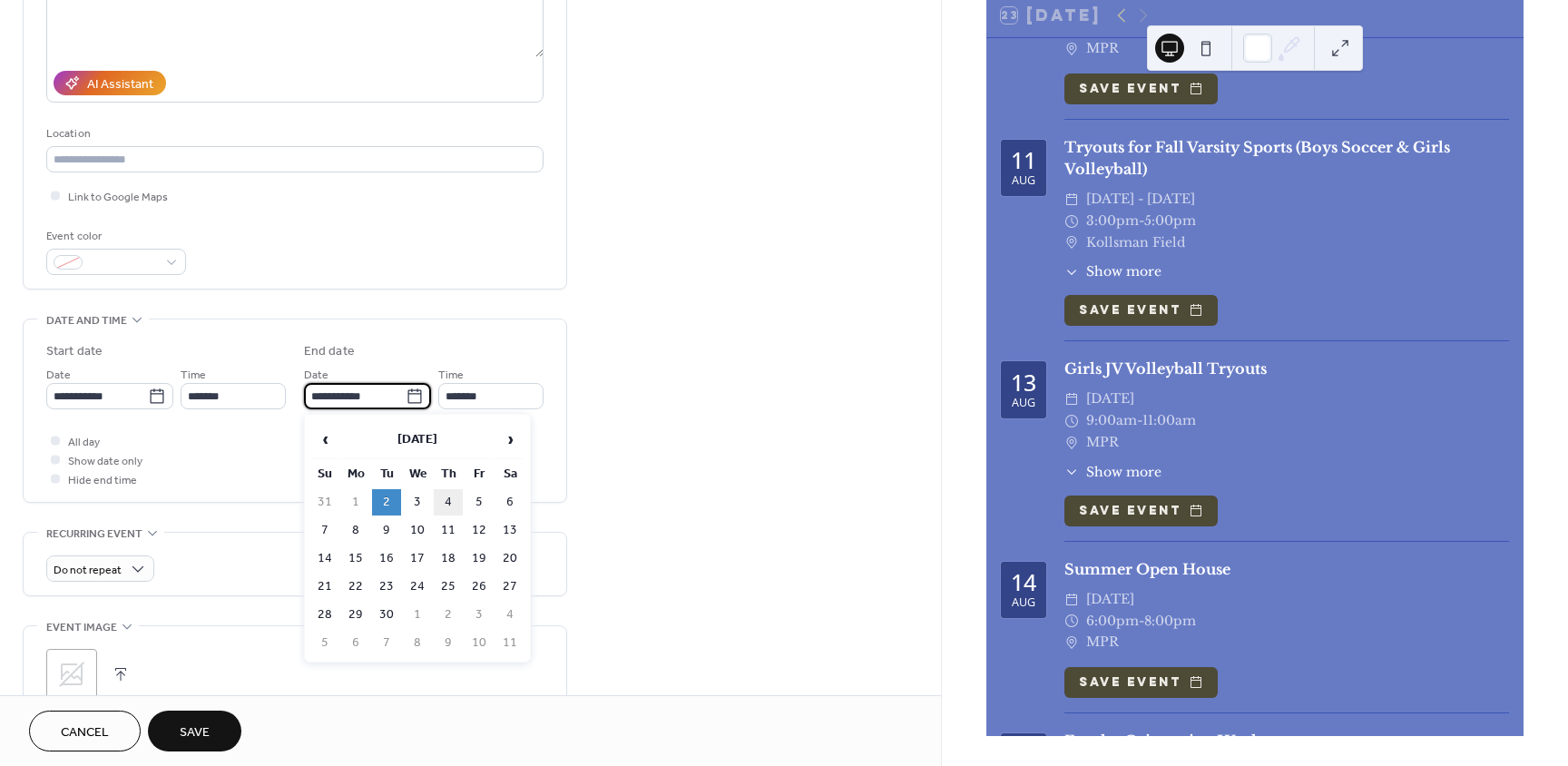 click on "4" at bounding box center (448, 502) 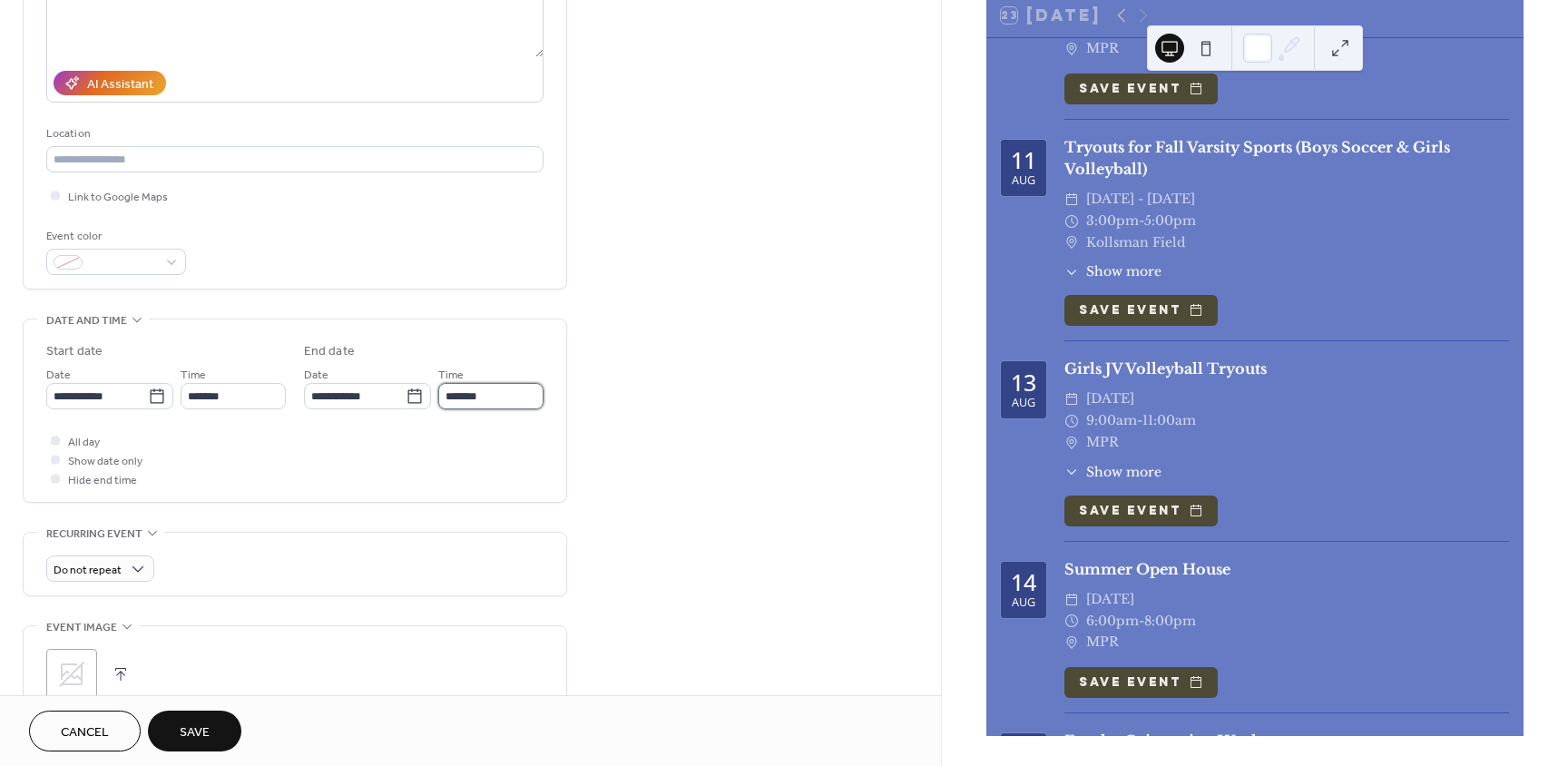 click on "*******" at bounding box center [491, 396] 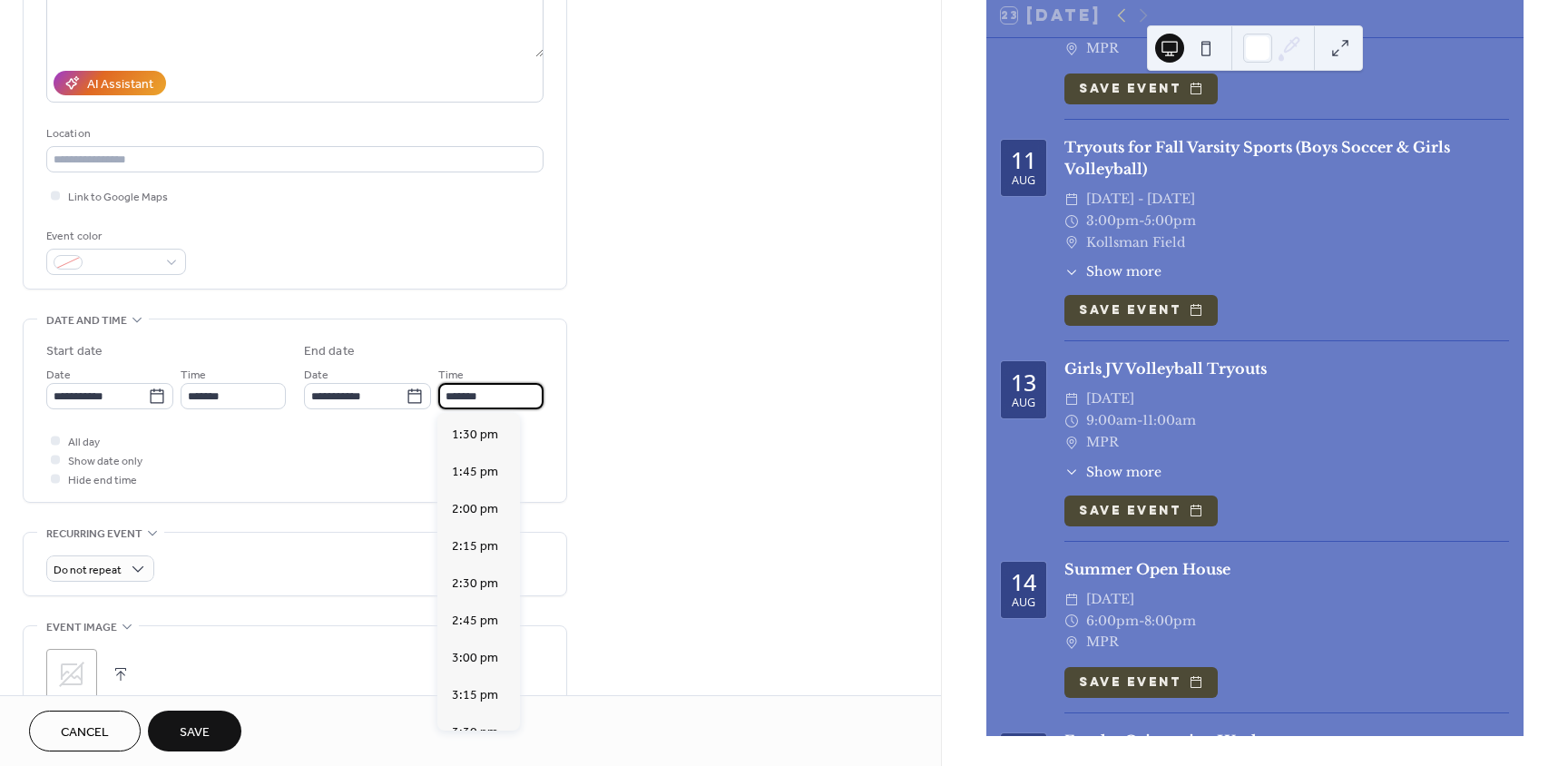 scroll, scrollTop: 2066, scrollLeft: 0, axis: vertical 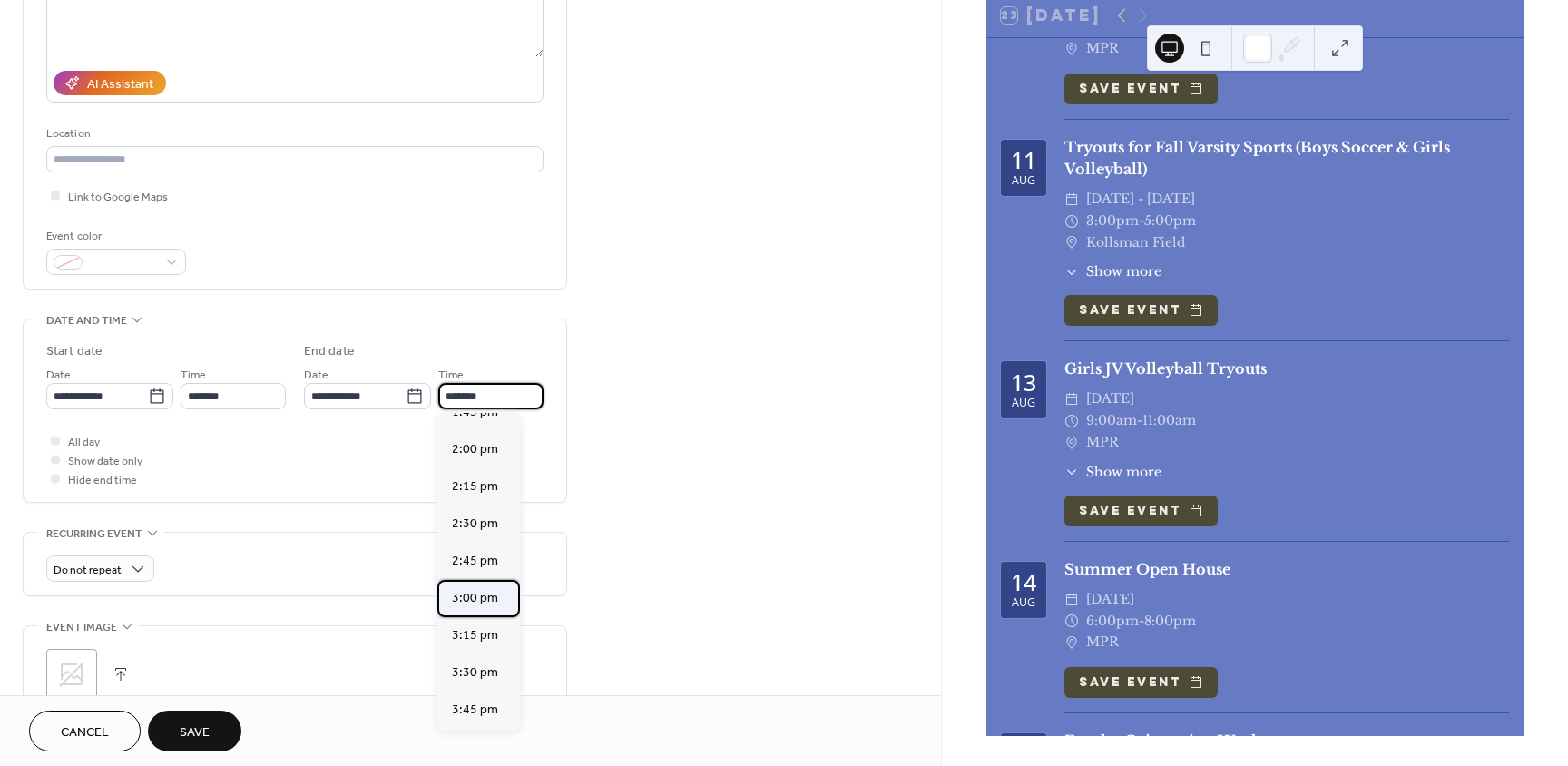 click on "3:00 pm" at bounding box center [475, 598] 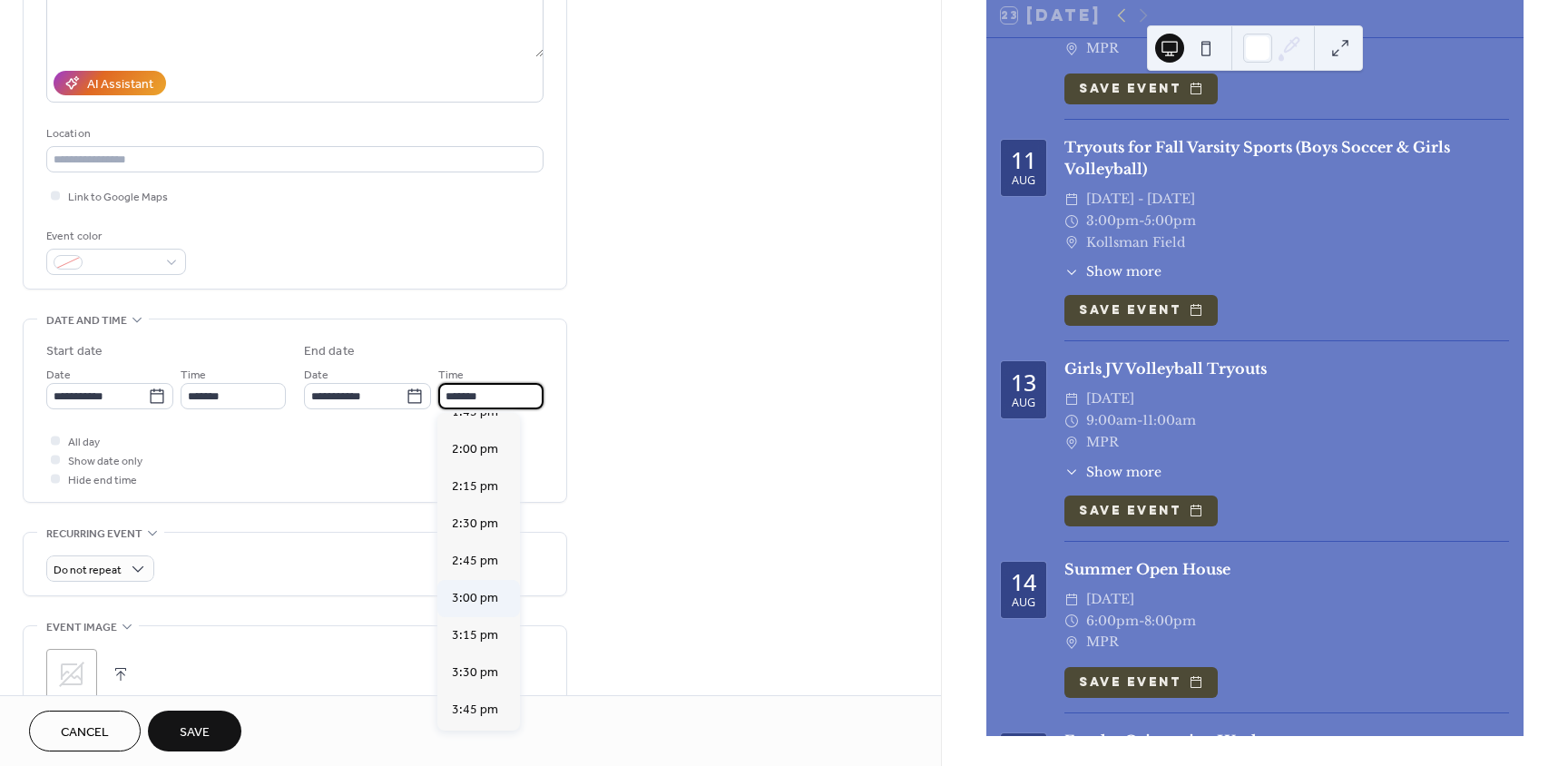 type on "*******" 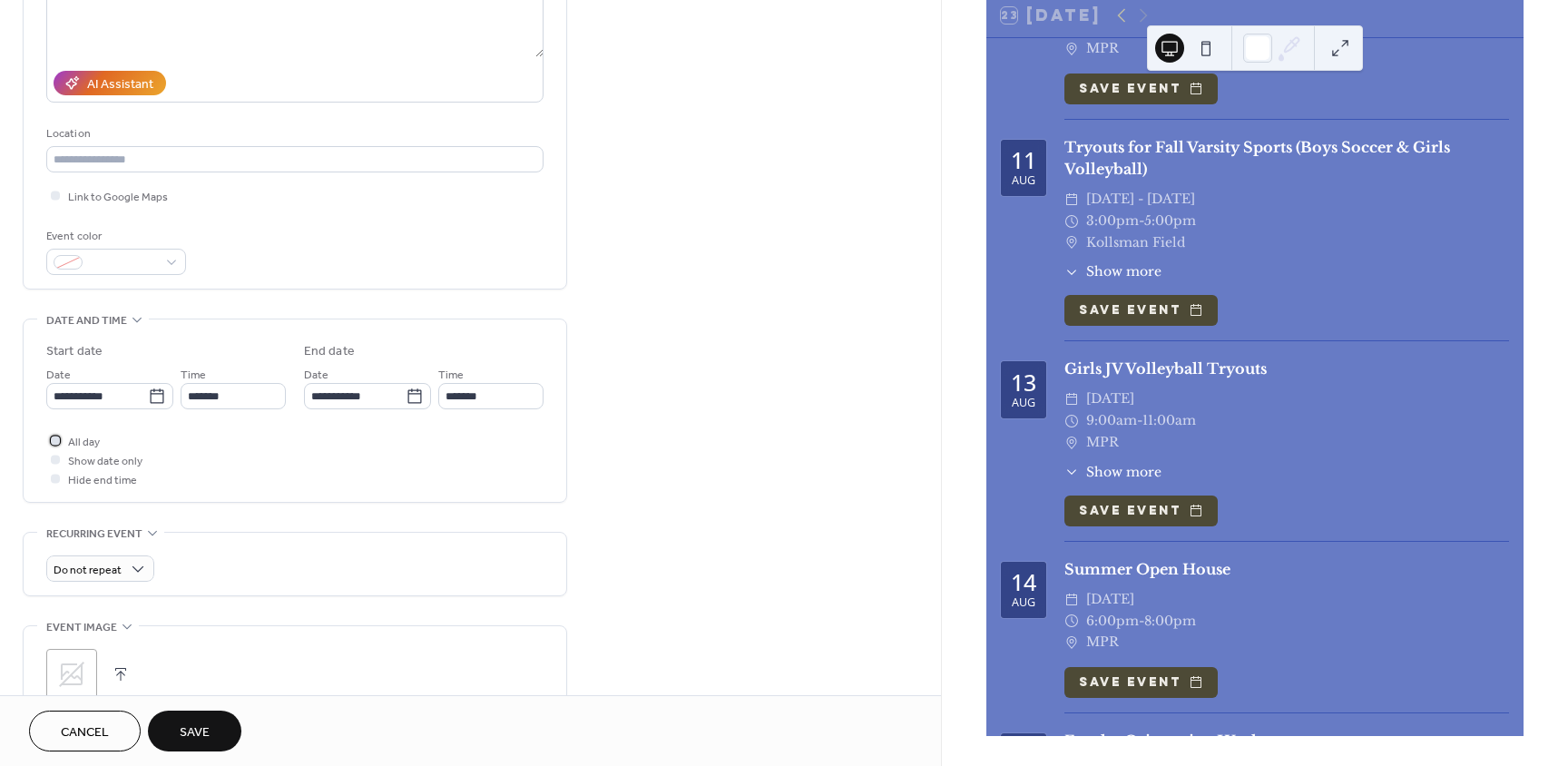 click at bounding box center [55, 440] 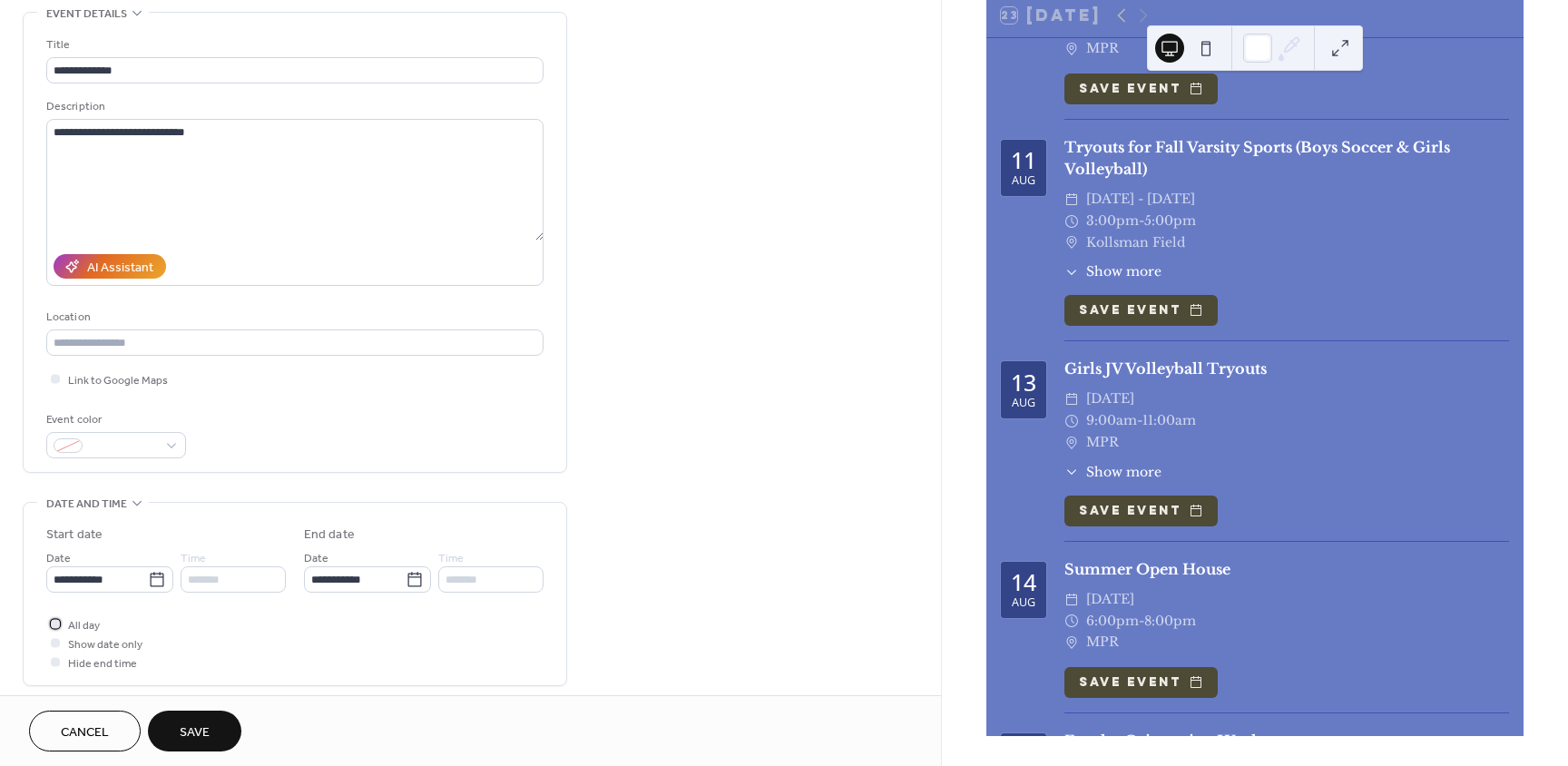 scroll, scrollTop: 91, scrollLeft: 0, axis: vertical 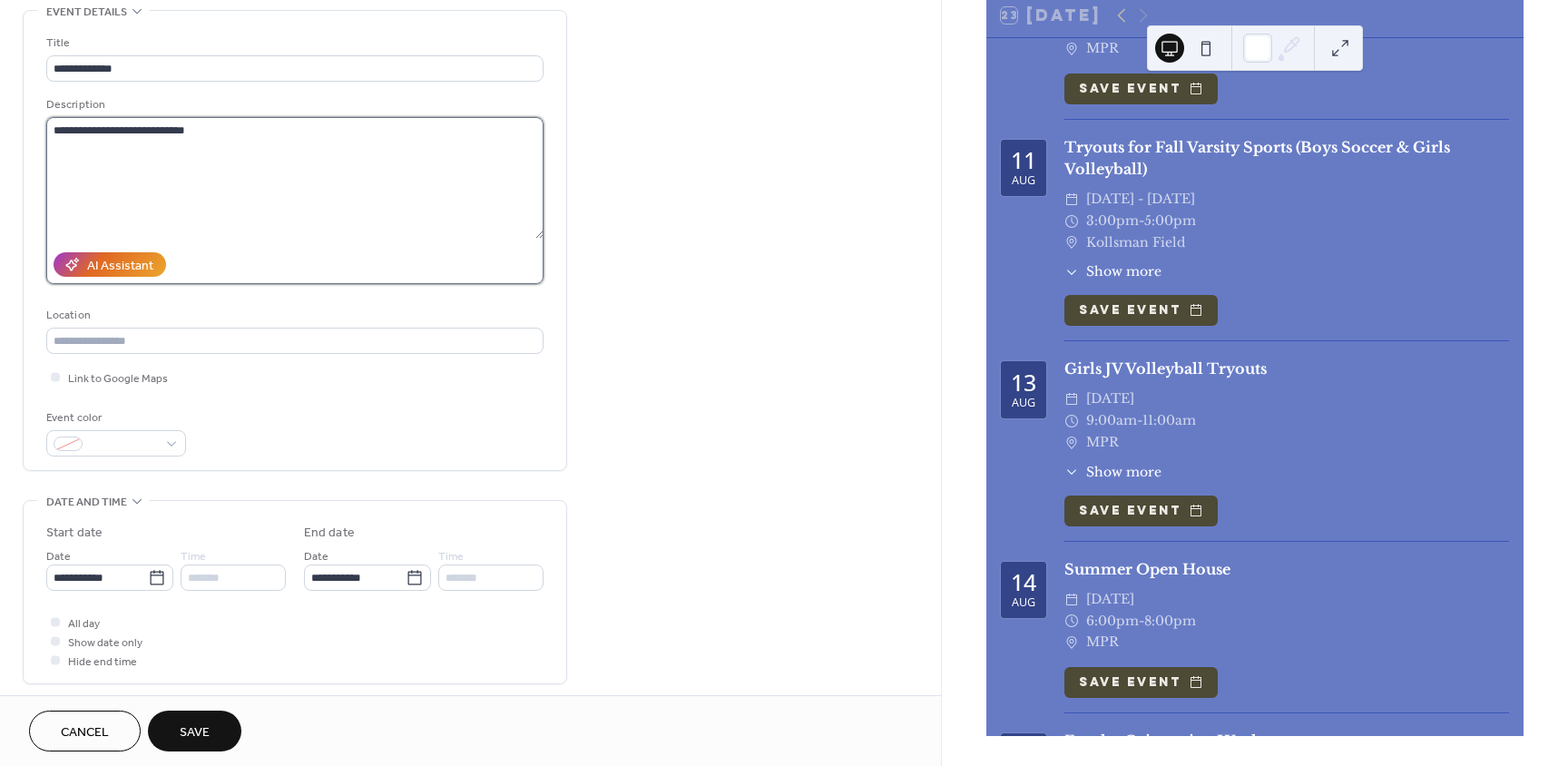 click on "**********" at bounding box center (295, 178) 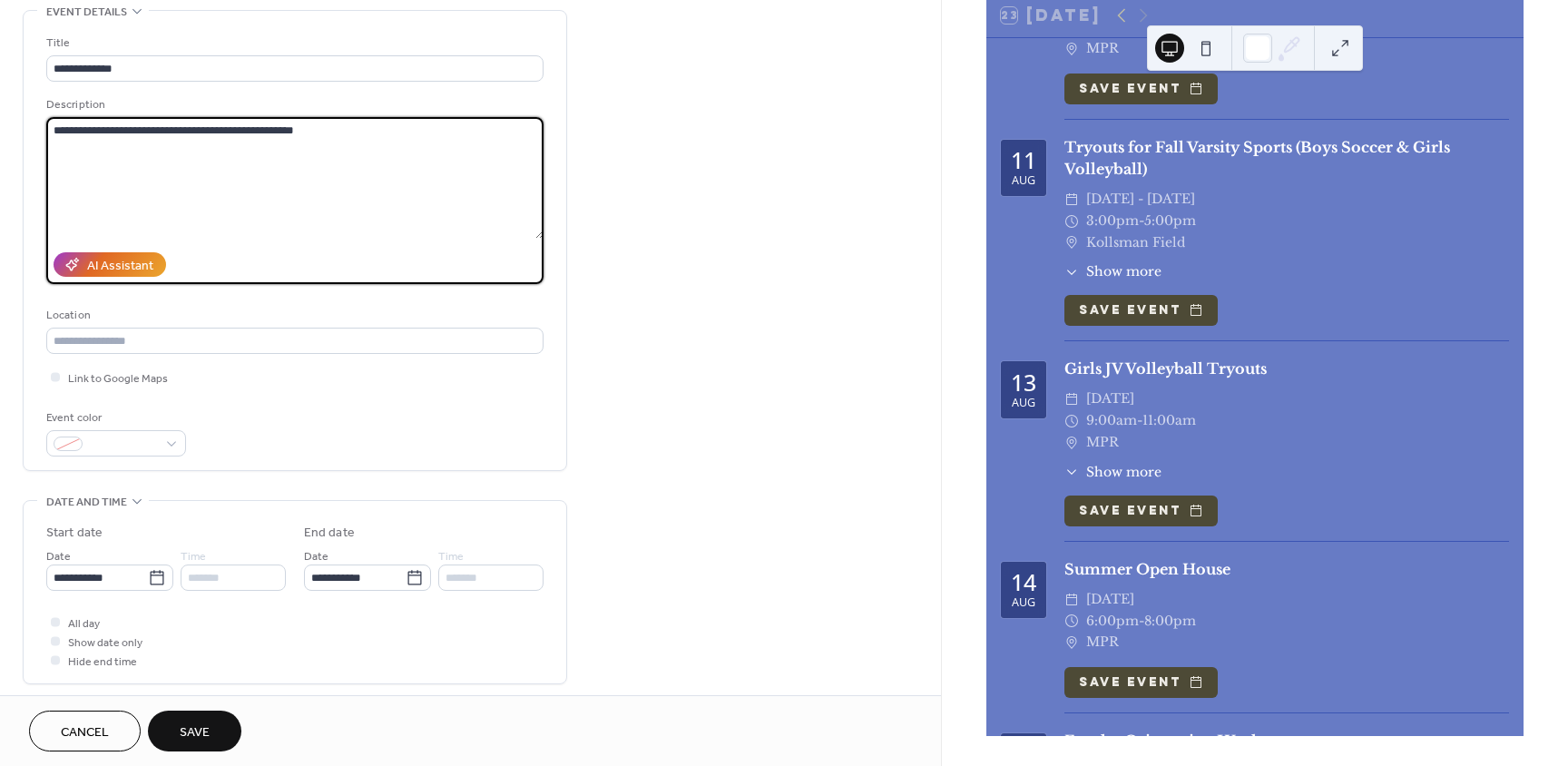 click on "AI Assistant" at bounding box center (295, 264) 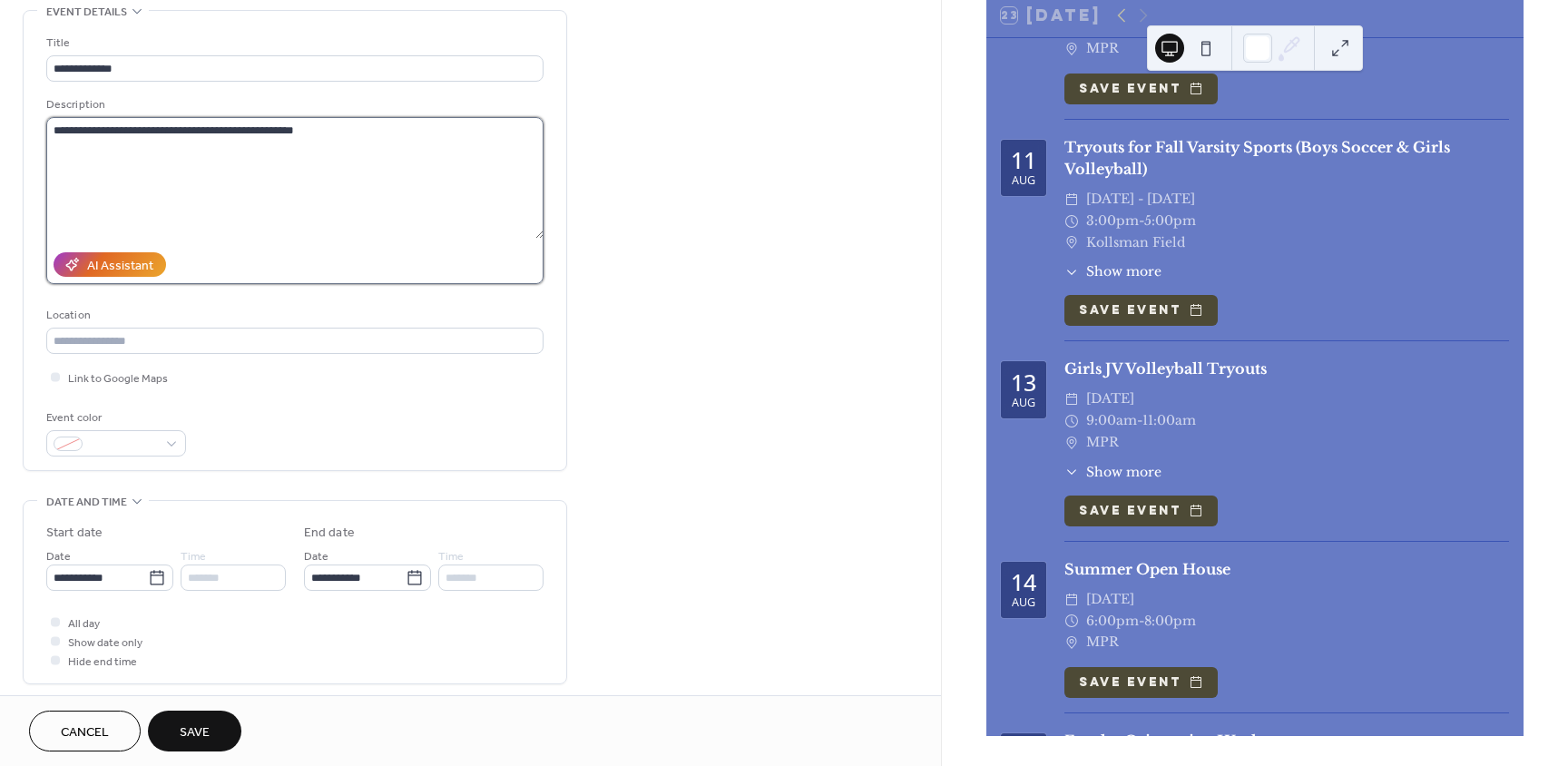 click on "**********" at bounding box center [295, 178] 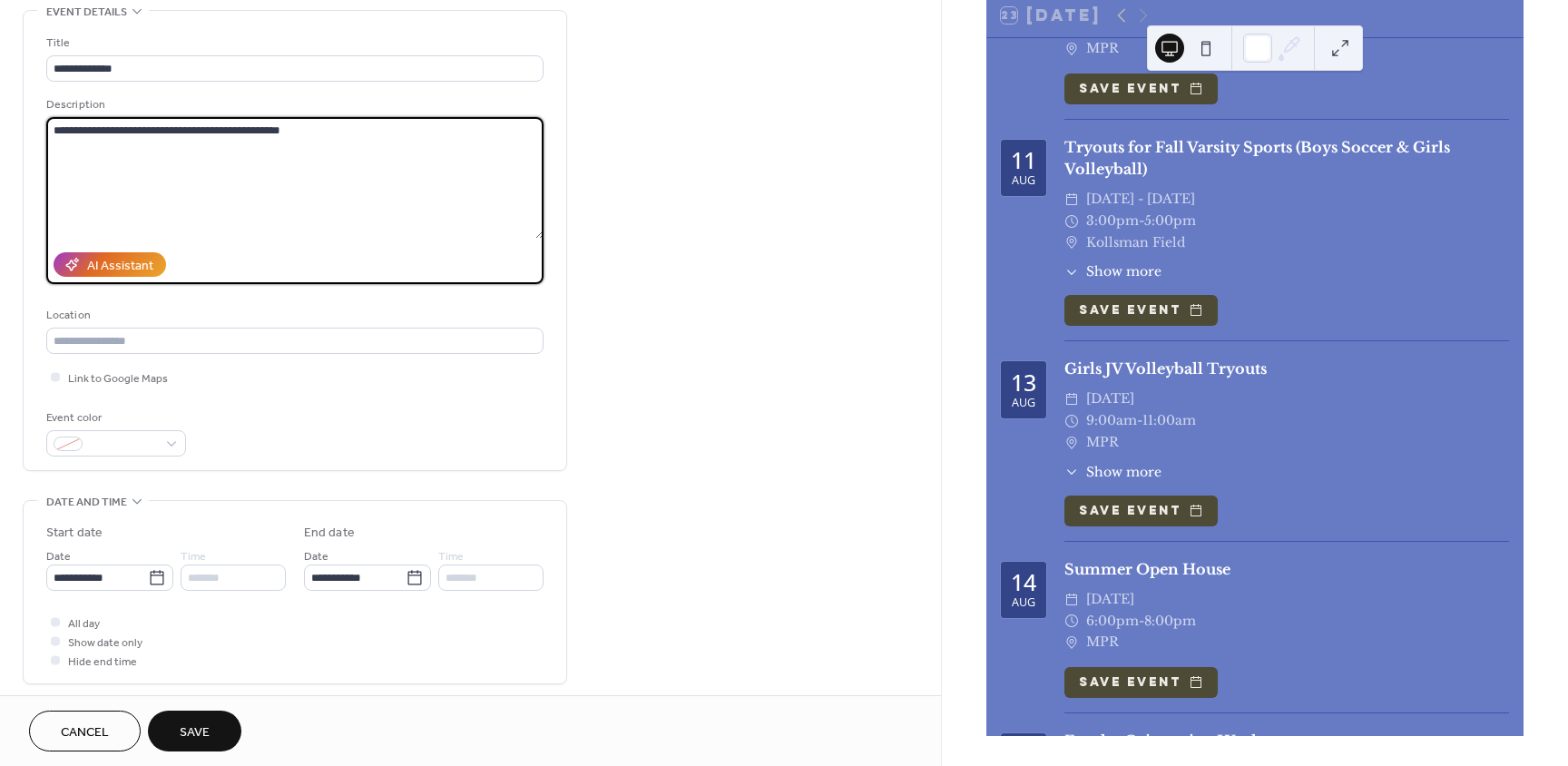 click on "**********" at bounding box center [295, 178] 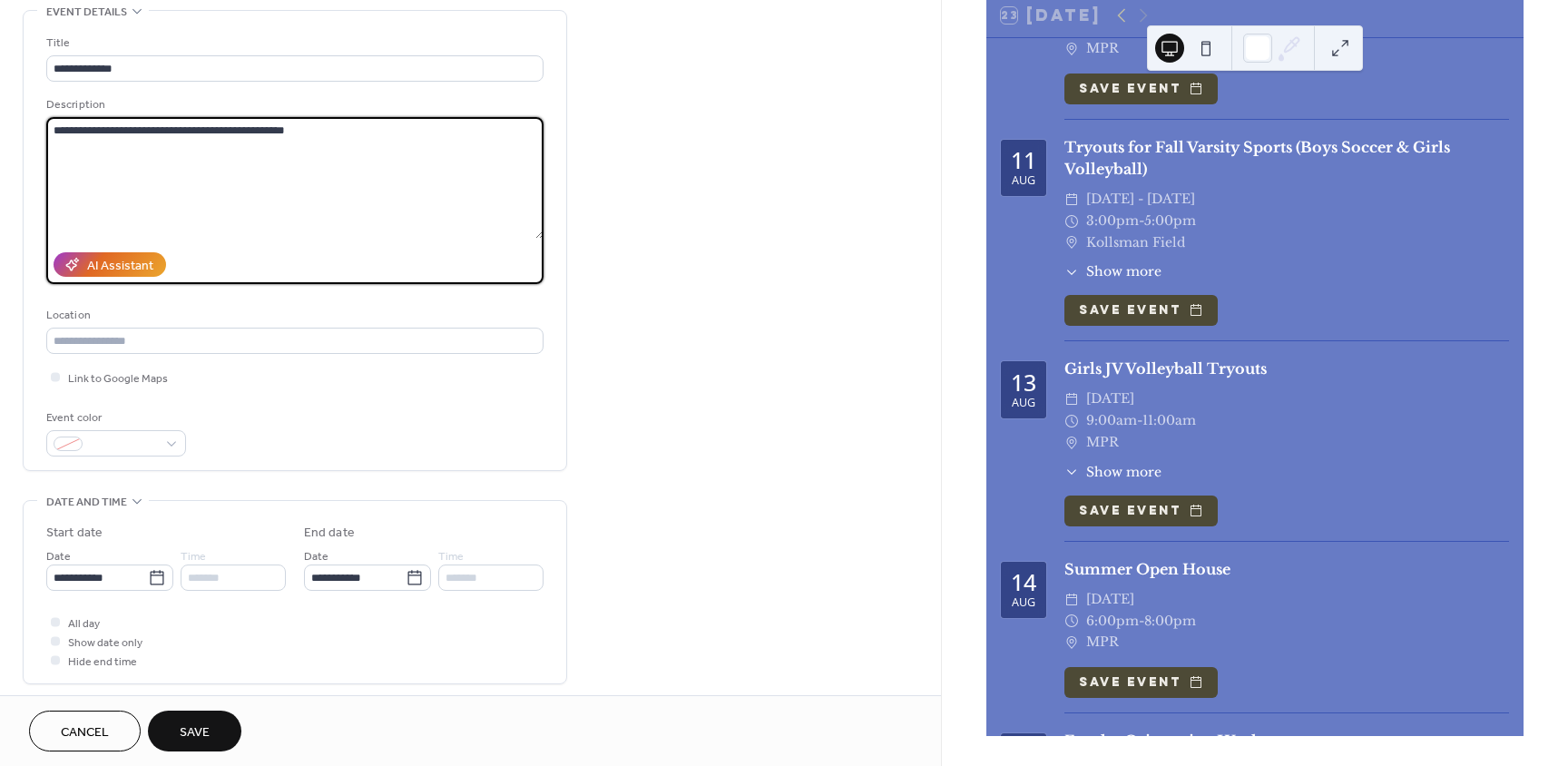 type on "**********" 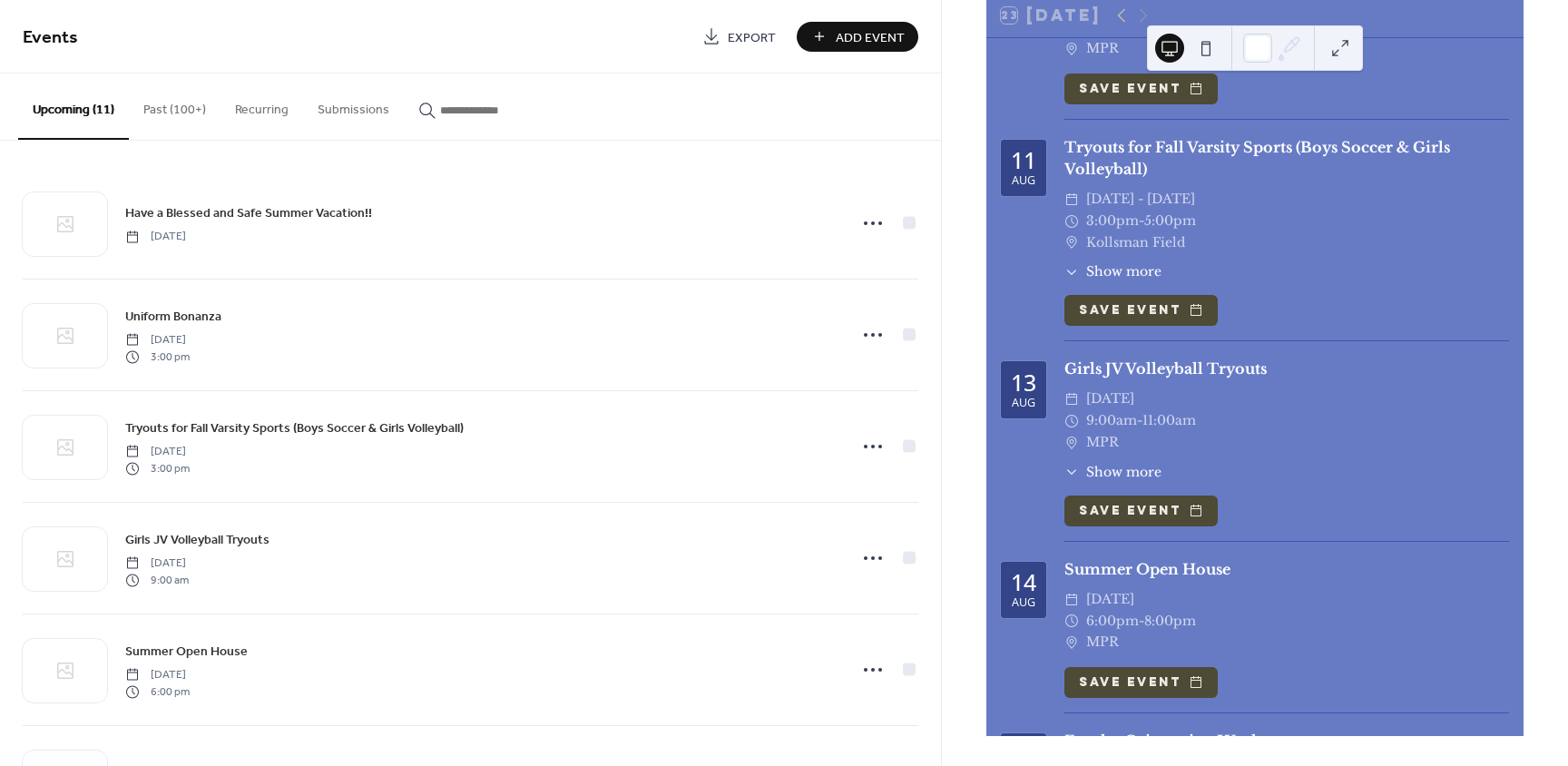 click on "Add Event" at bounding box center (870, 37) 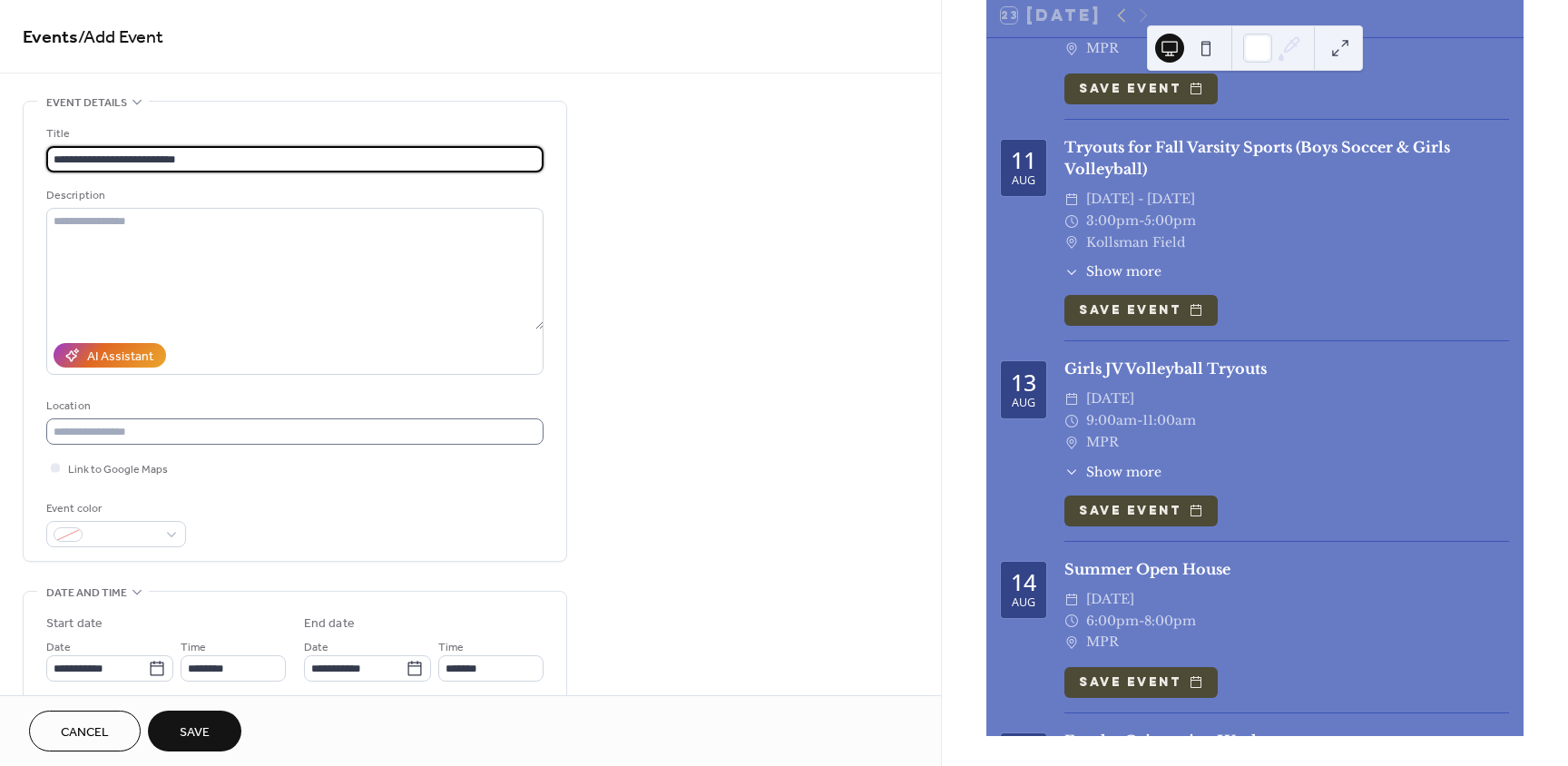 type on "**********" 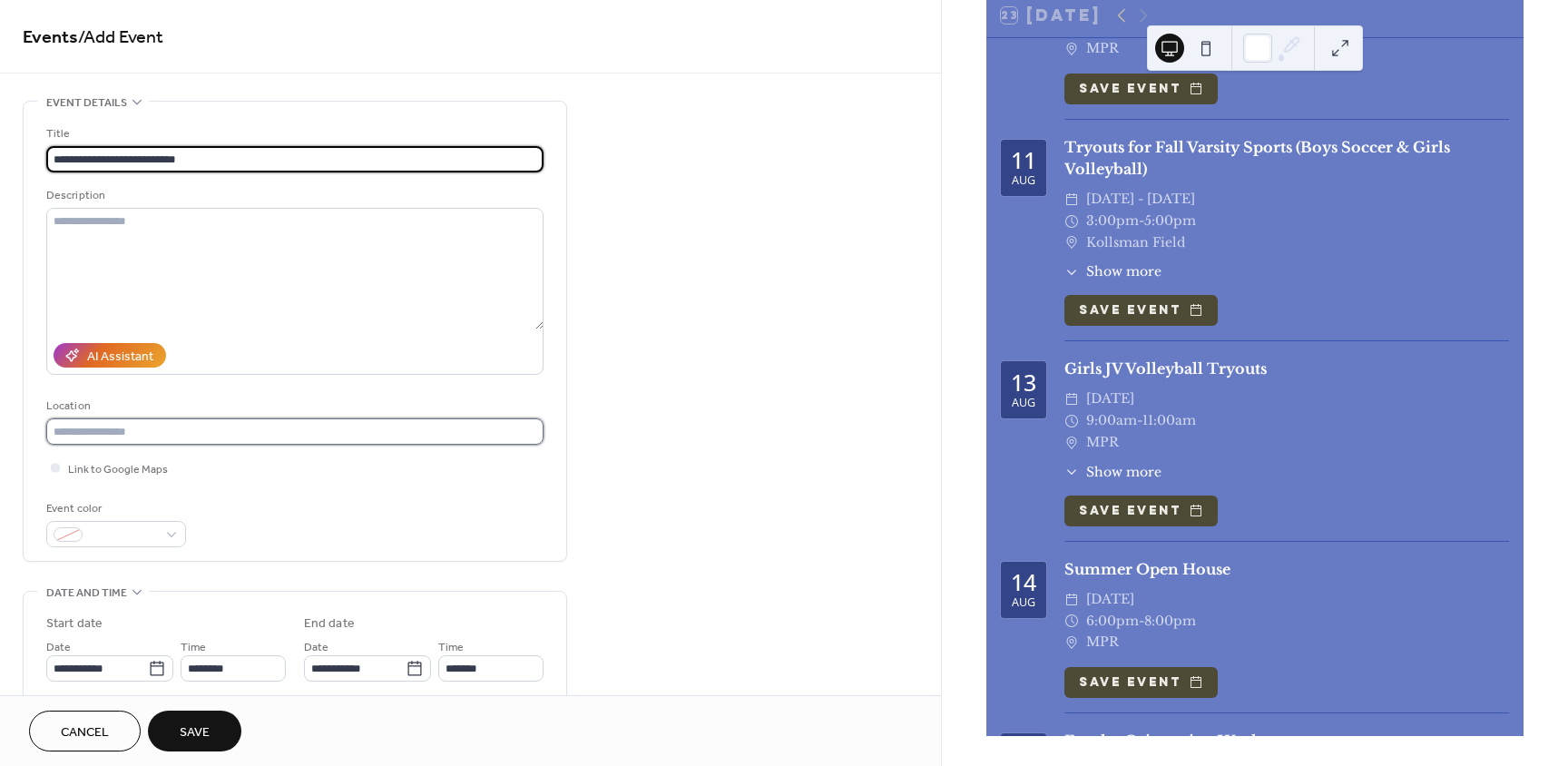 click at bounding box center [295, 431] 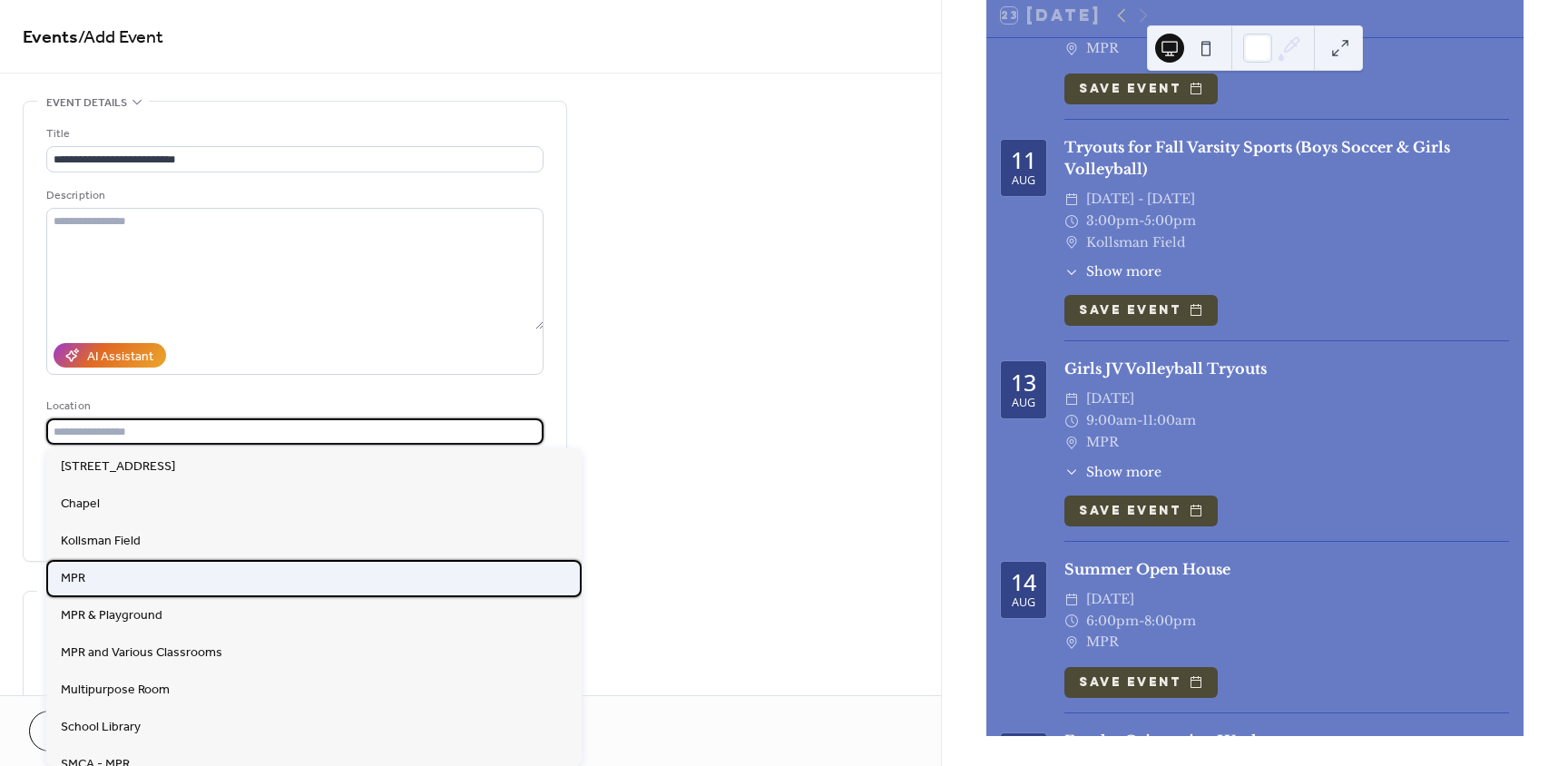 click on "MPR" at bounding box center (314, 578) 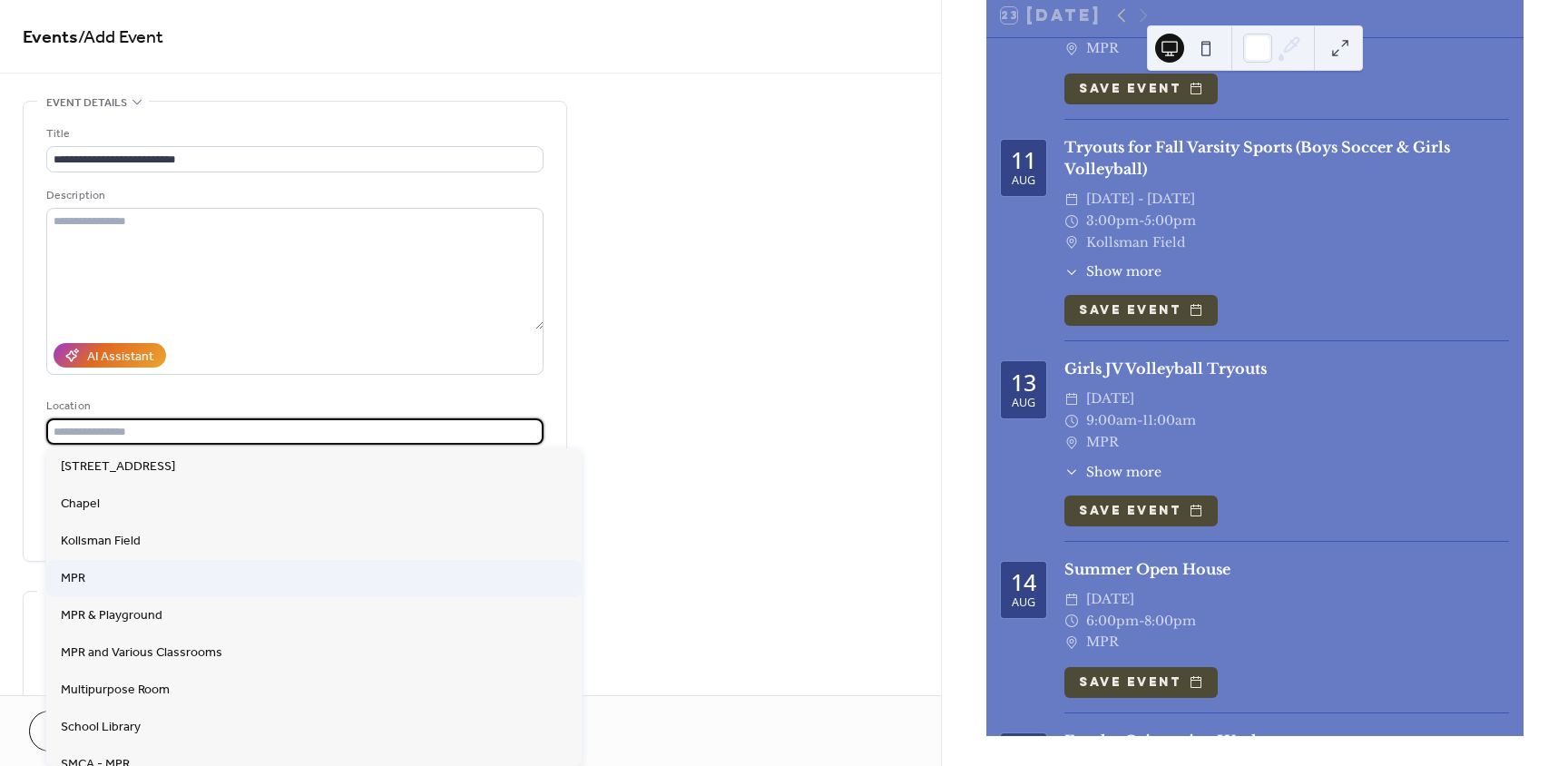 type on "***" 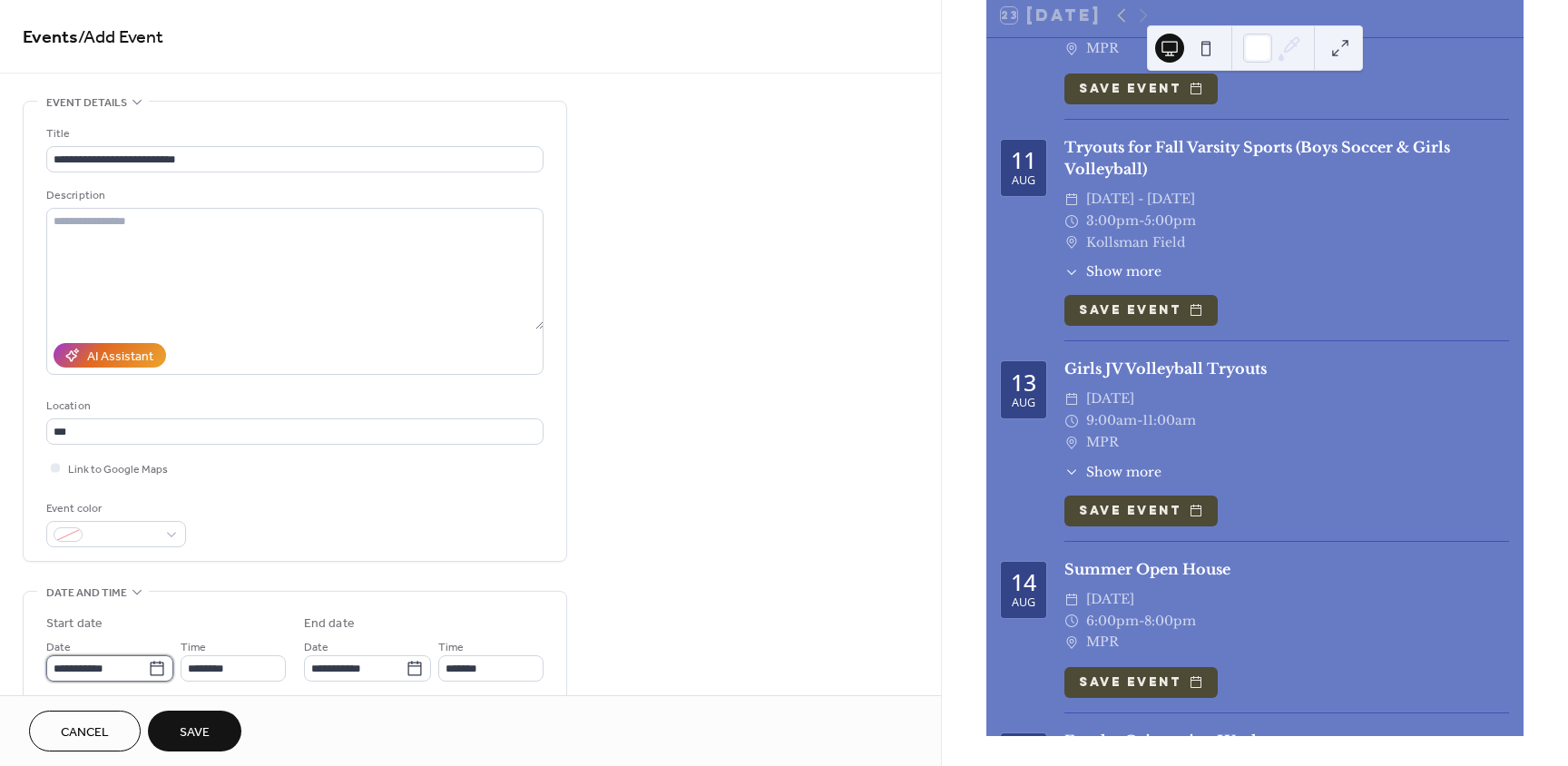 click on "**********" at bounding box center [97, 668] 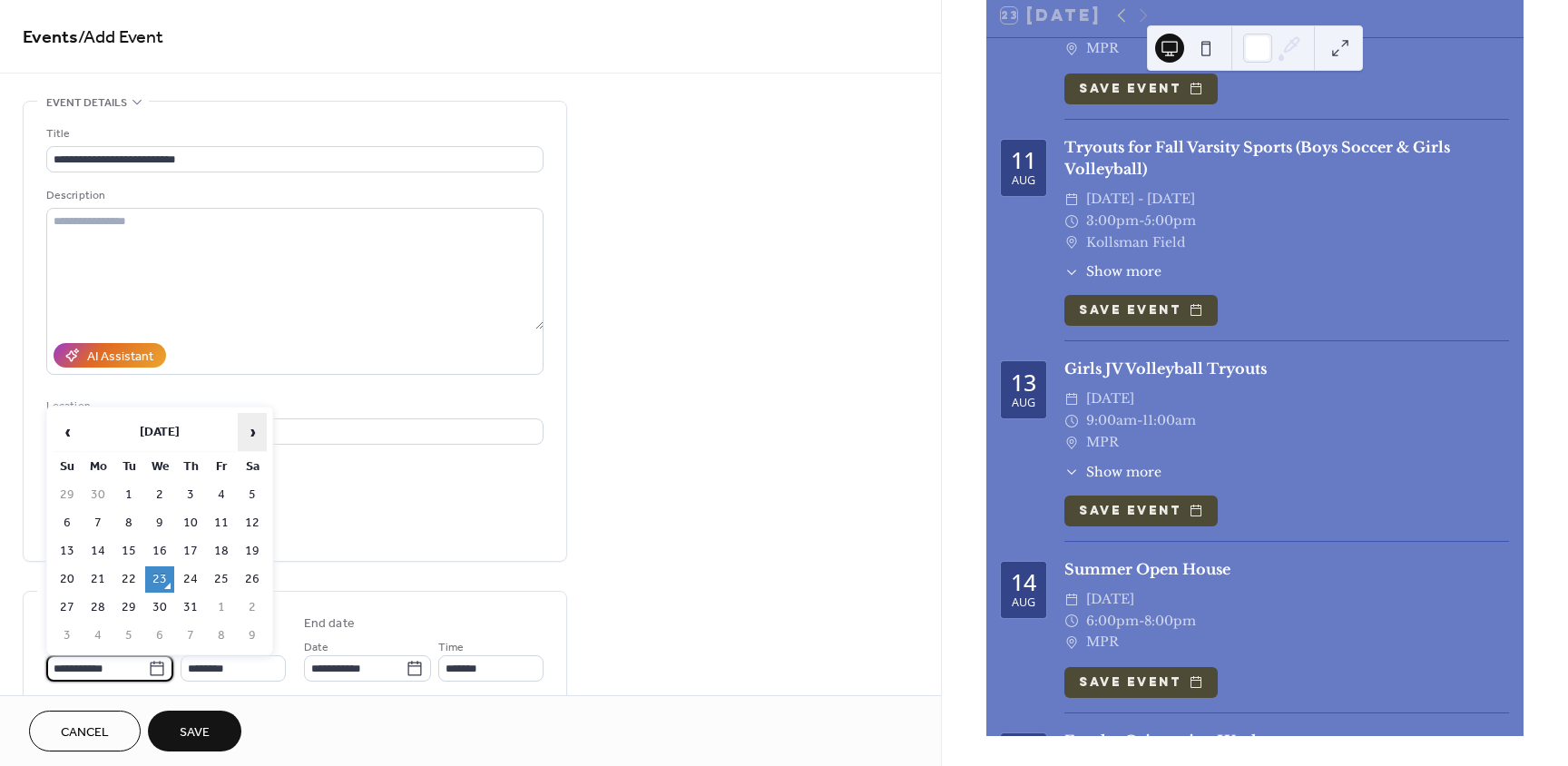 click on "›" at bounding box center (252, 432) 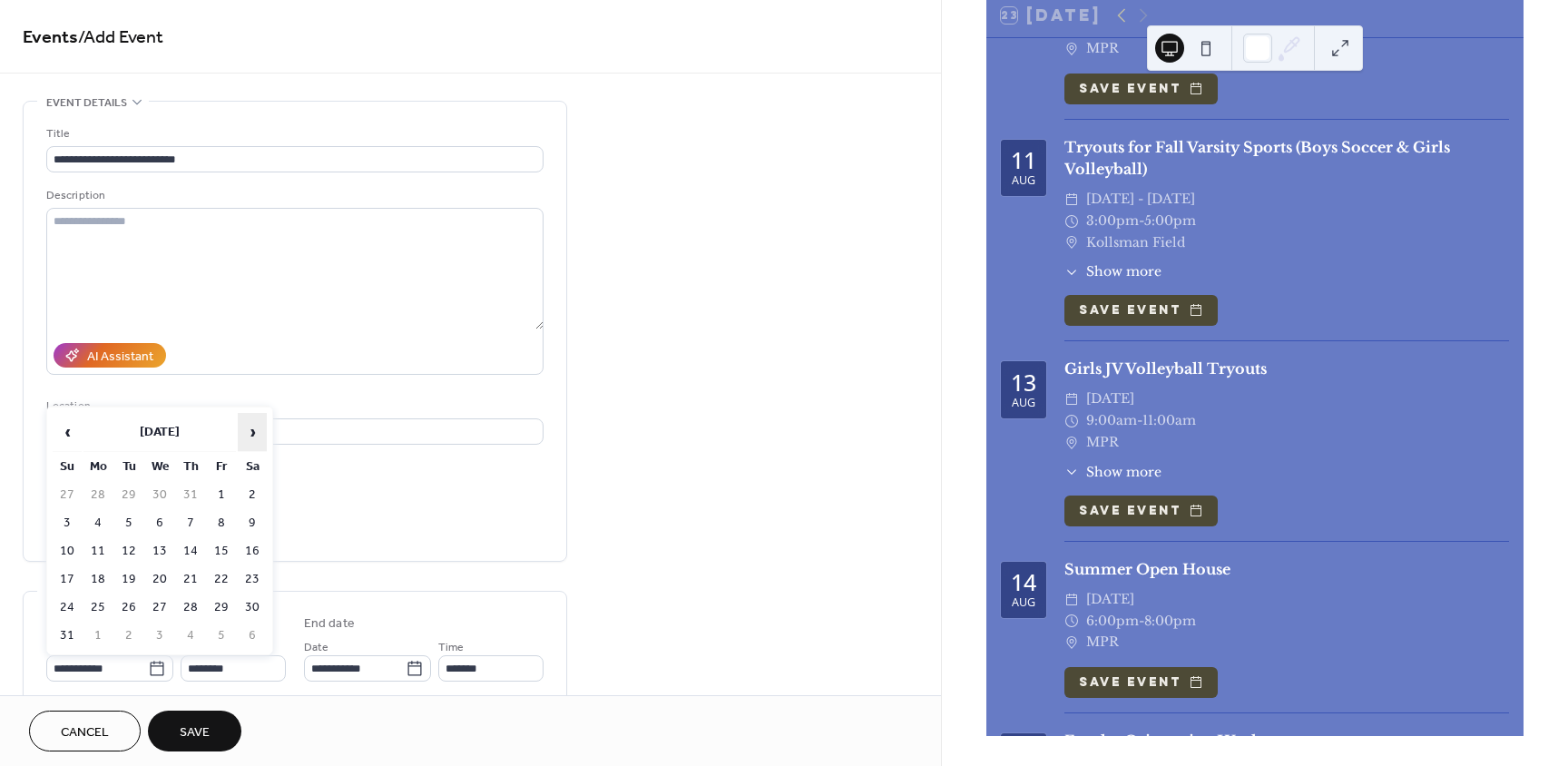 click on "›" at bounding box center (252, 432) 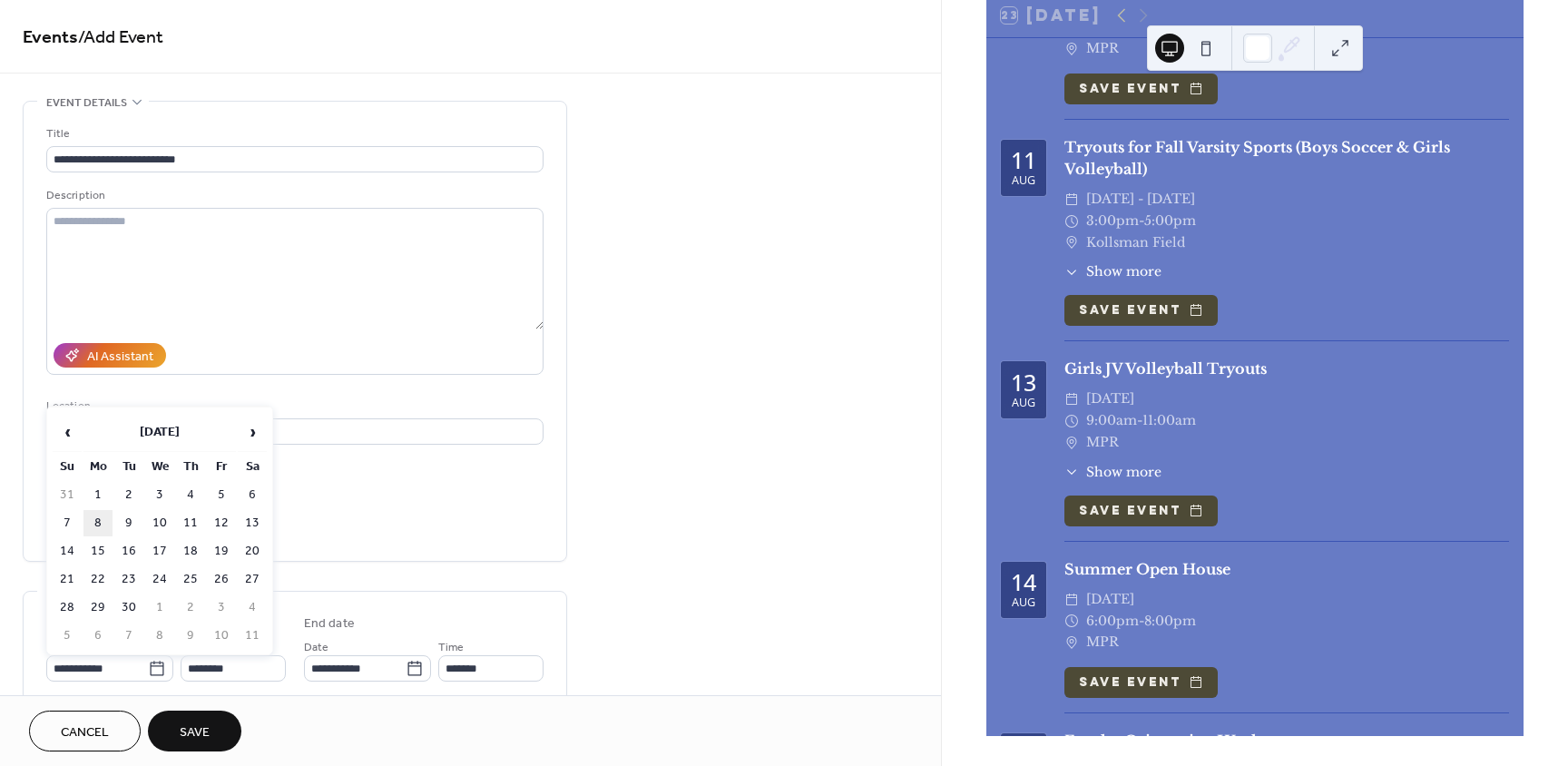click on "8" at bounding box center (98, 523) 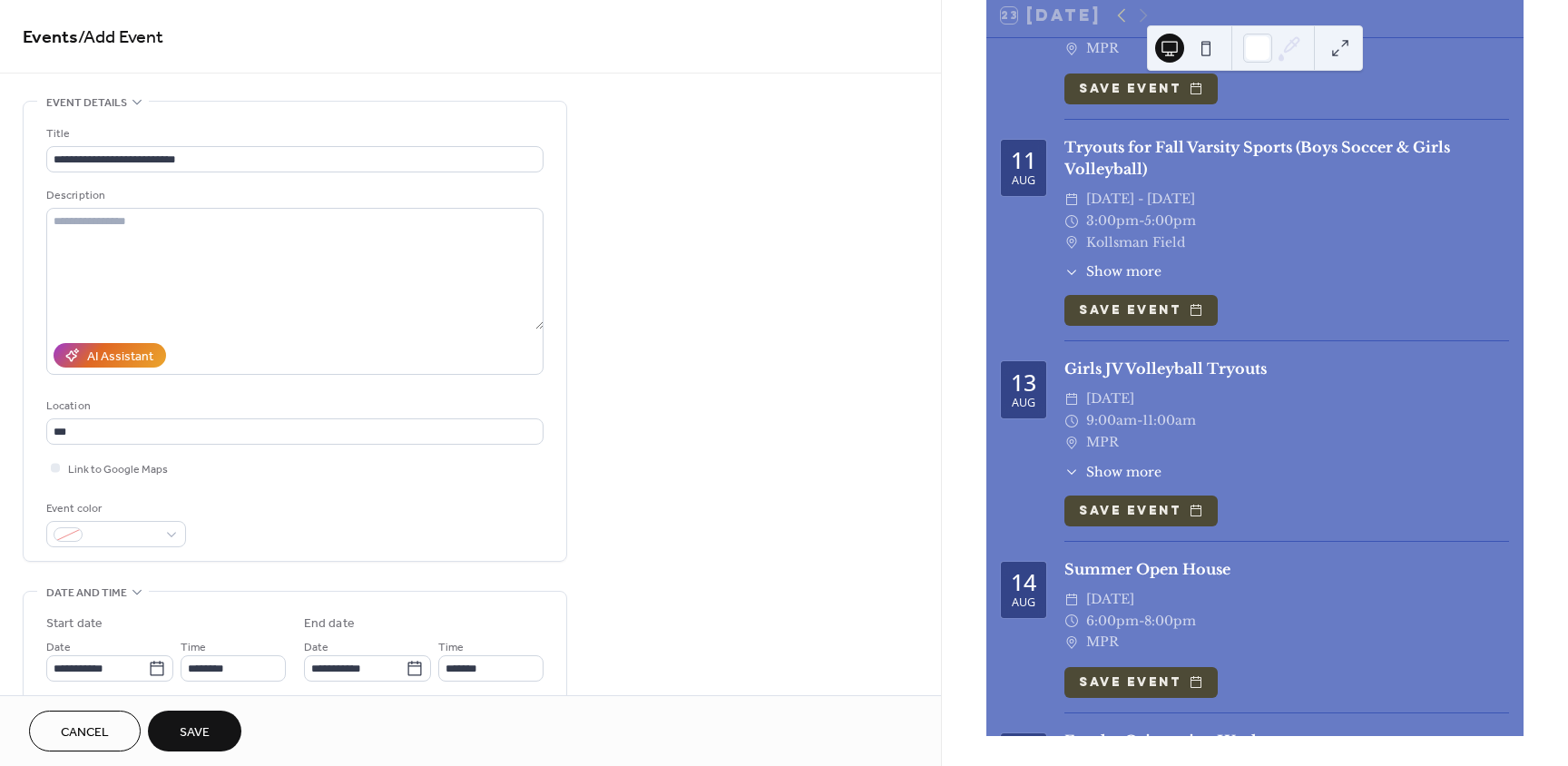 scroll, scrollTop: 1, scrollLeft: 0, axis: vertical 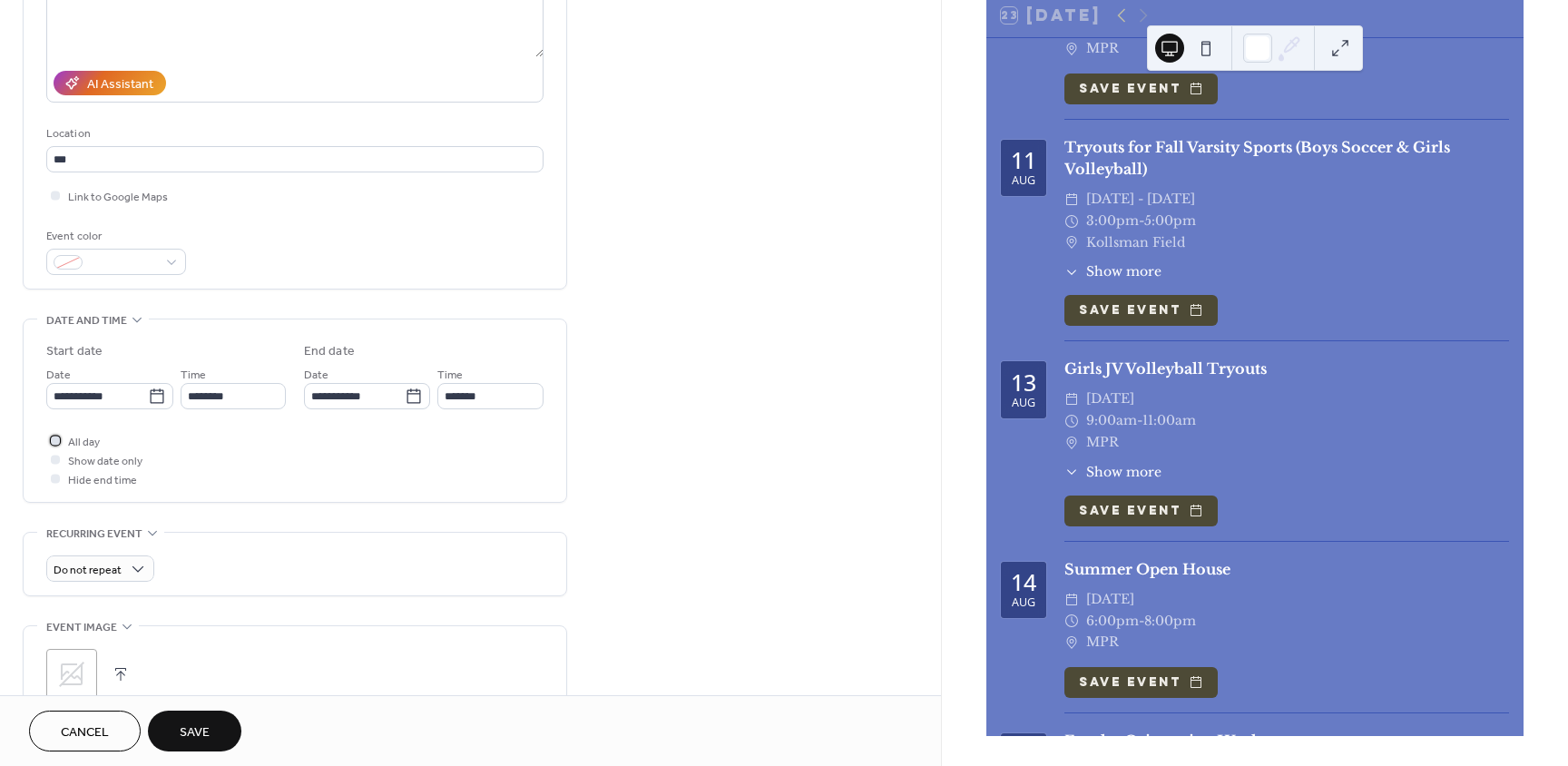 click at bounding box center [55, 440] 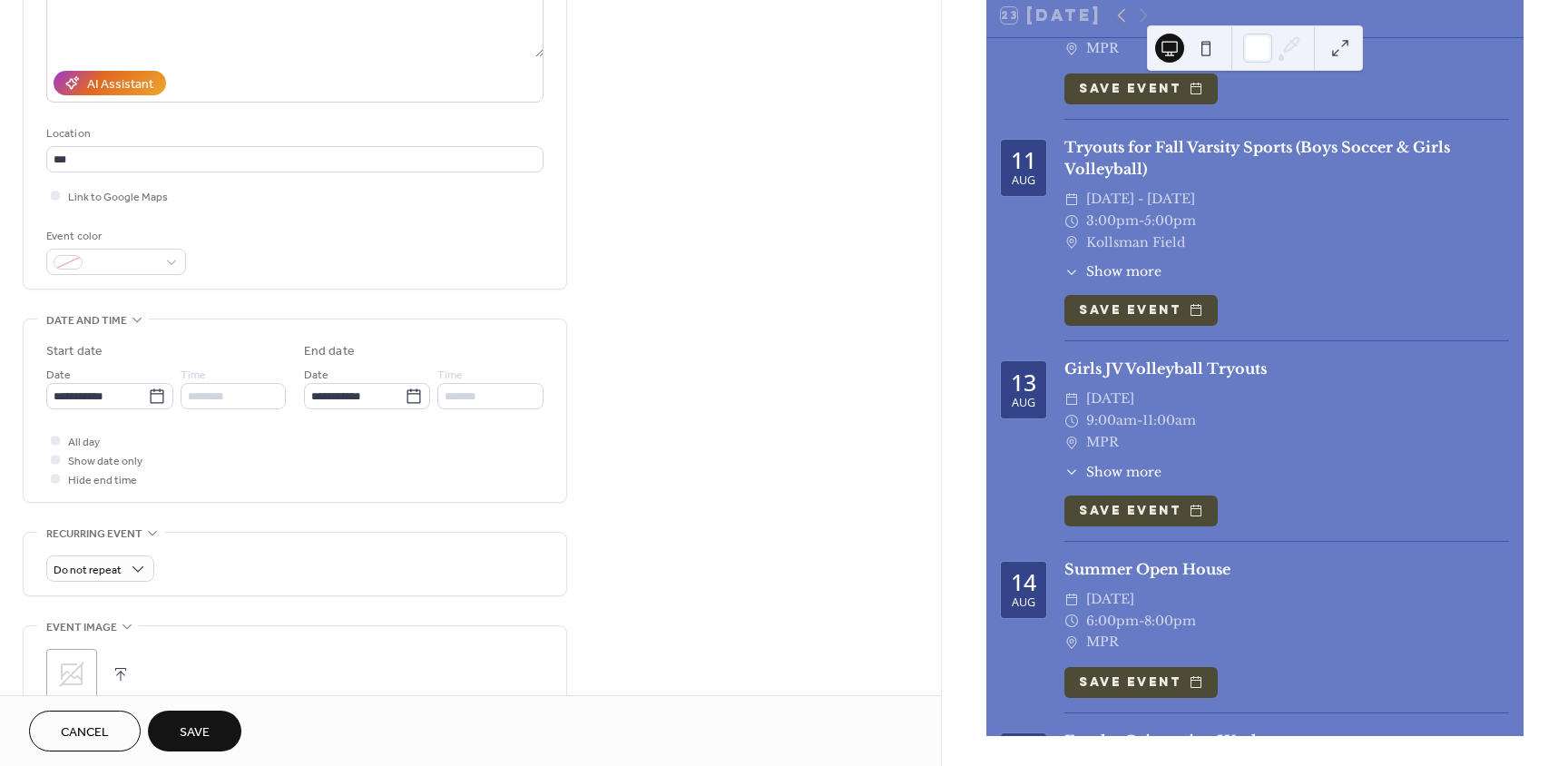 click on "Save" at bounding box center [194, 732] 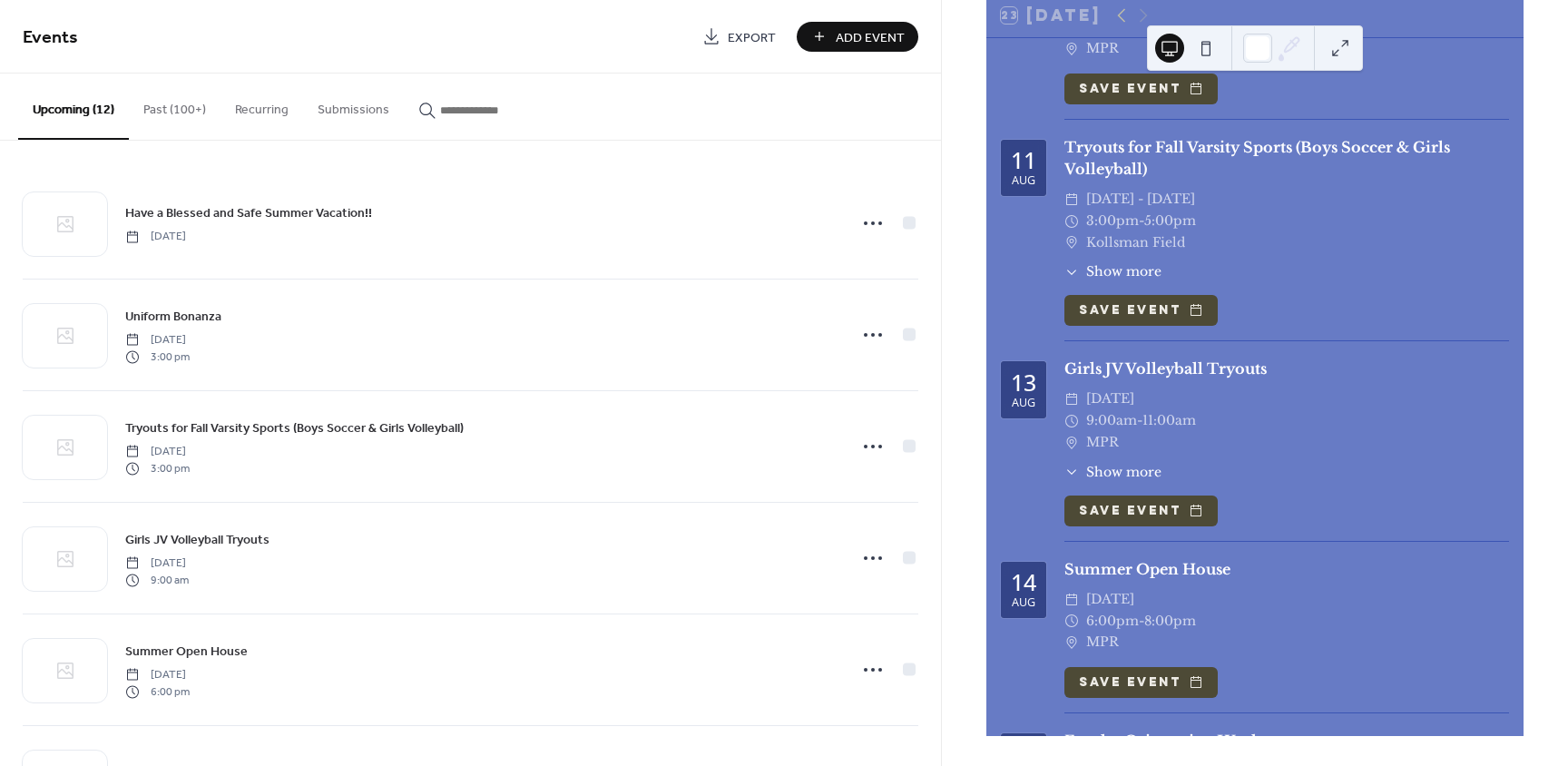 click on "Add Event" at bounding box center [870, 37] 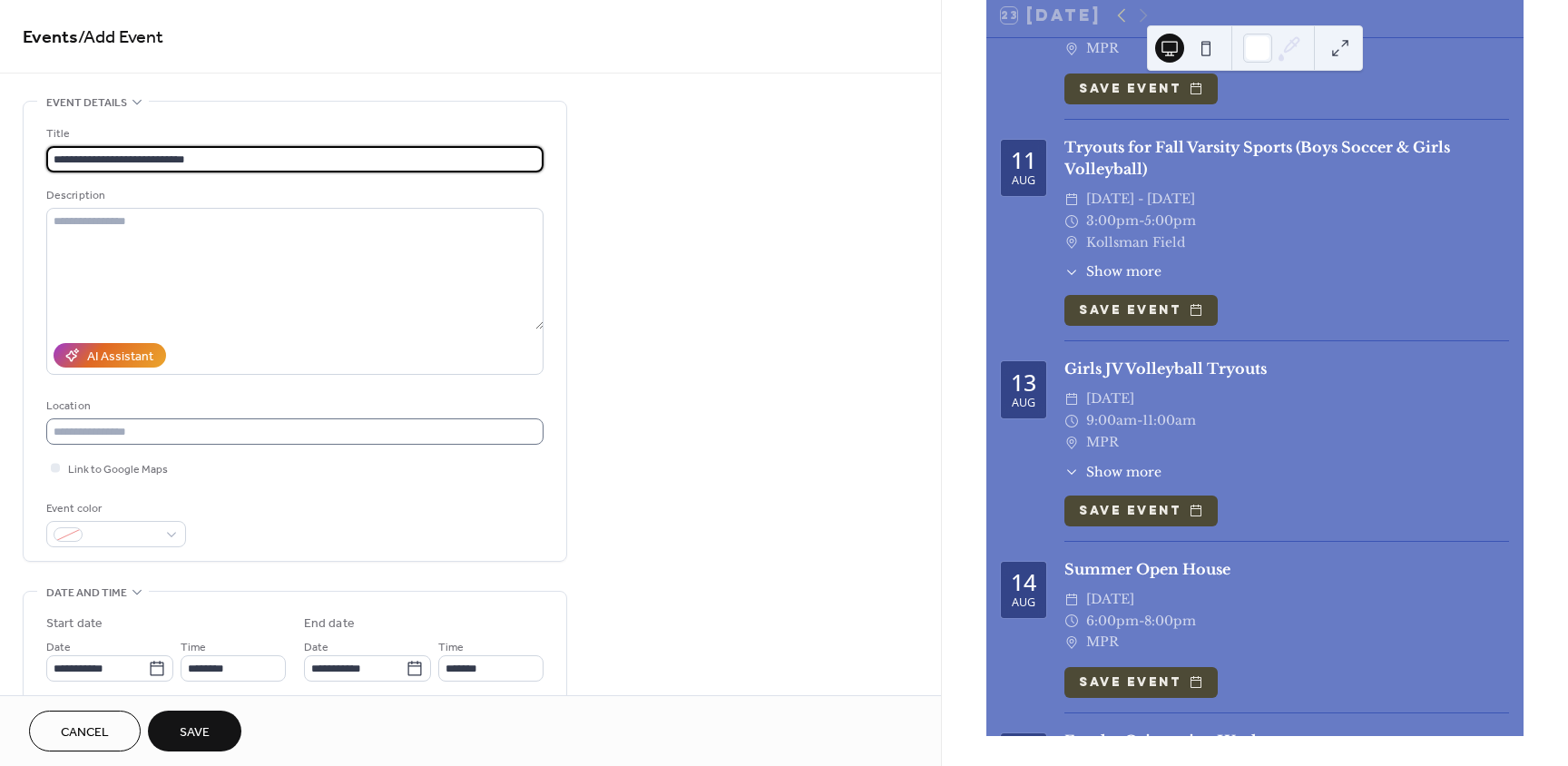 type on "**********" 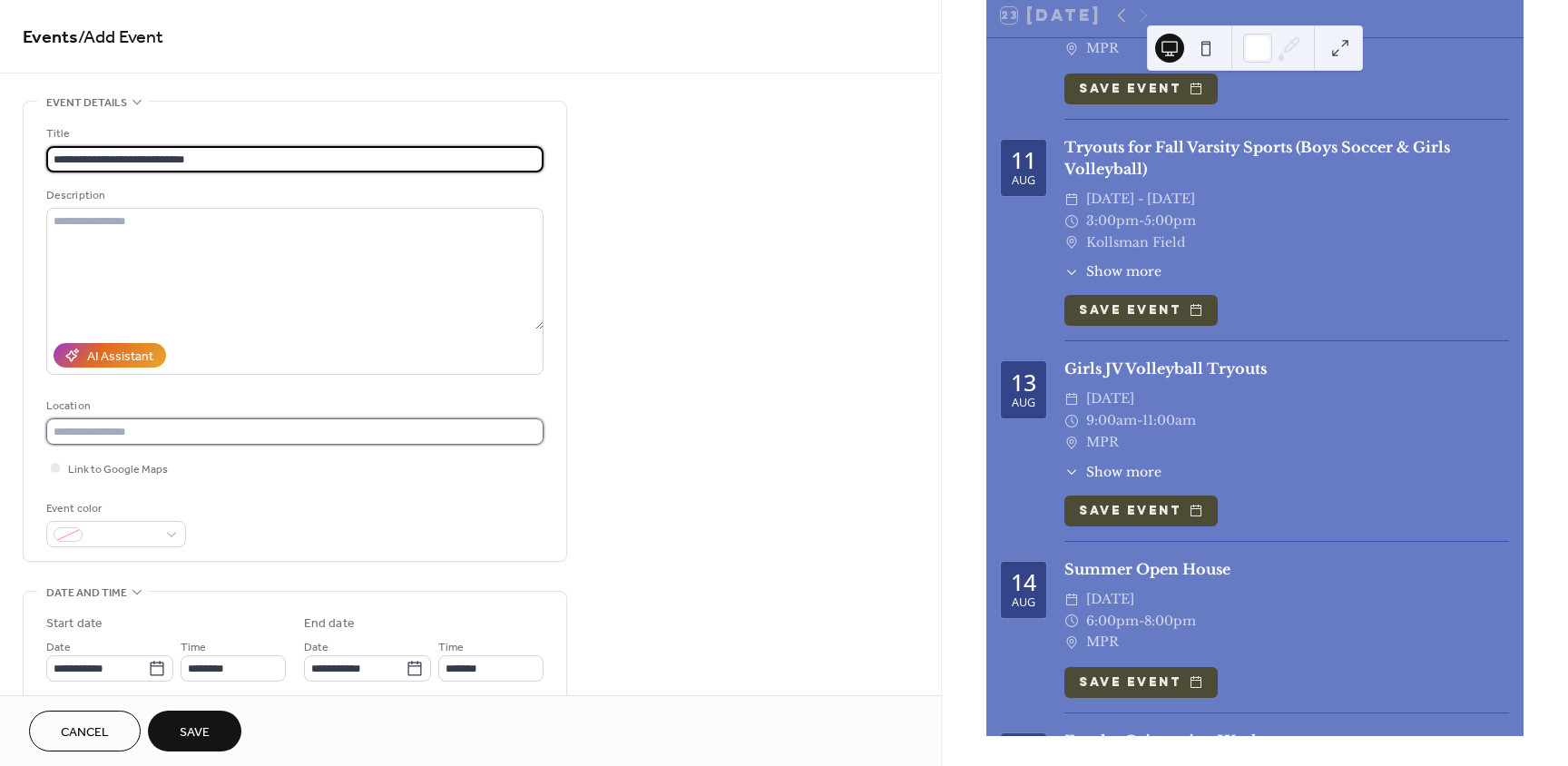 click at bounding box center [295, 431] 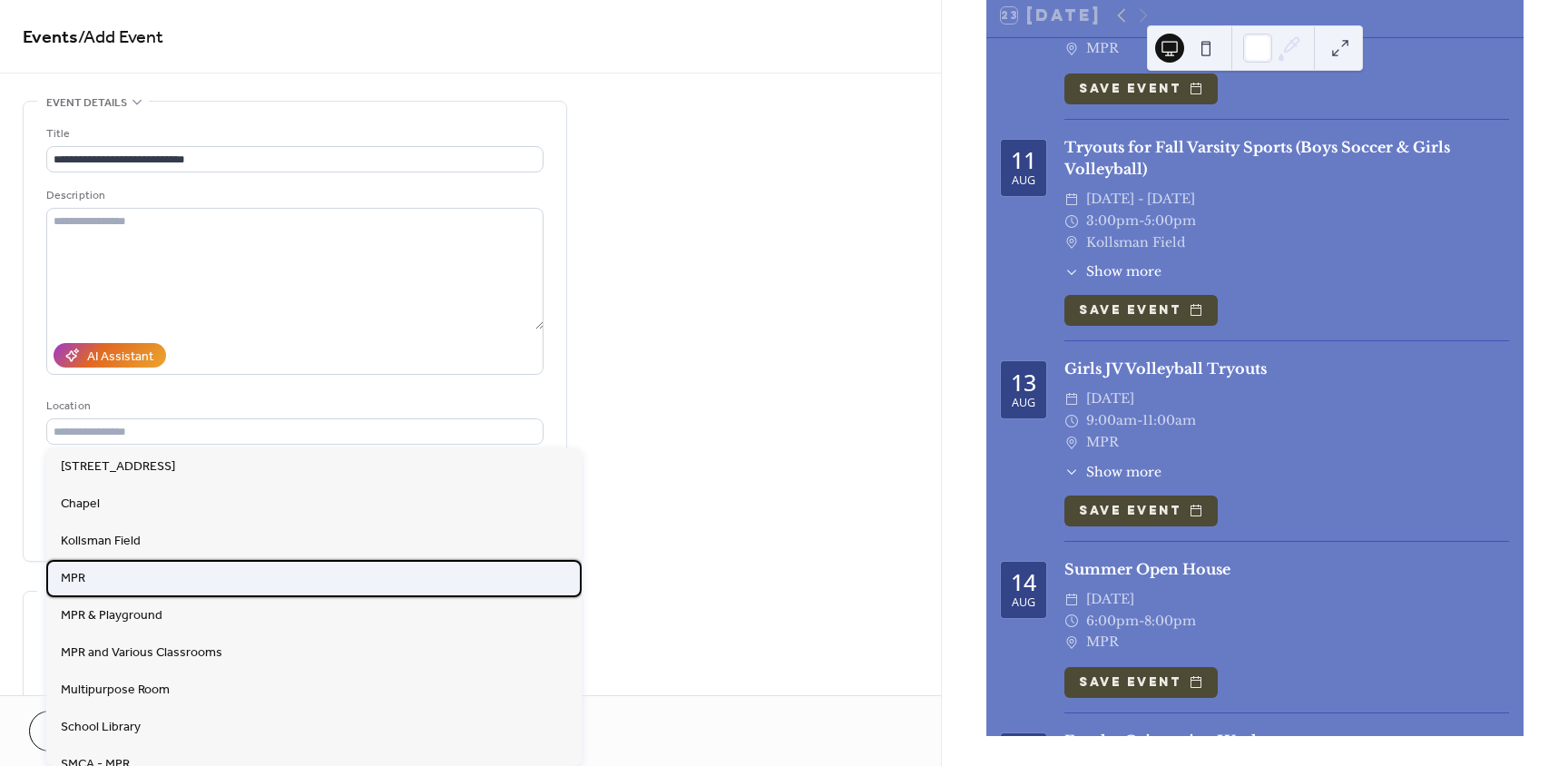 click on "MPR" at bounding box center [73, 578] 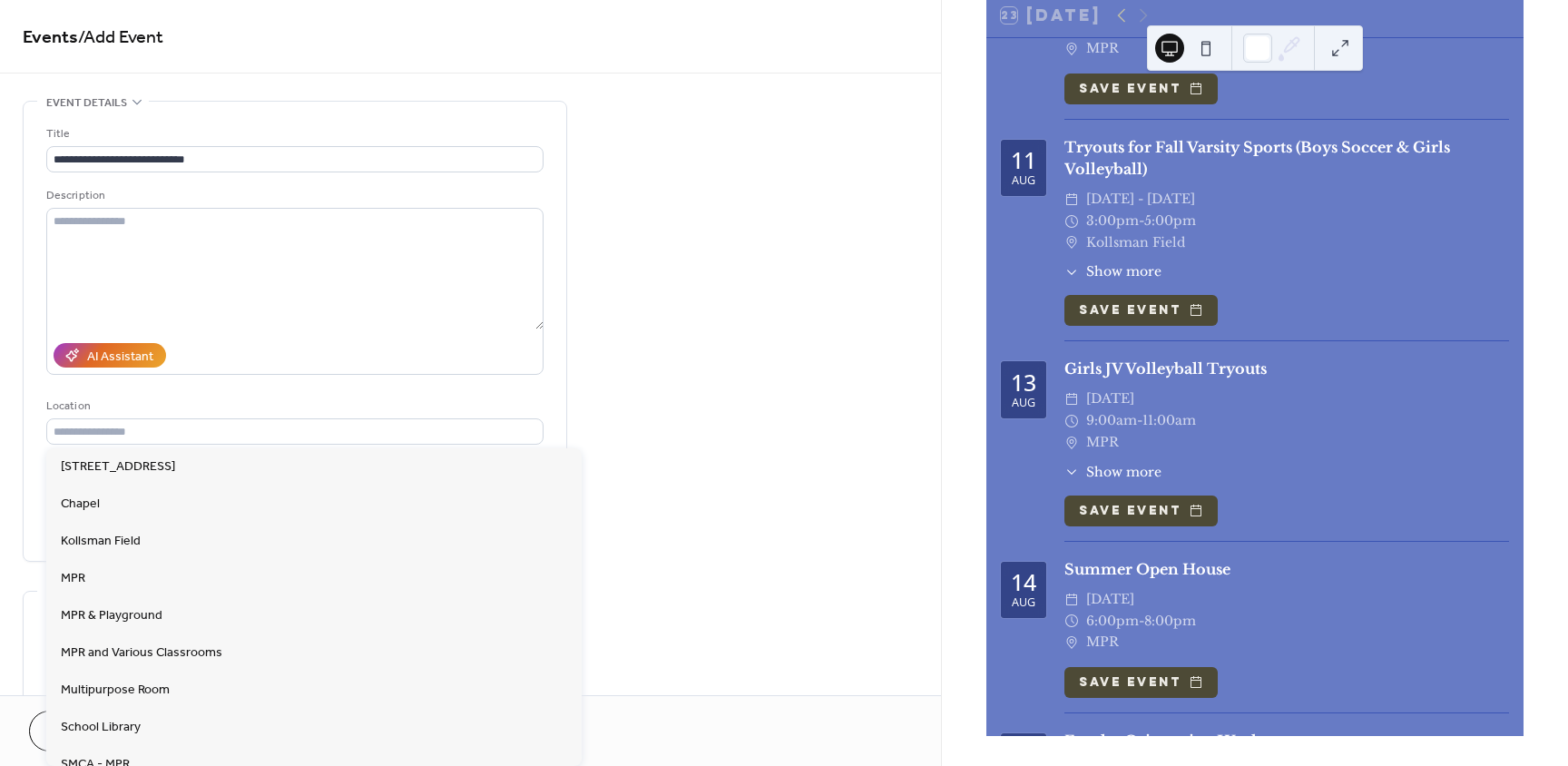 type on "***" 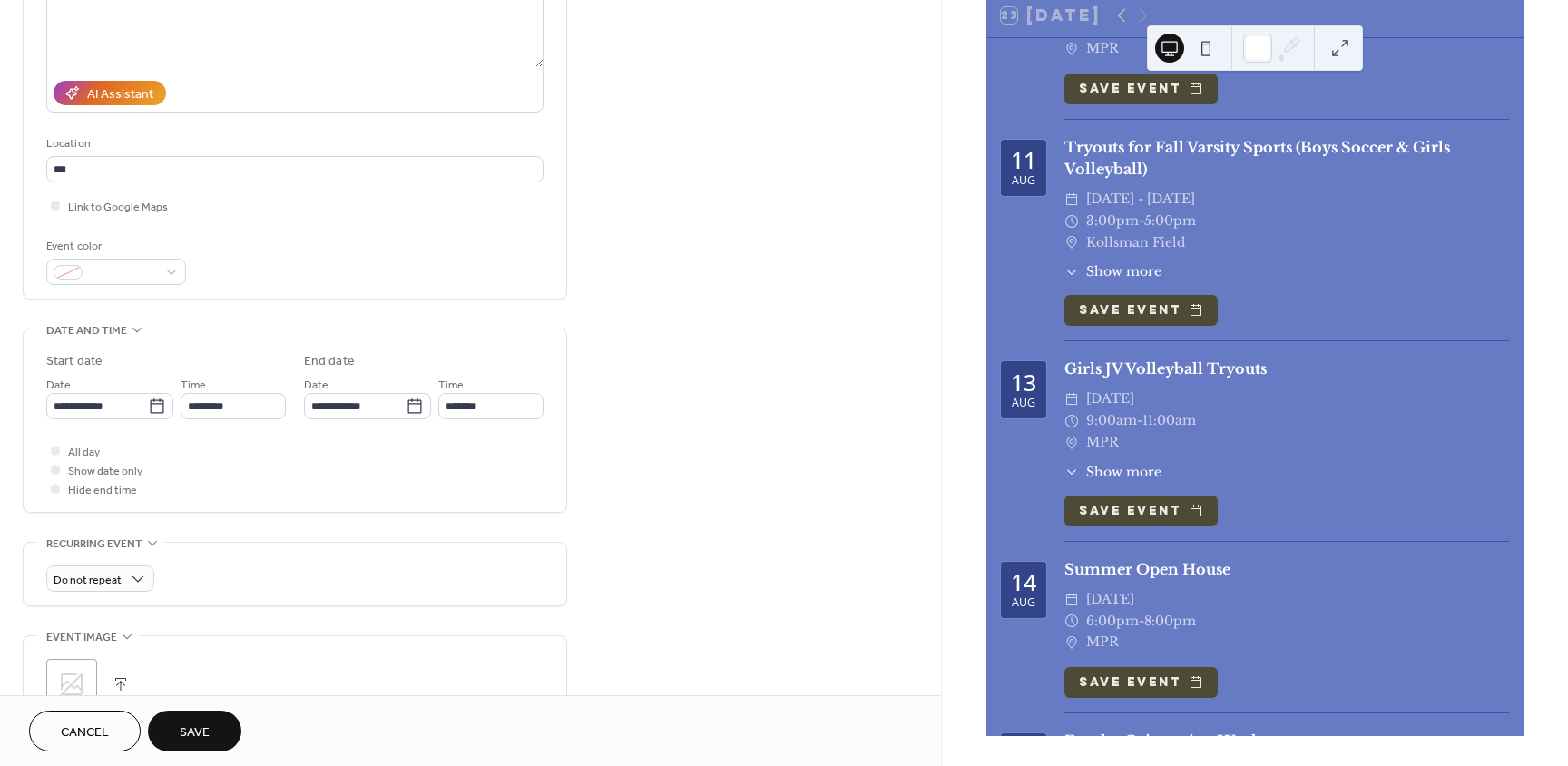 scroll, scrollTop: 272, scrollLeft: 0, axis: vertical 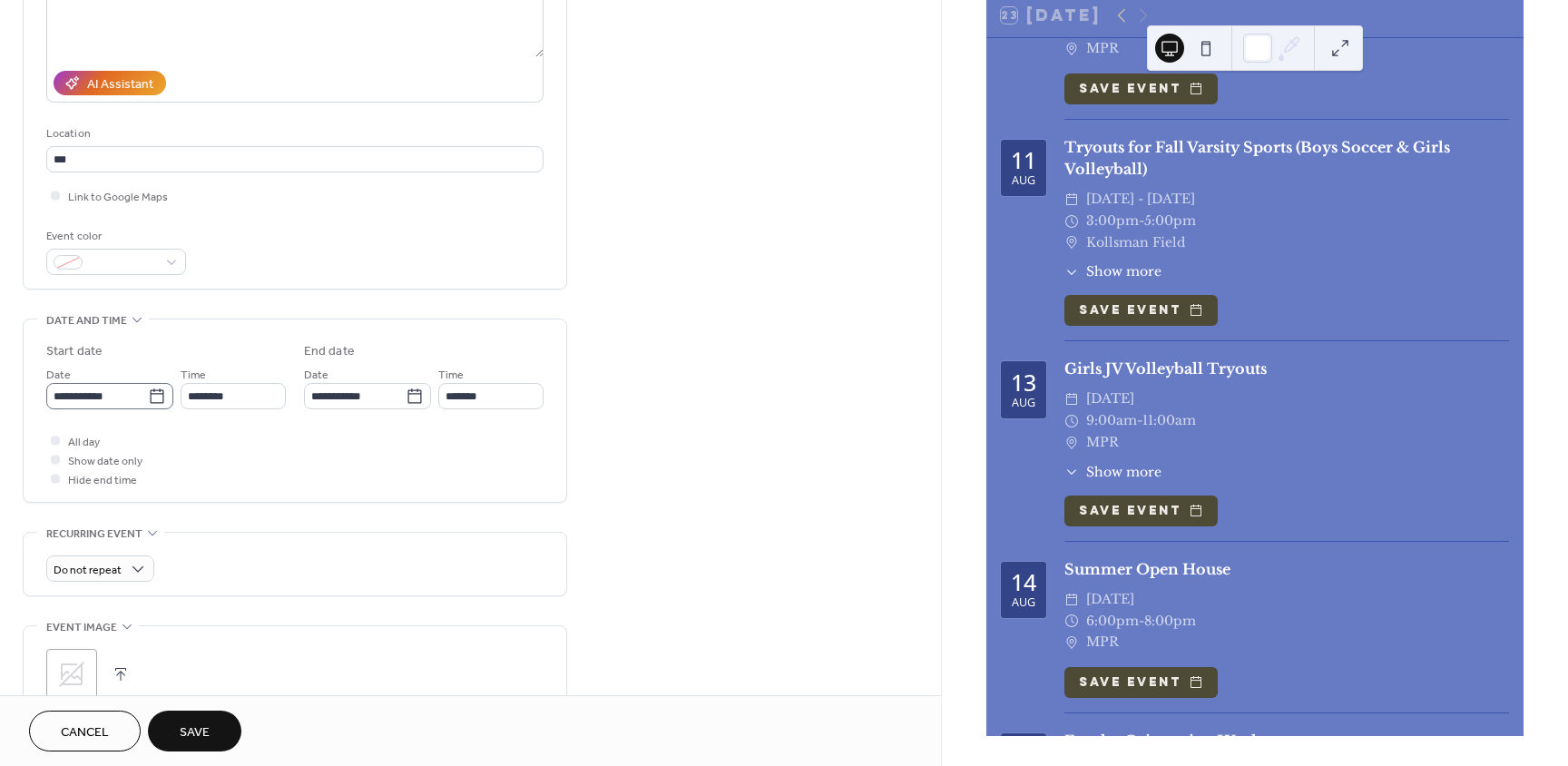click 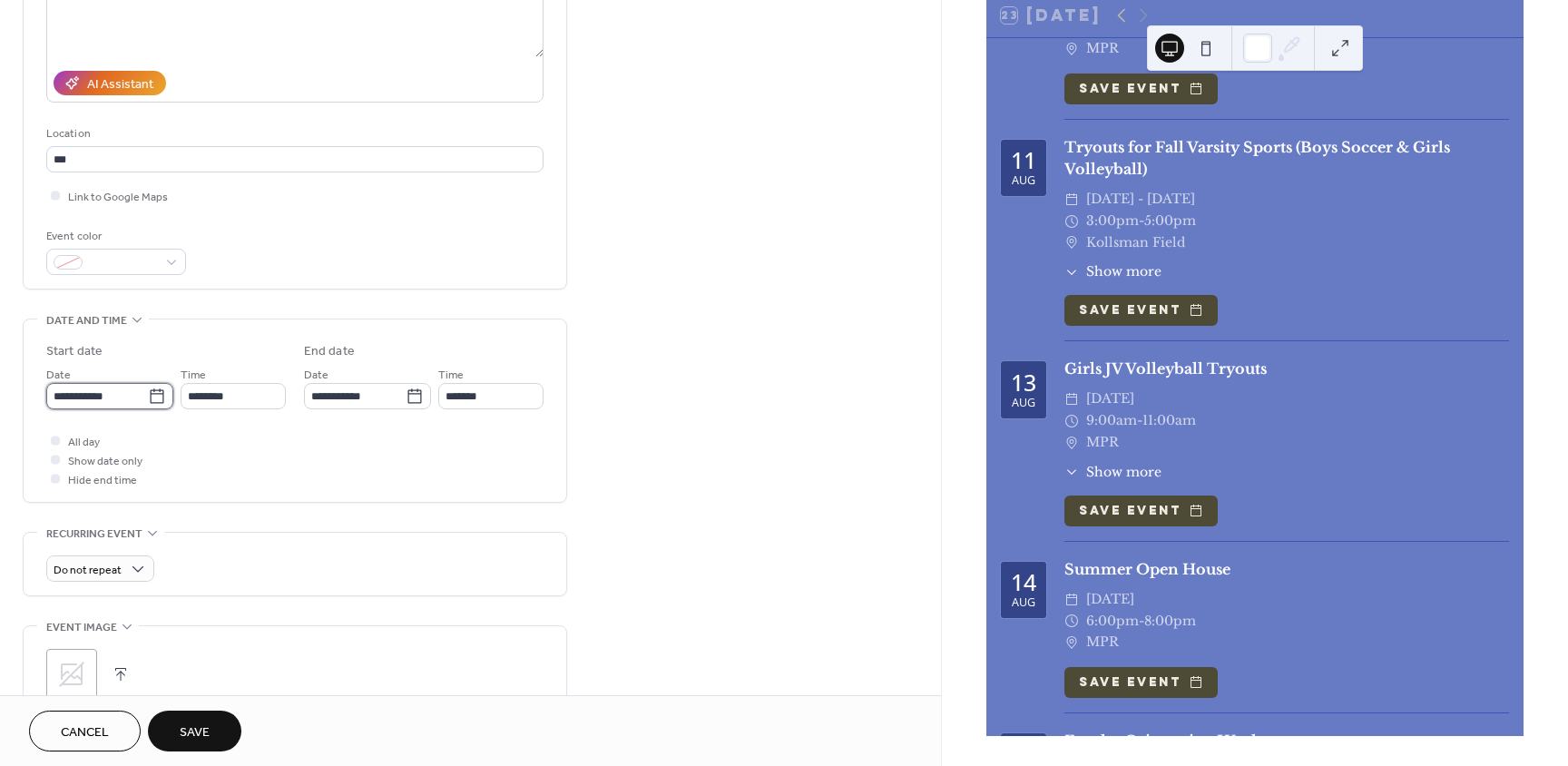 click on "**********" at bounding box center (97, 396) 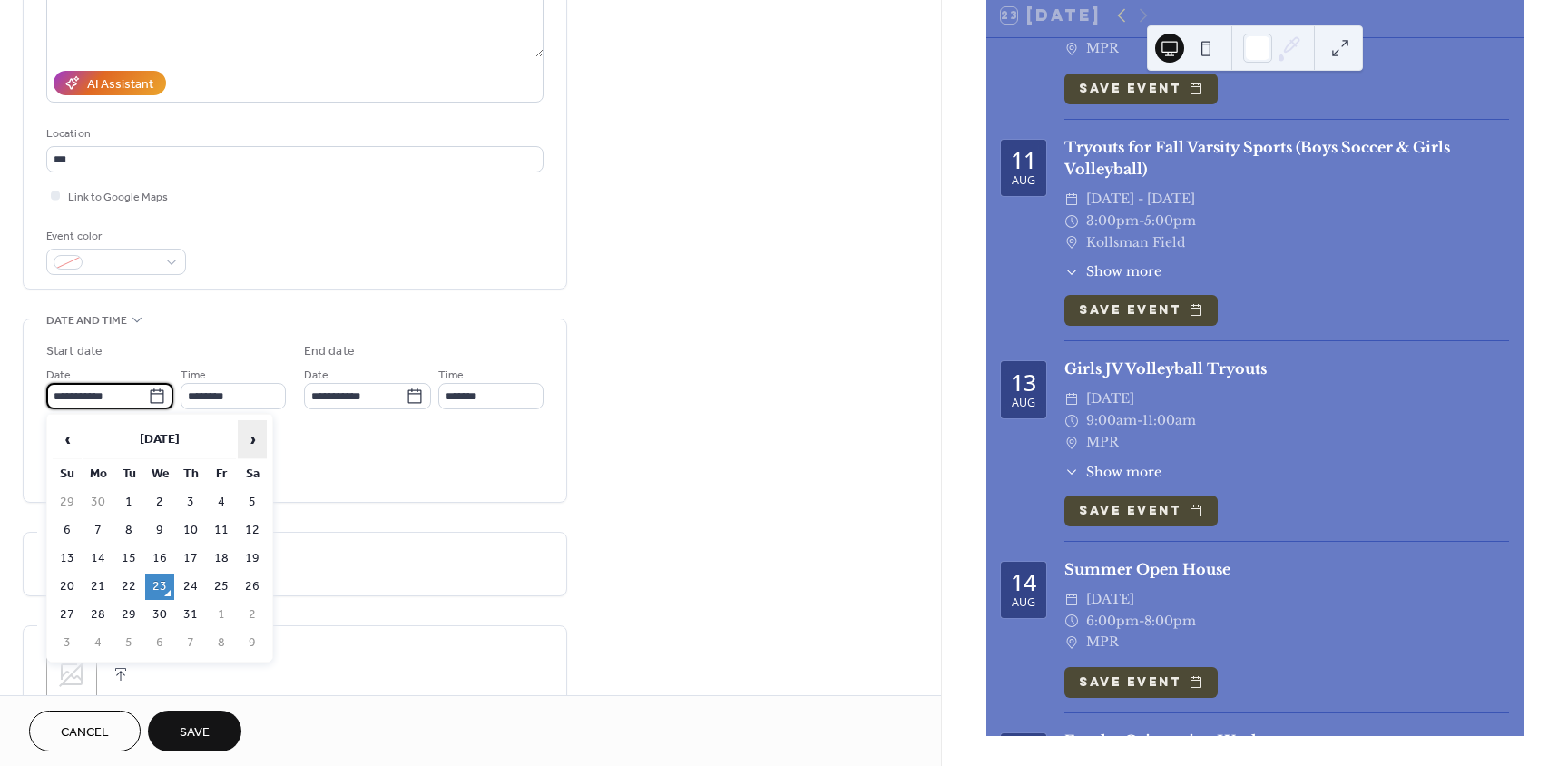 click on "›" at bounding box center (252, 439) 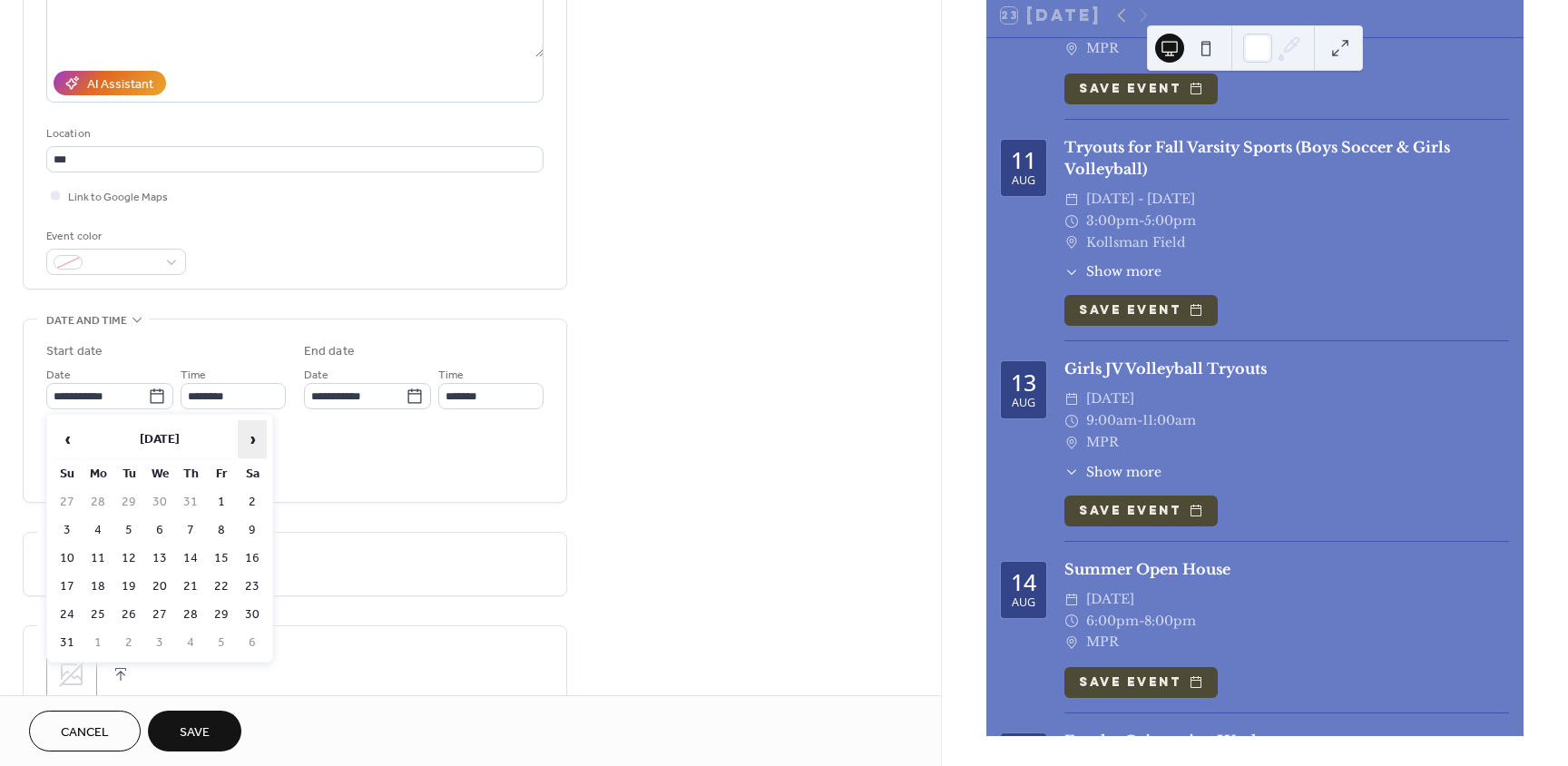 click on "›" at bounding box center [252, 439] 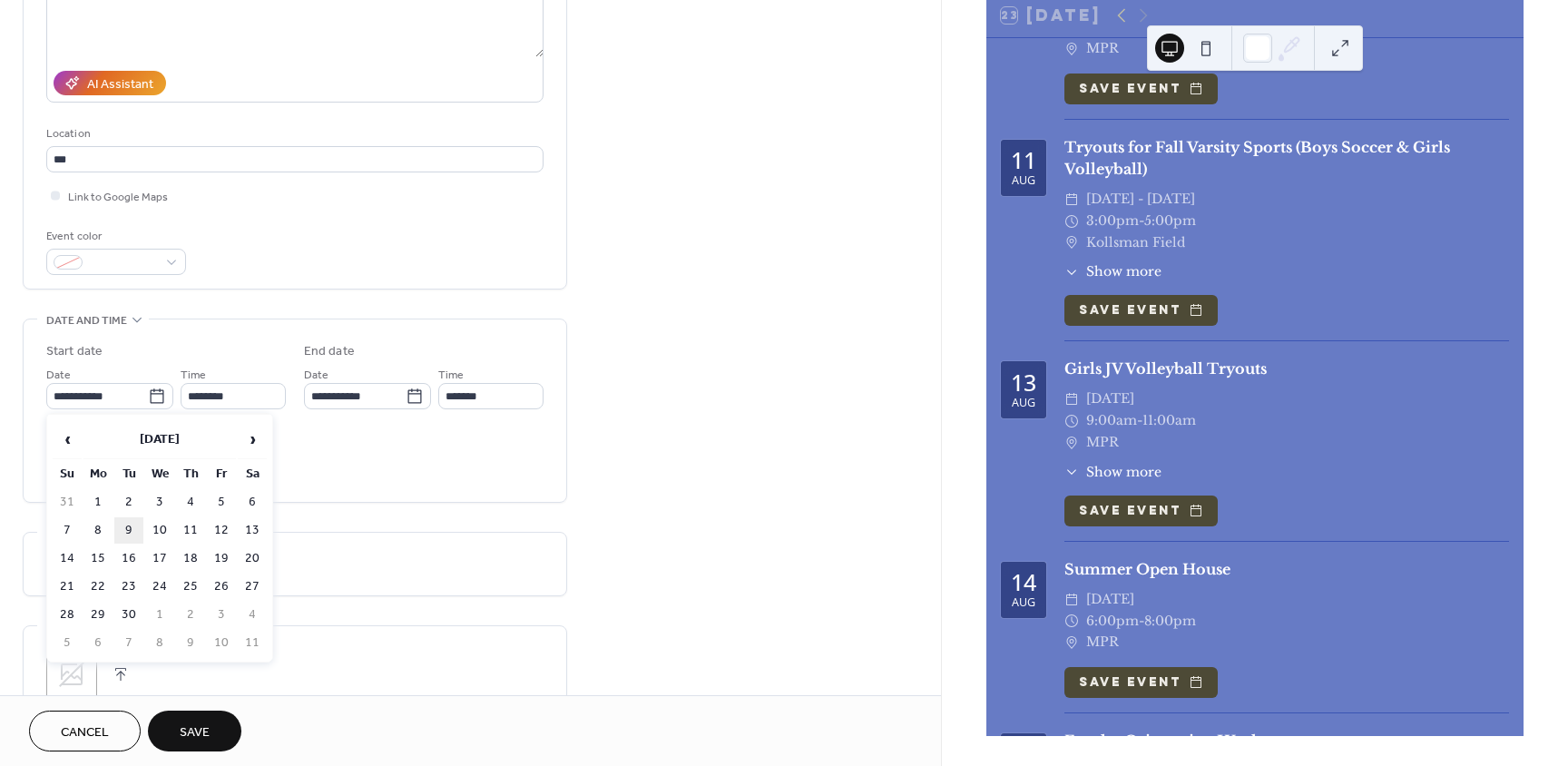click on "9" at bounding box center [129, 530] 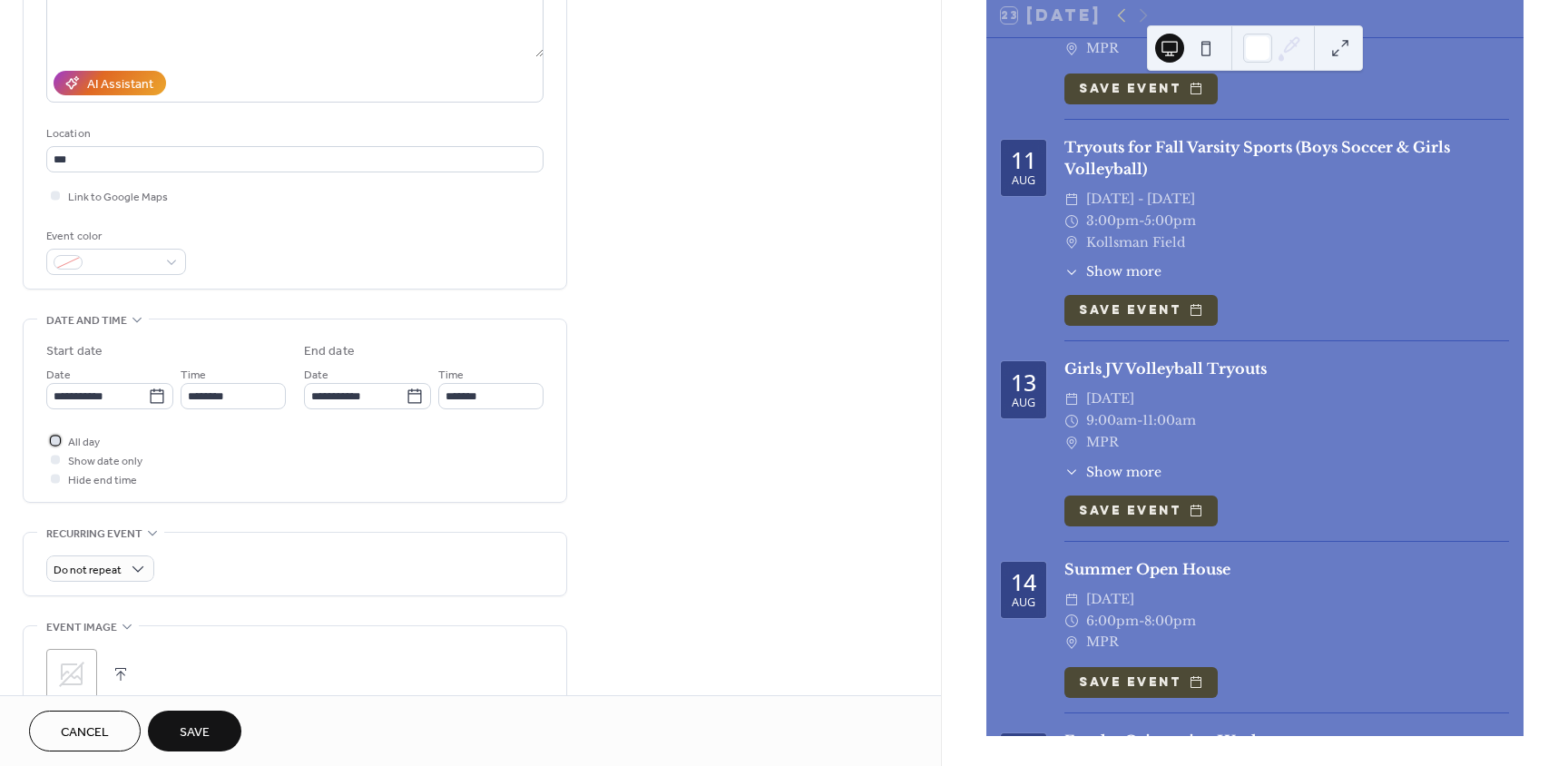 click at bounding box center (55, 440) 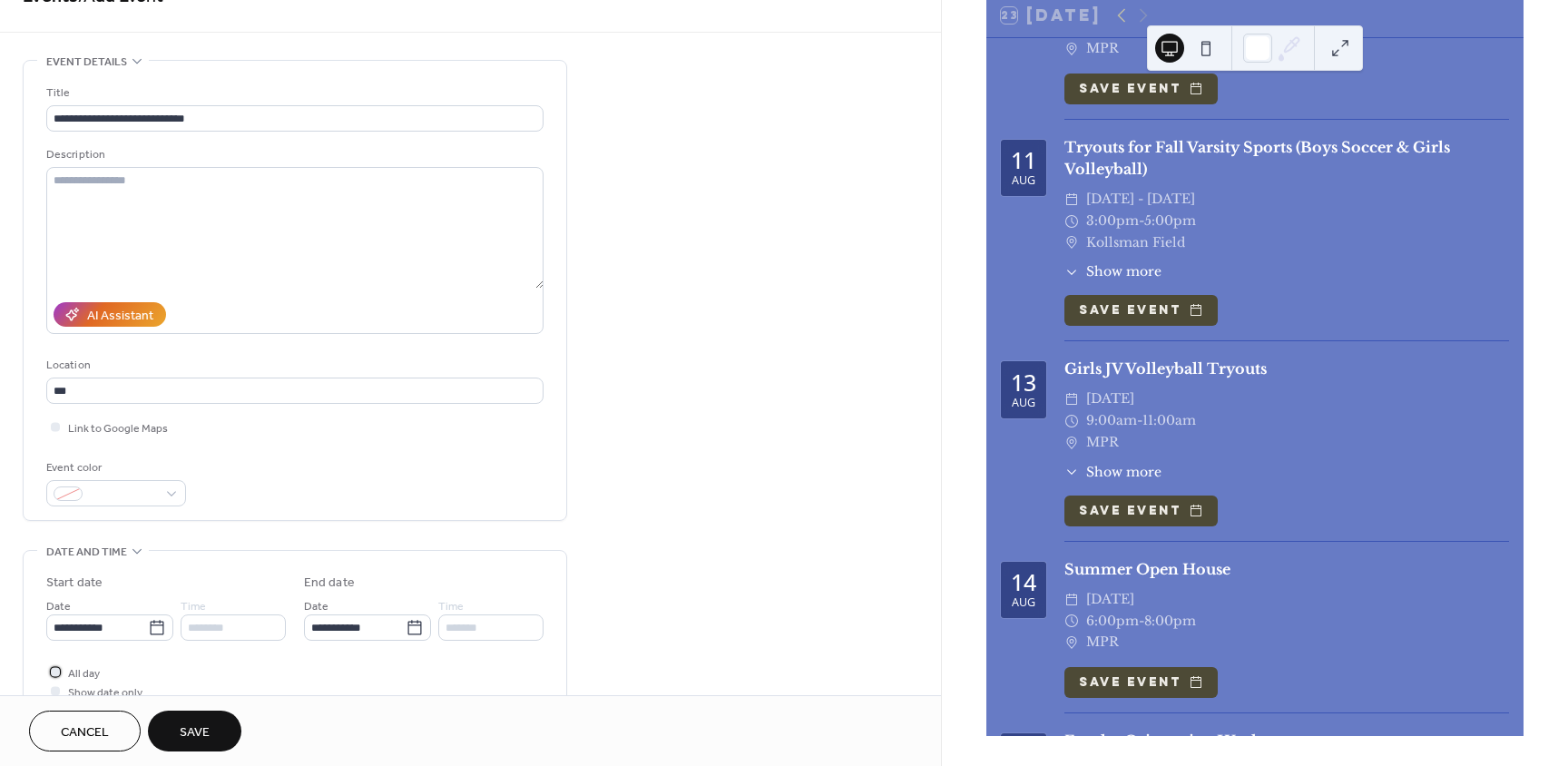 scroll, scrollTop: 0, scrollLeft: 0, axis: both 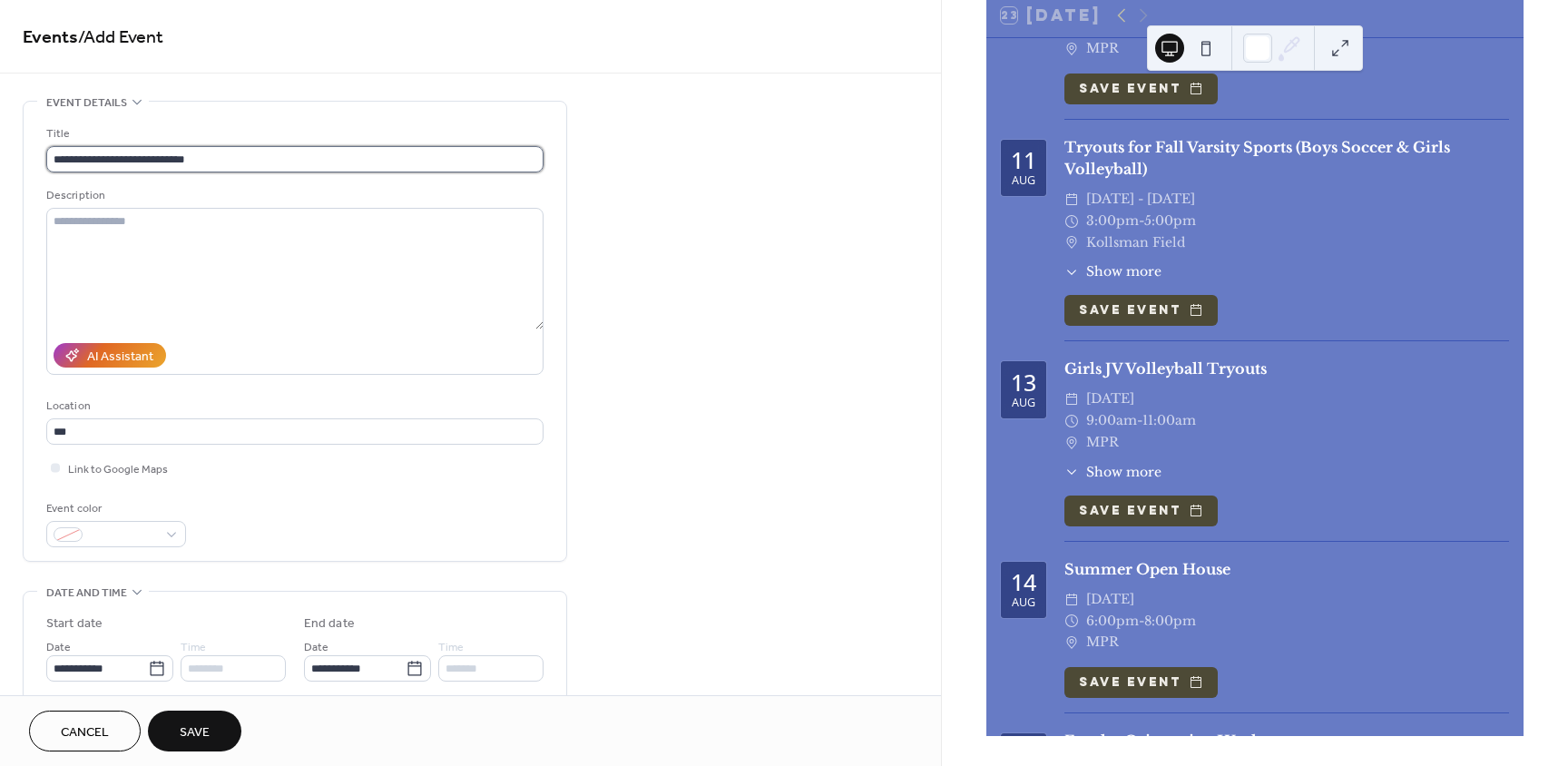 click on "**********" at bounding box center (295, 159) 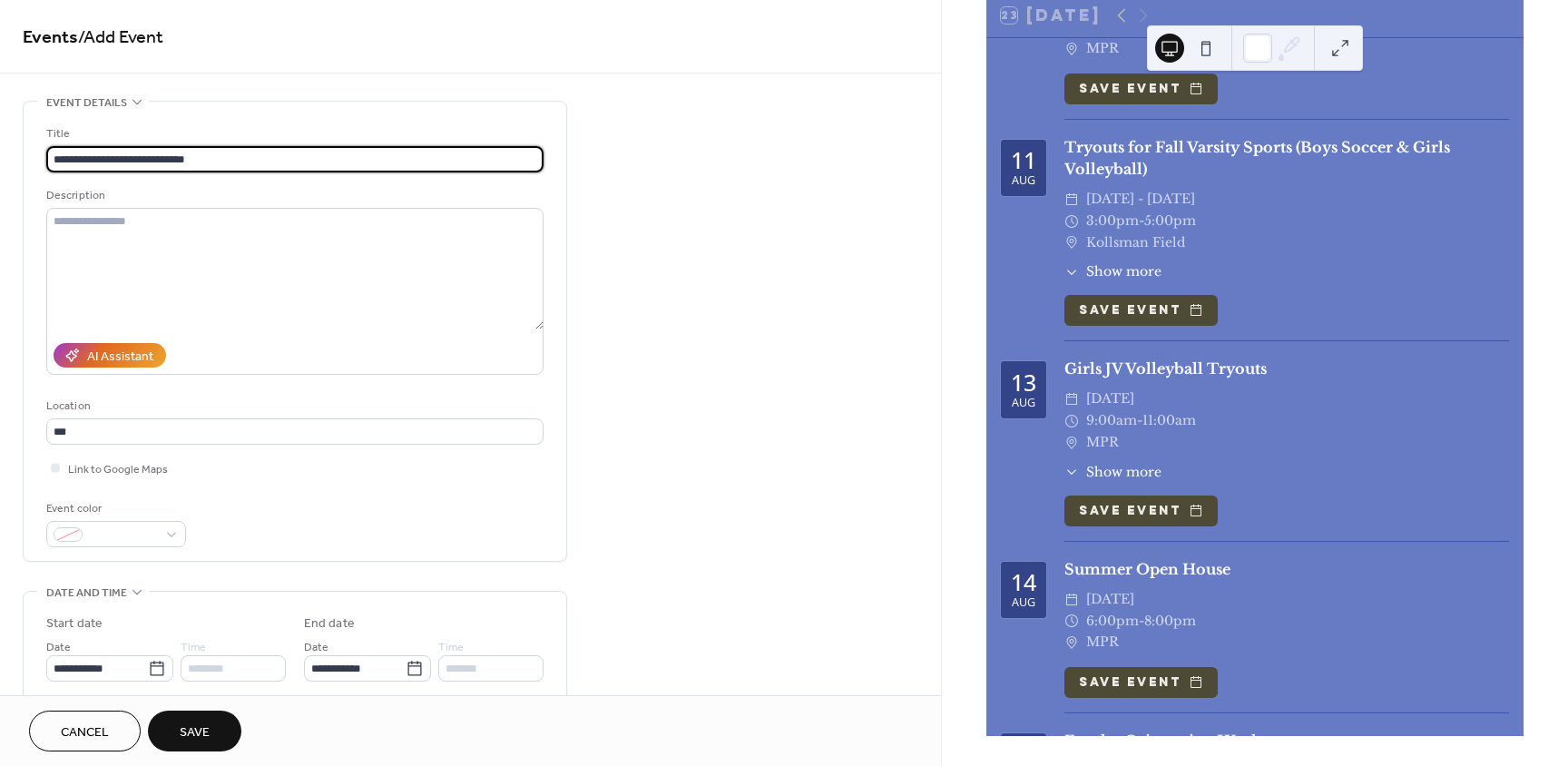 click on "**********" at bounding box center (295, 159) 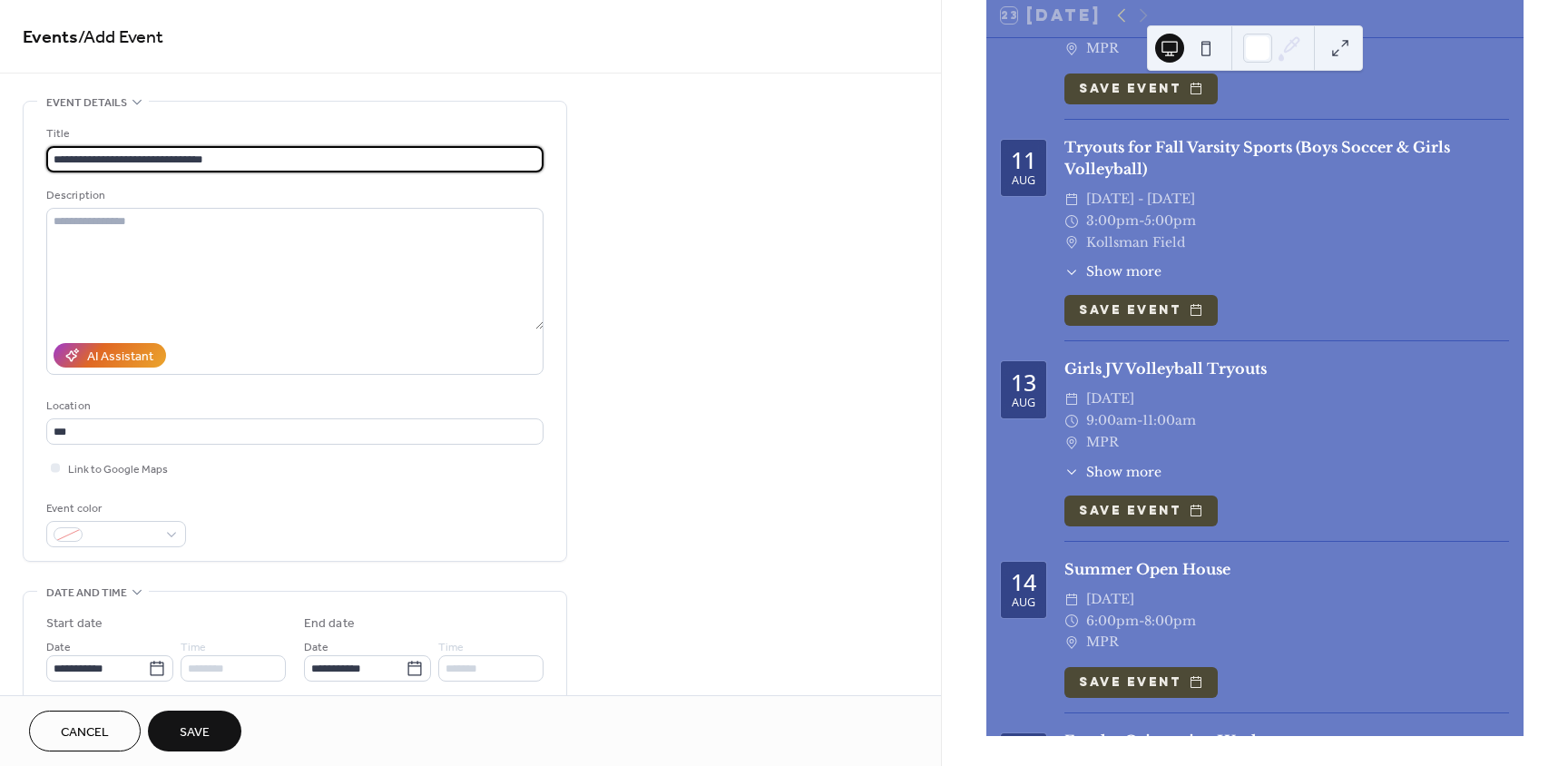 type on "**********" 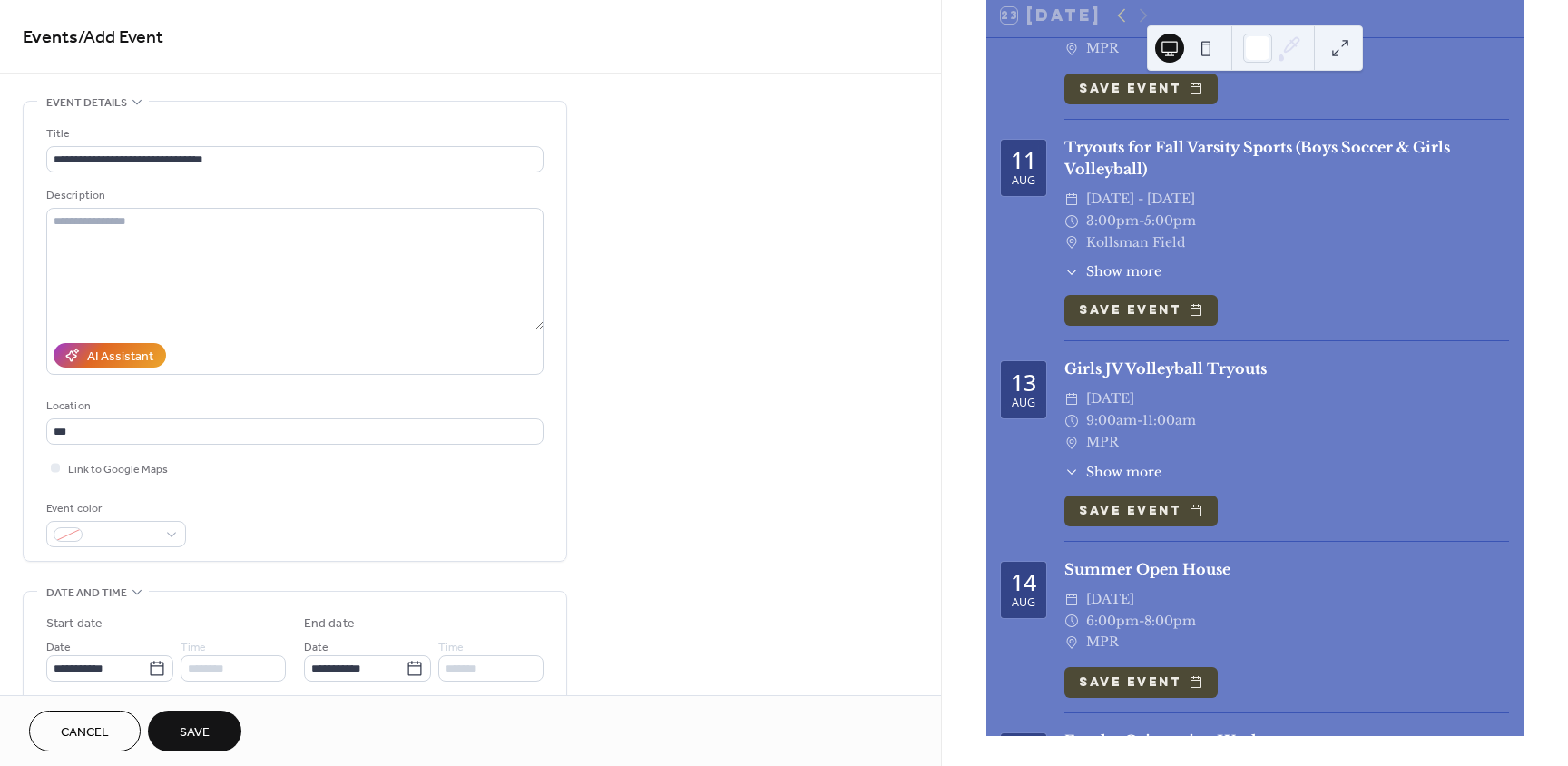 click on "Save" at bounding box center (194, 732) 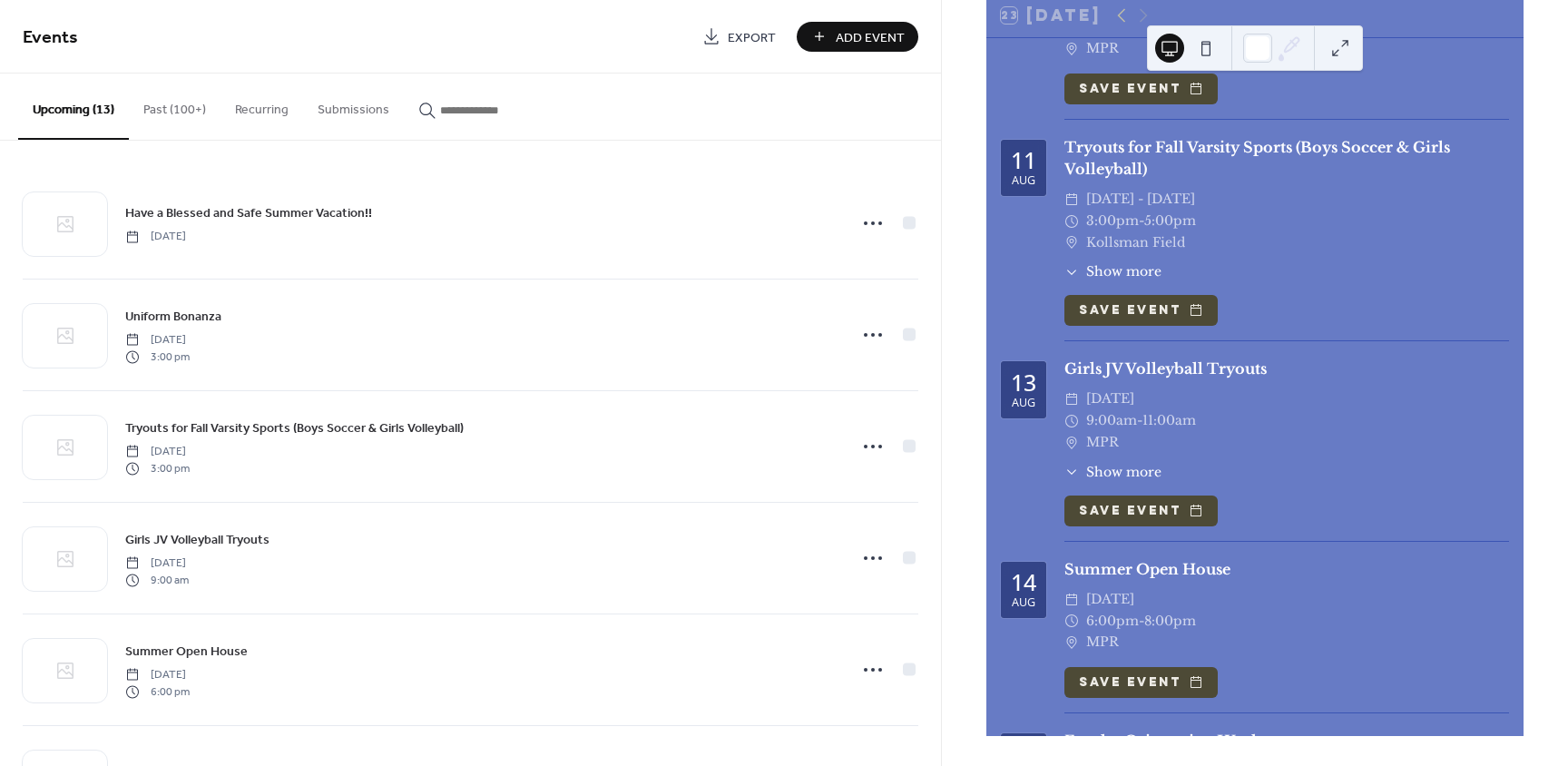 click on "Add Event" at bounding box center (870, 37) 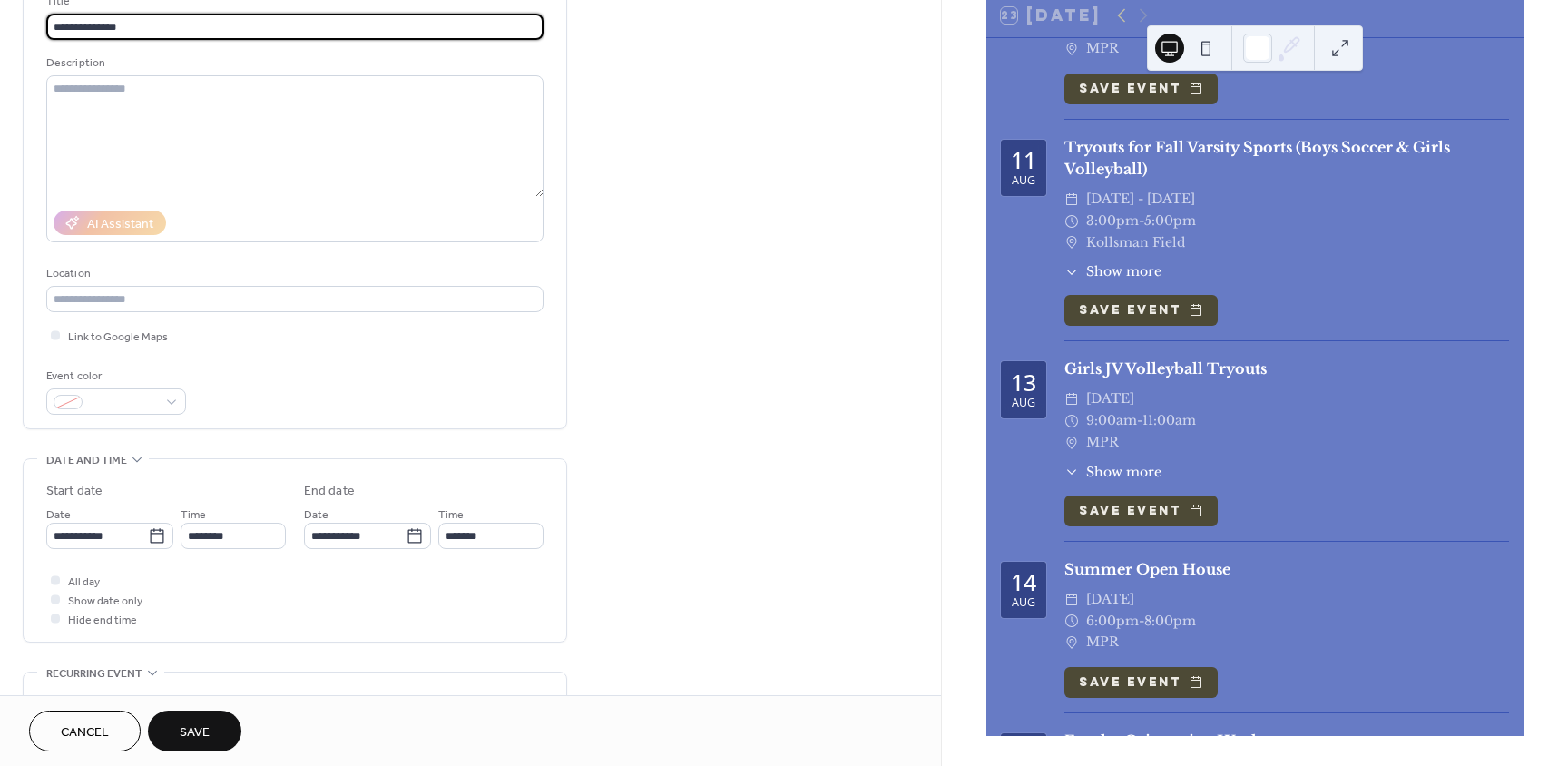 scroll, scrollTop: 182, scrollLeft: 0, axis: vertical 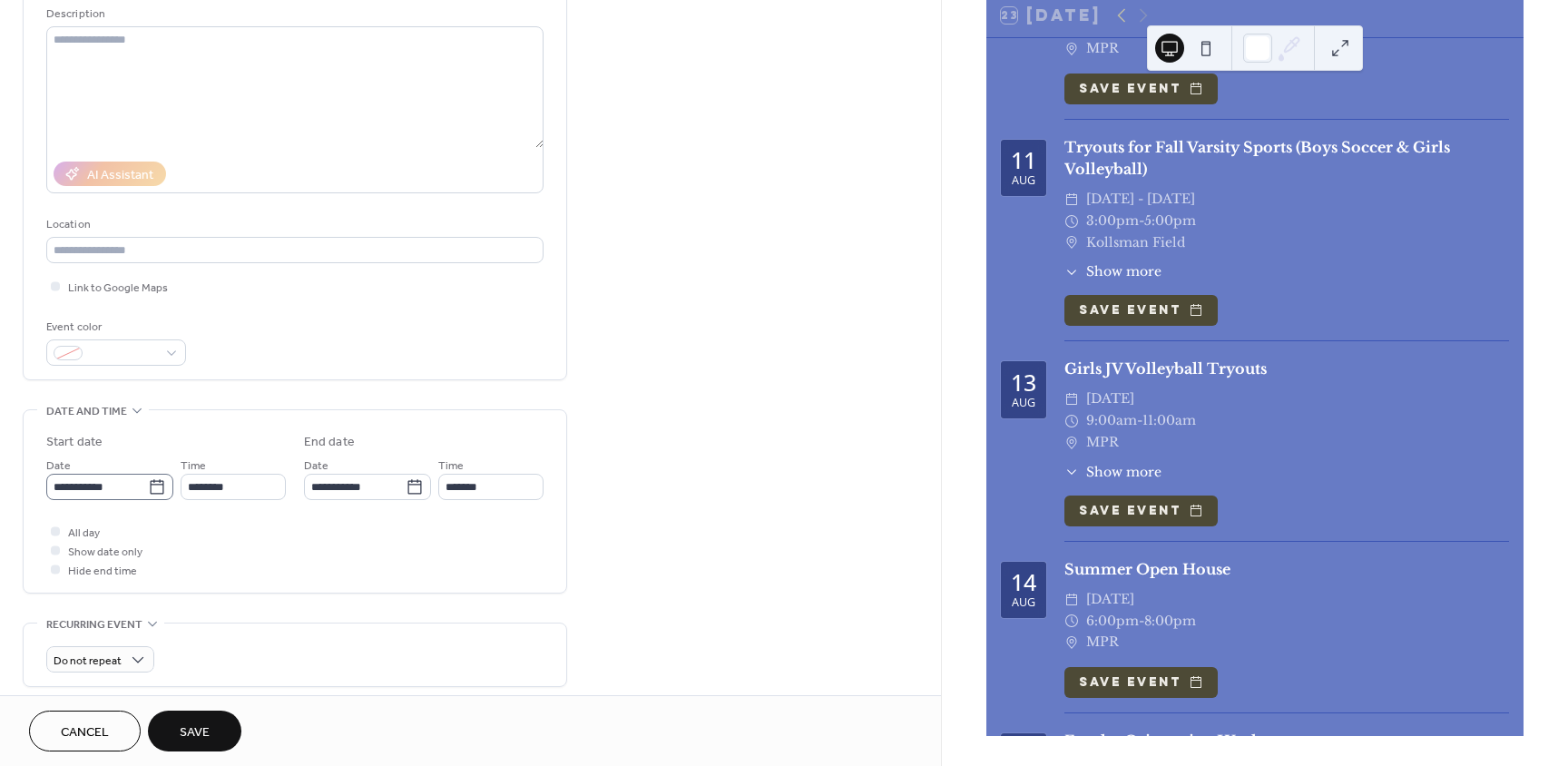 type on "**********" 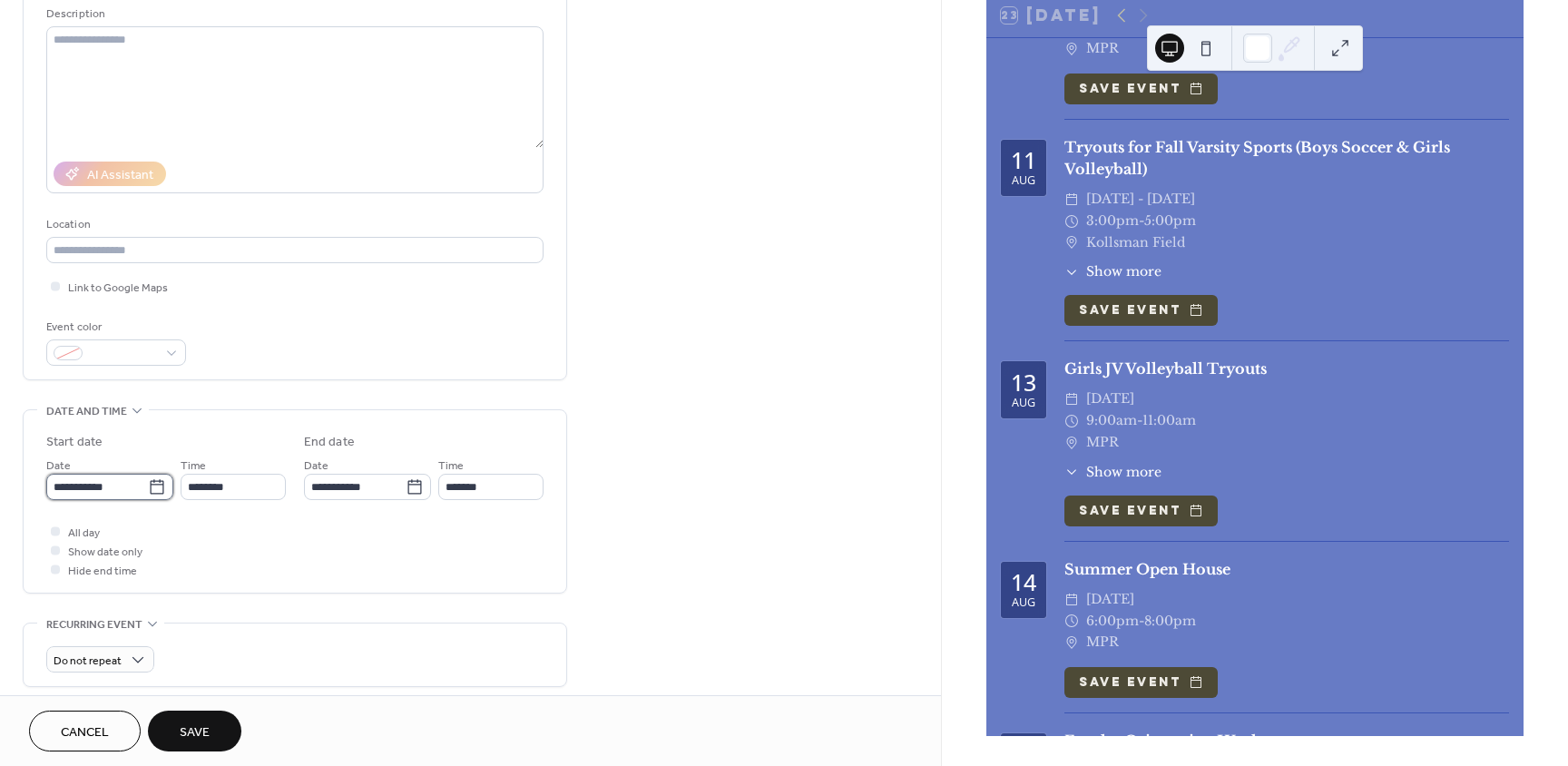 click on "**********" at bounding box center (97, 486) 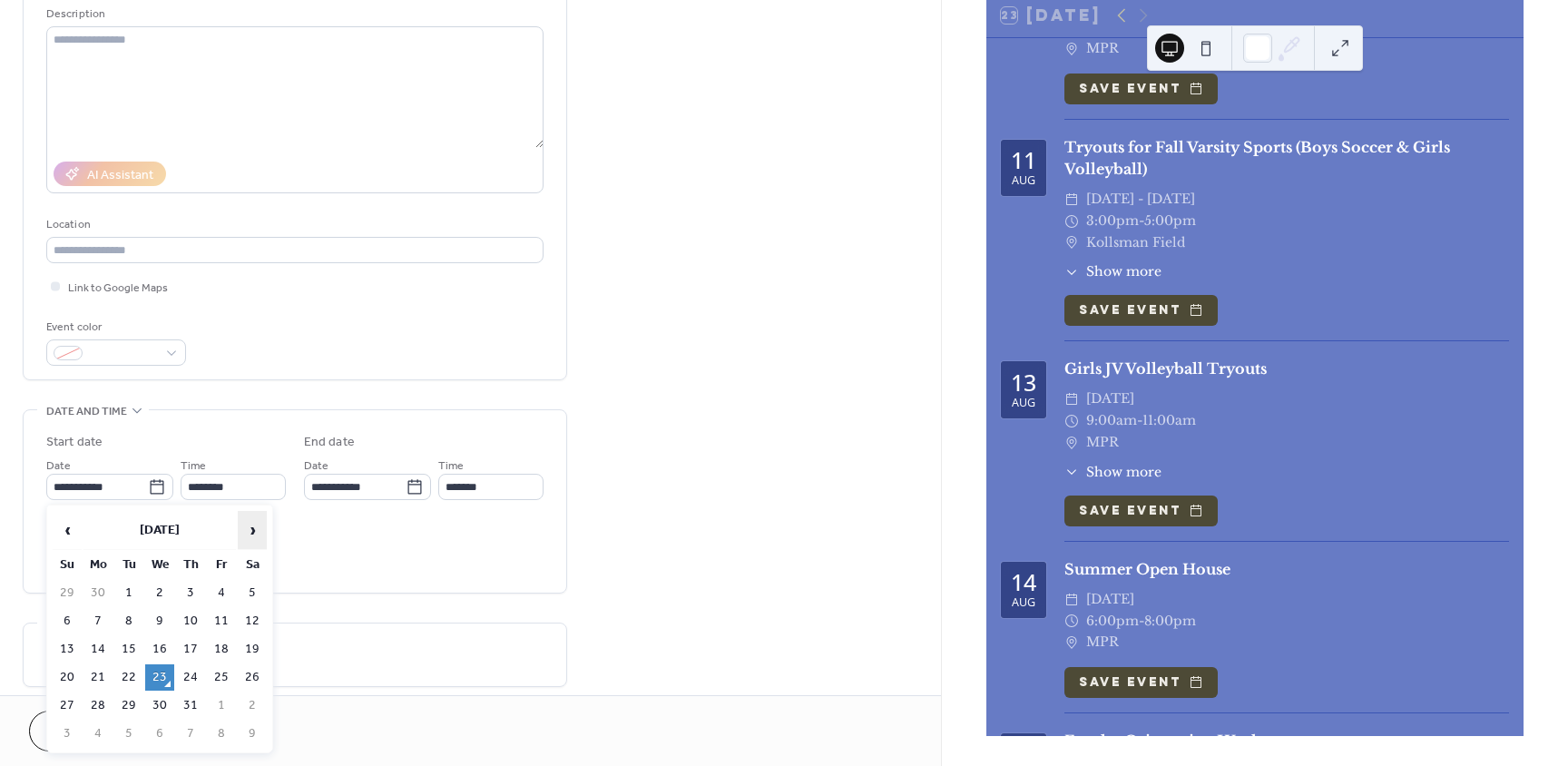 click on "›" at bounding box center (252, 530) 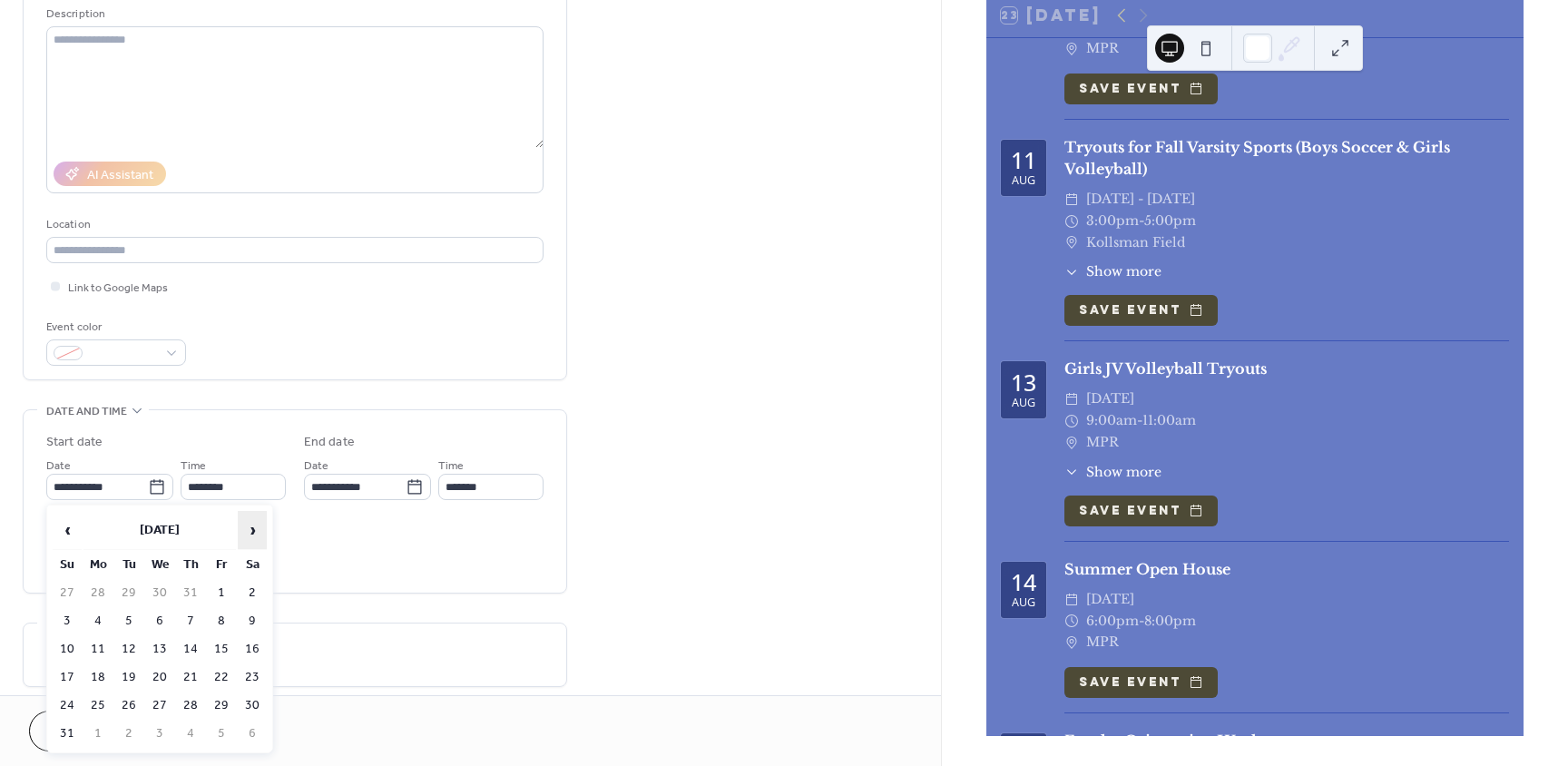 click on "›" at bounding box center [252, 530] 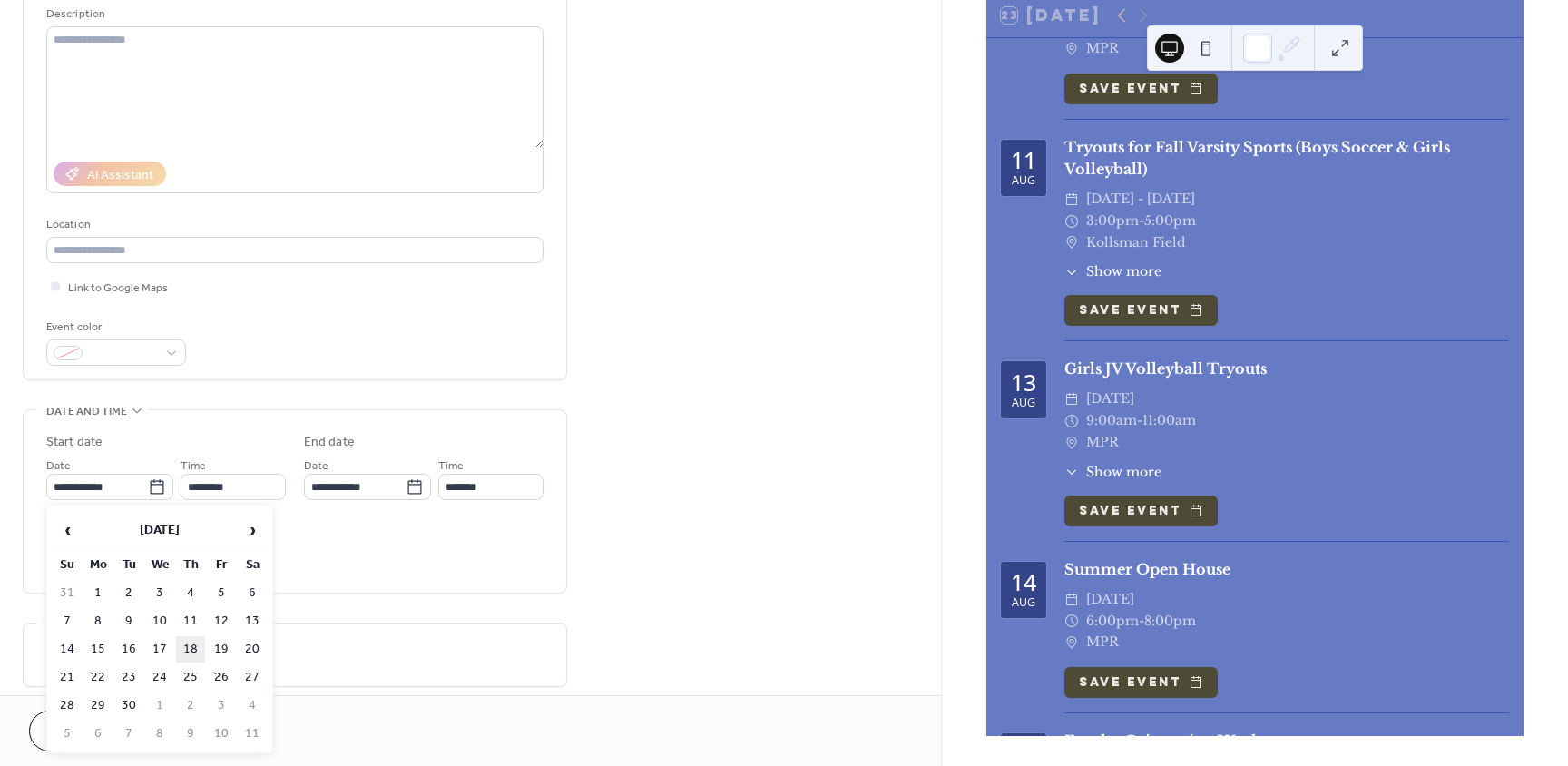 click on "18" at bounding box center [191, 649] 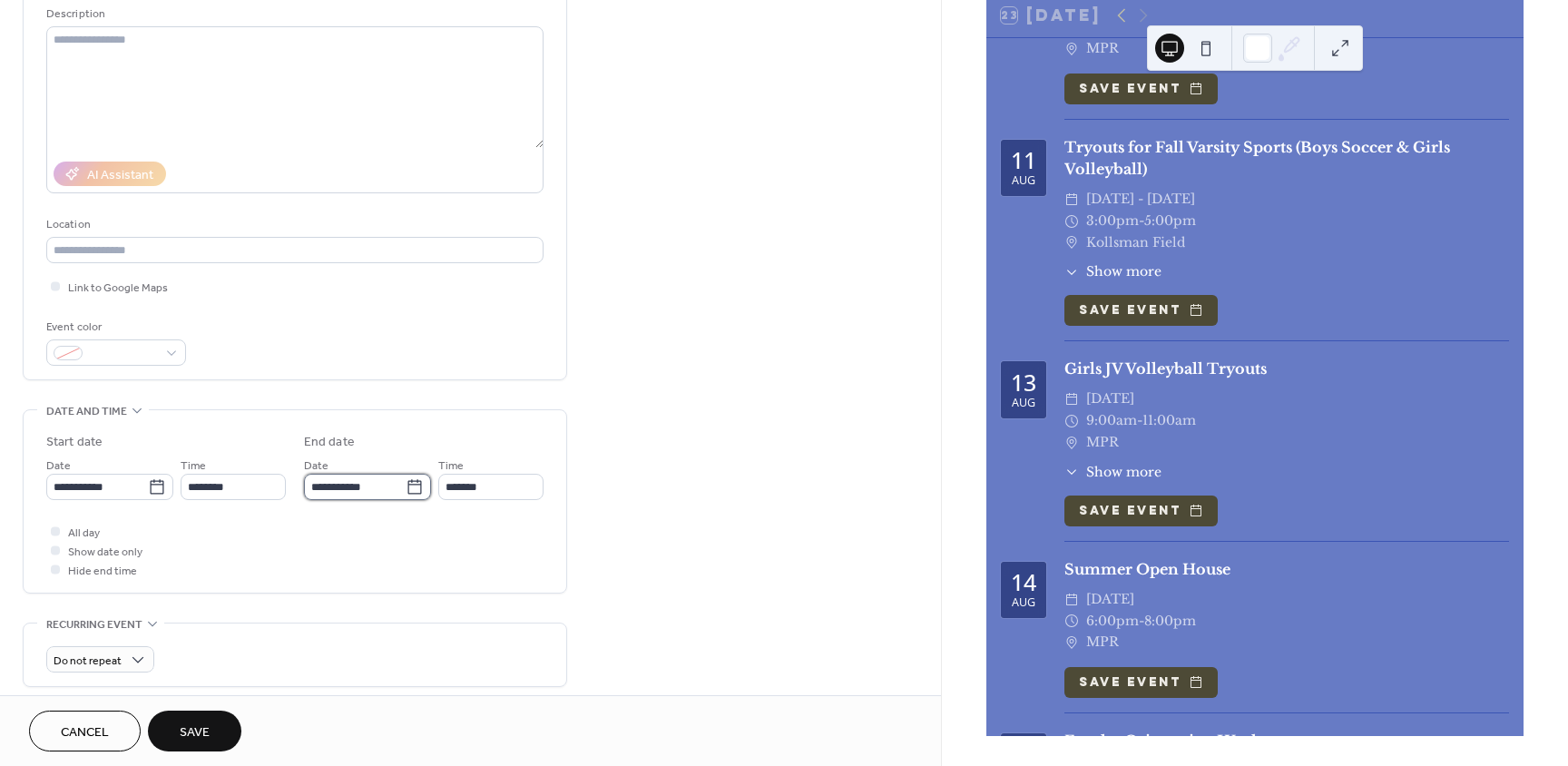 click on "**********" at bounding box center [355, 486] 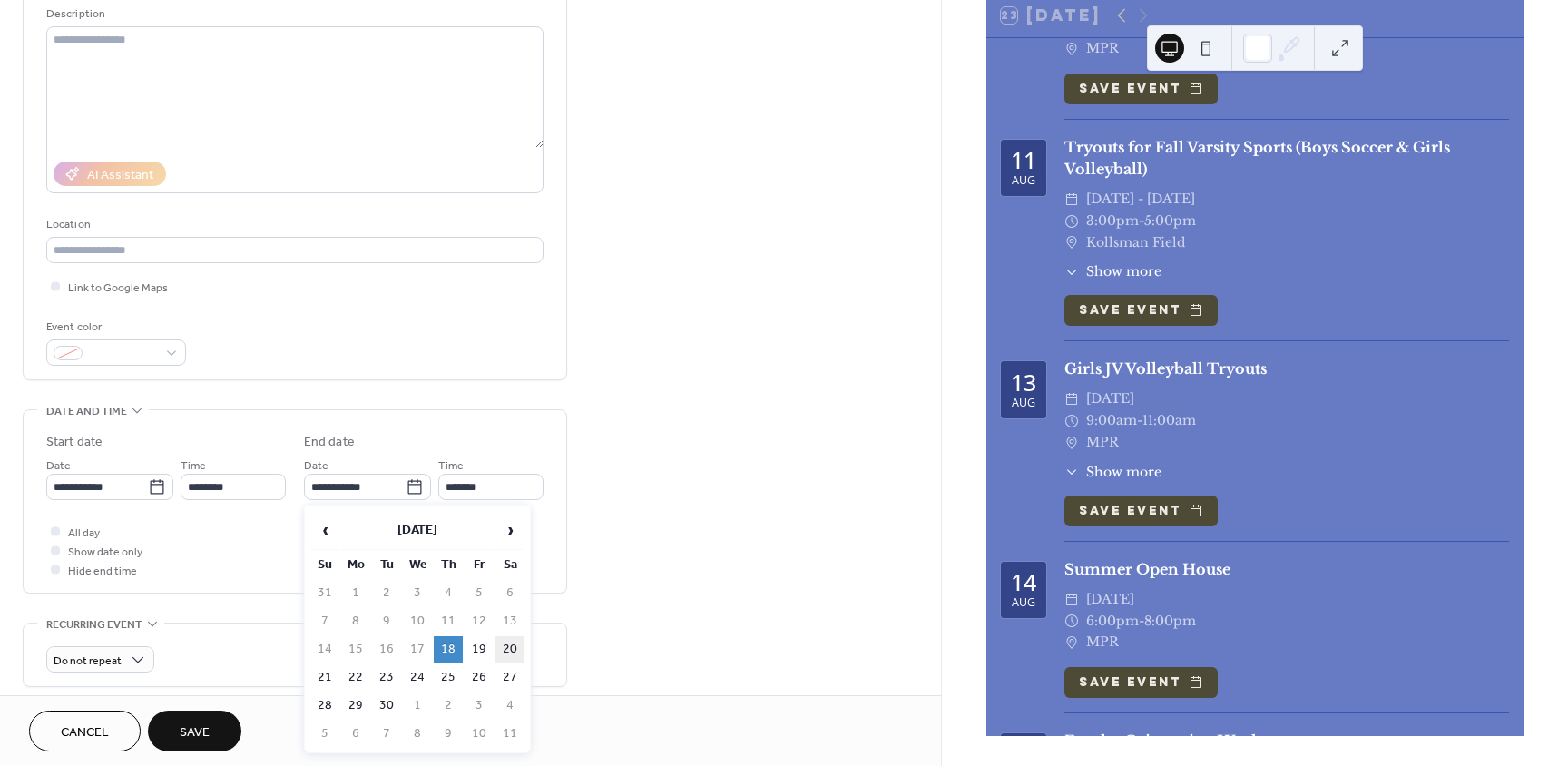 click on "20" at bounding box center (510, 649) 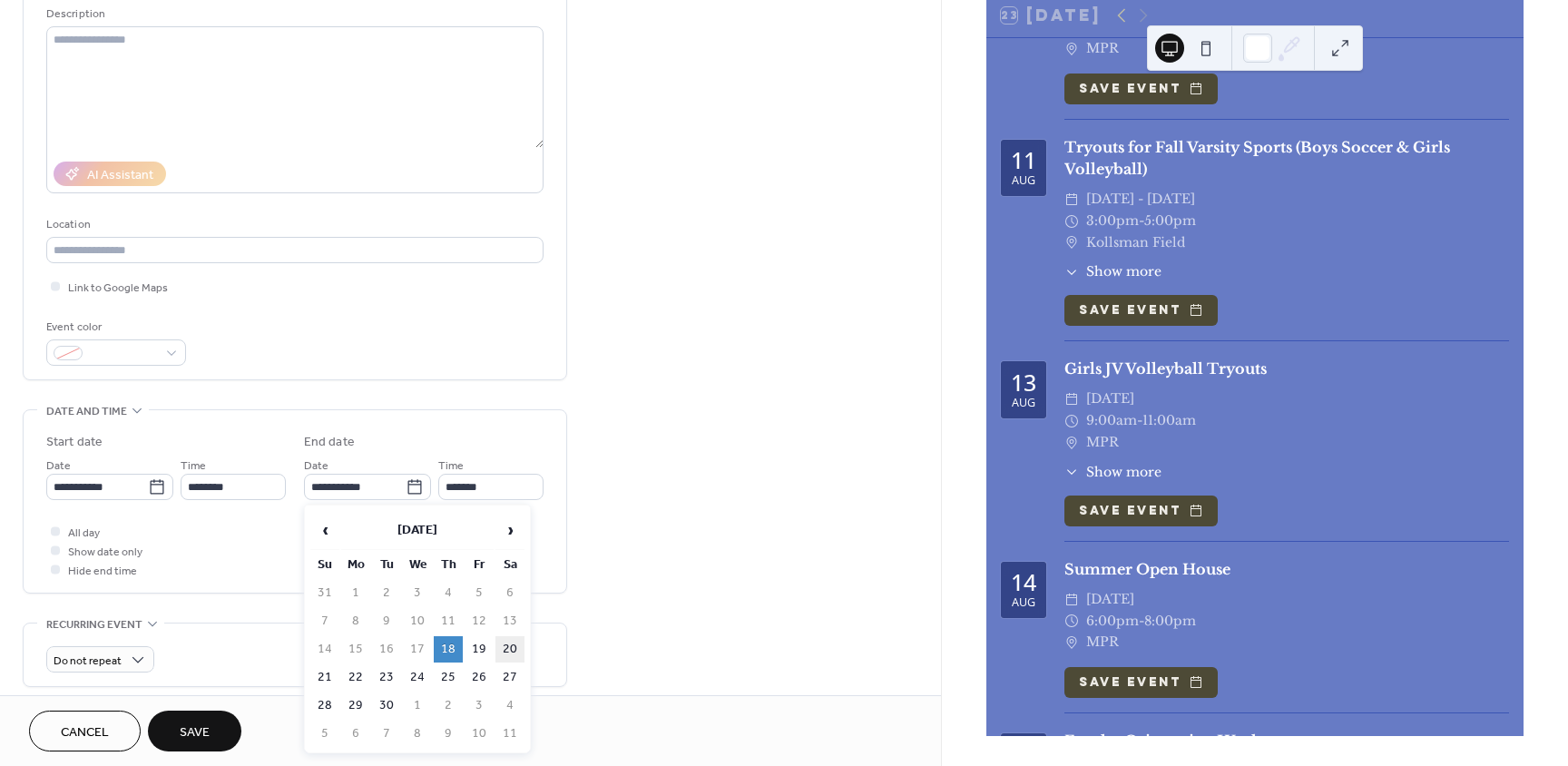 type on "**********" 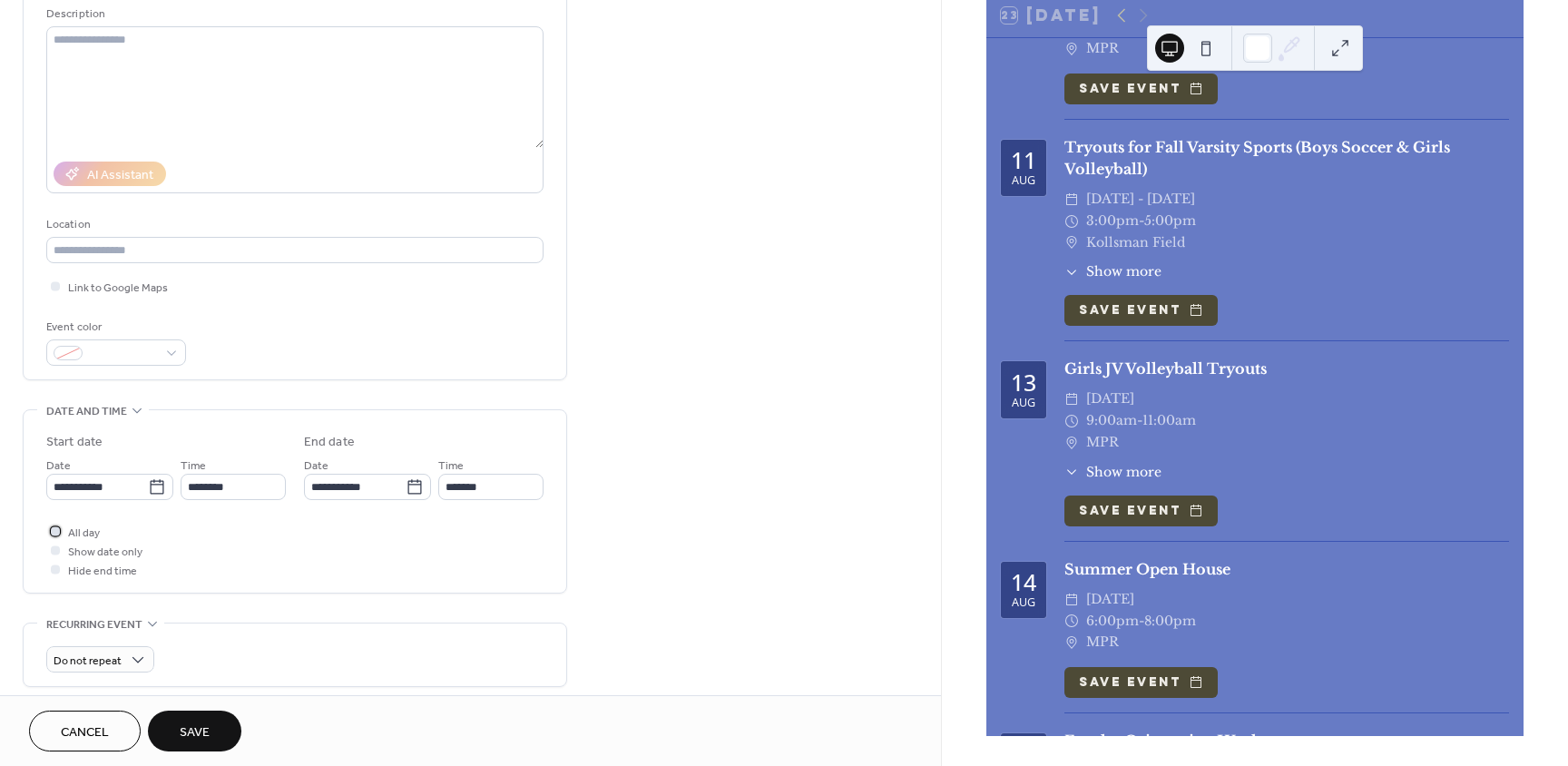 click at bounding box center (55, 531) 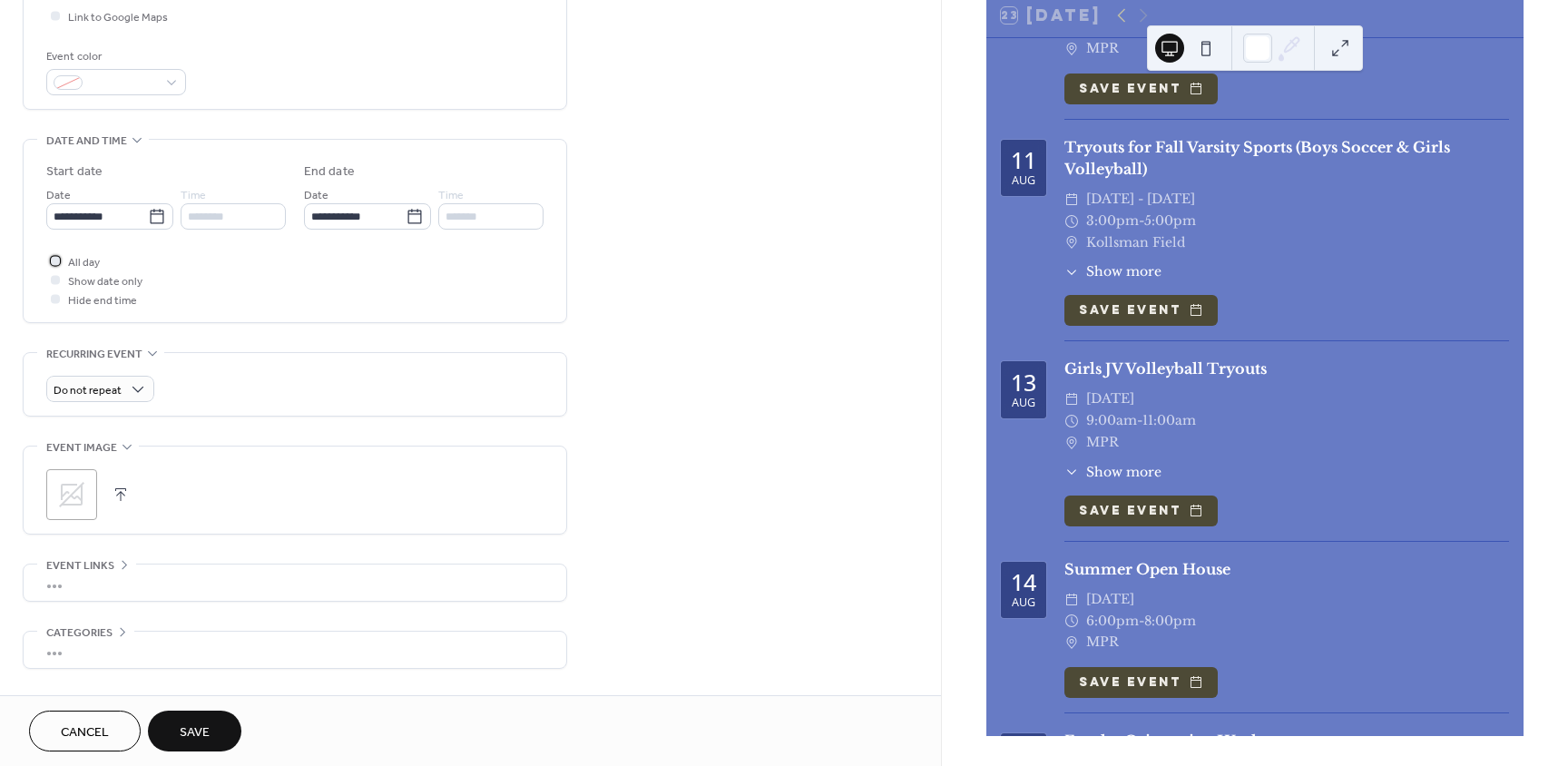 scroll, scrollTop: 454, scrollLeft: 0, axis: vertical 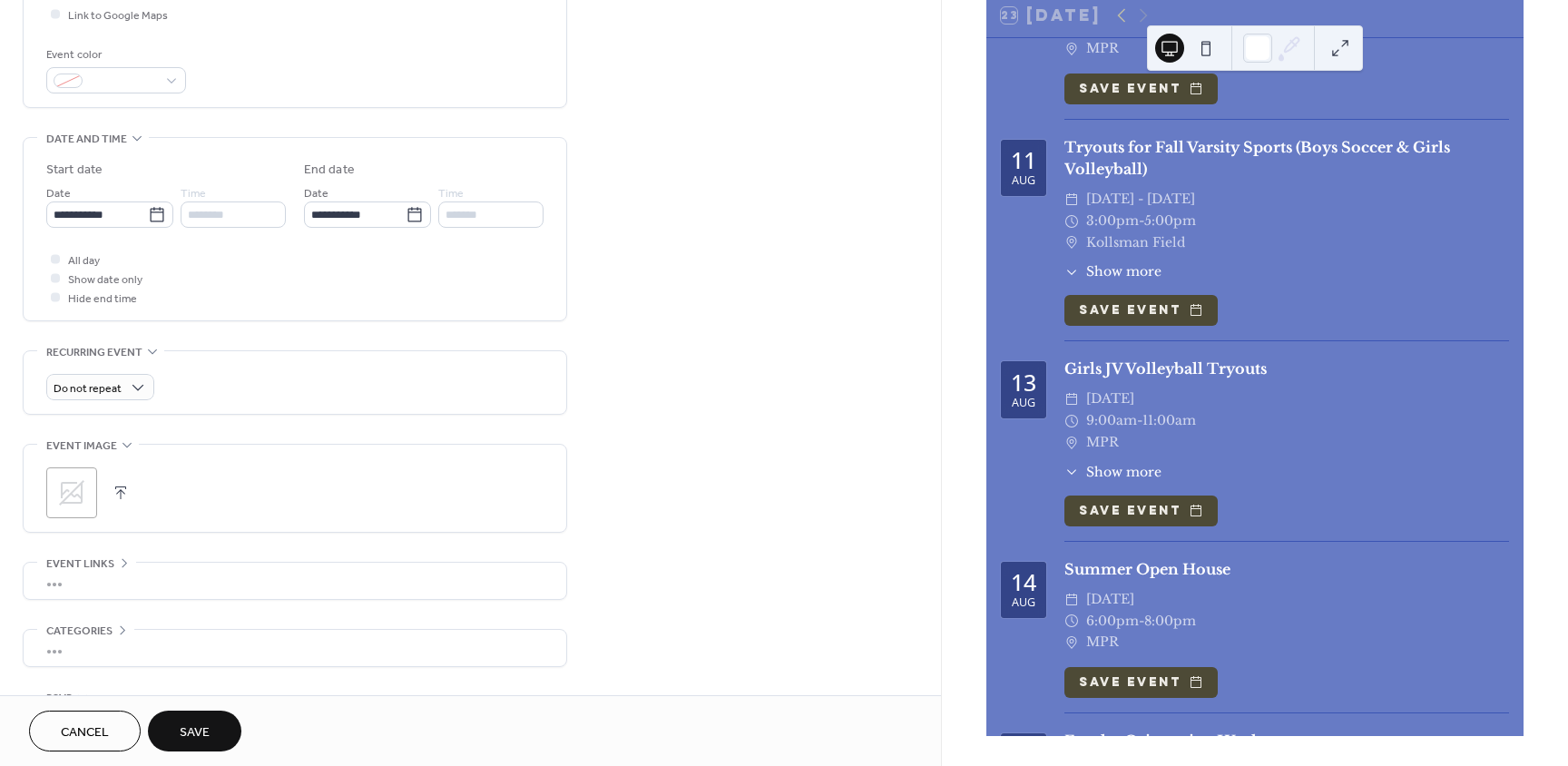 click on "Save" at bounding box center [194, 731] 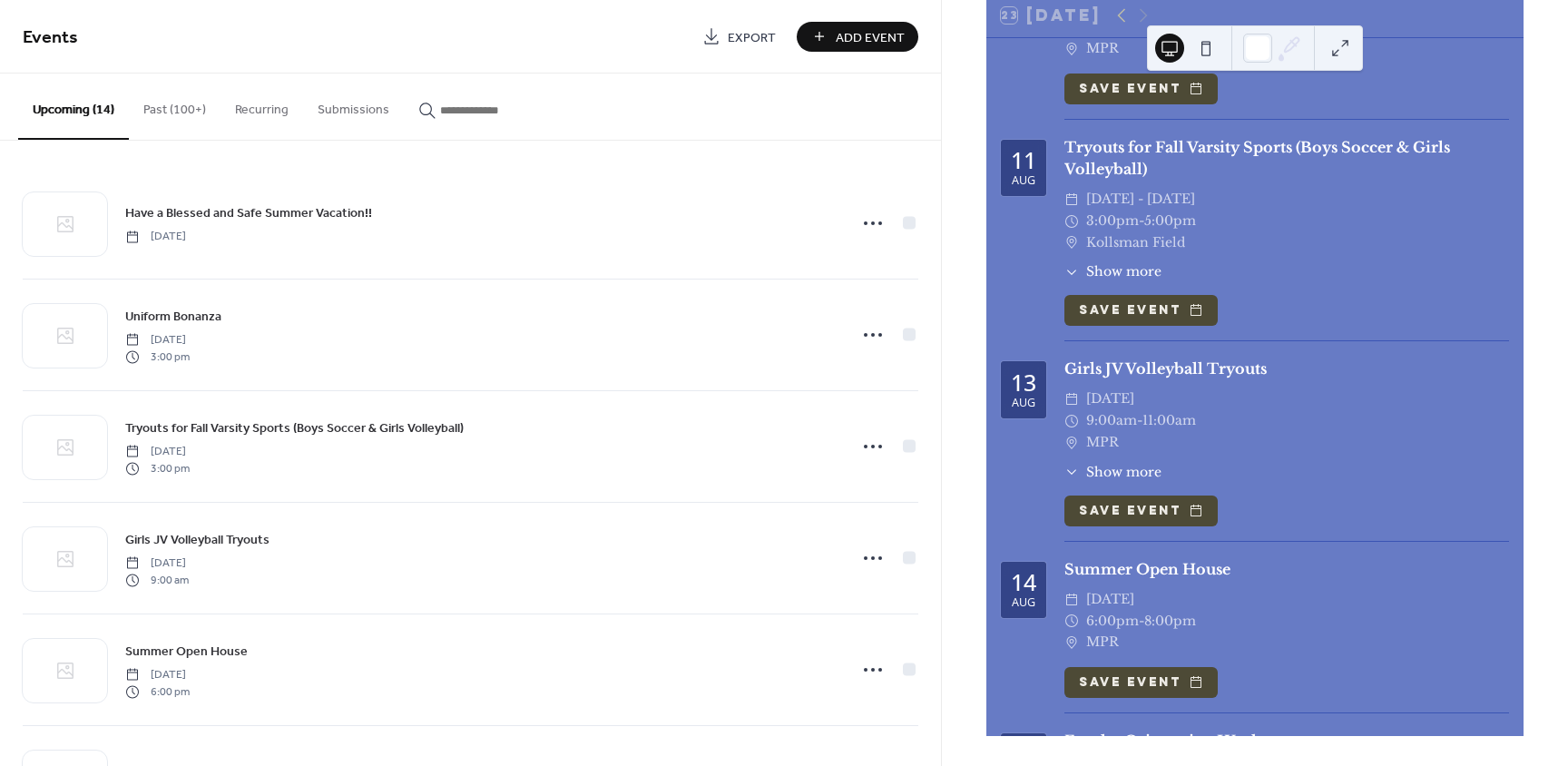 click on "Add Event" at bounding box center (870, 37) 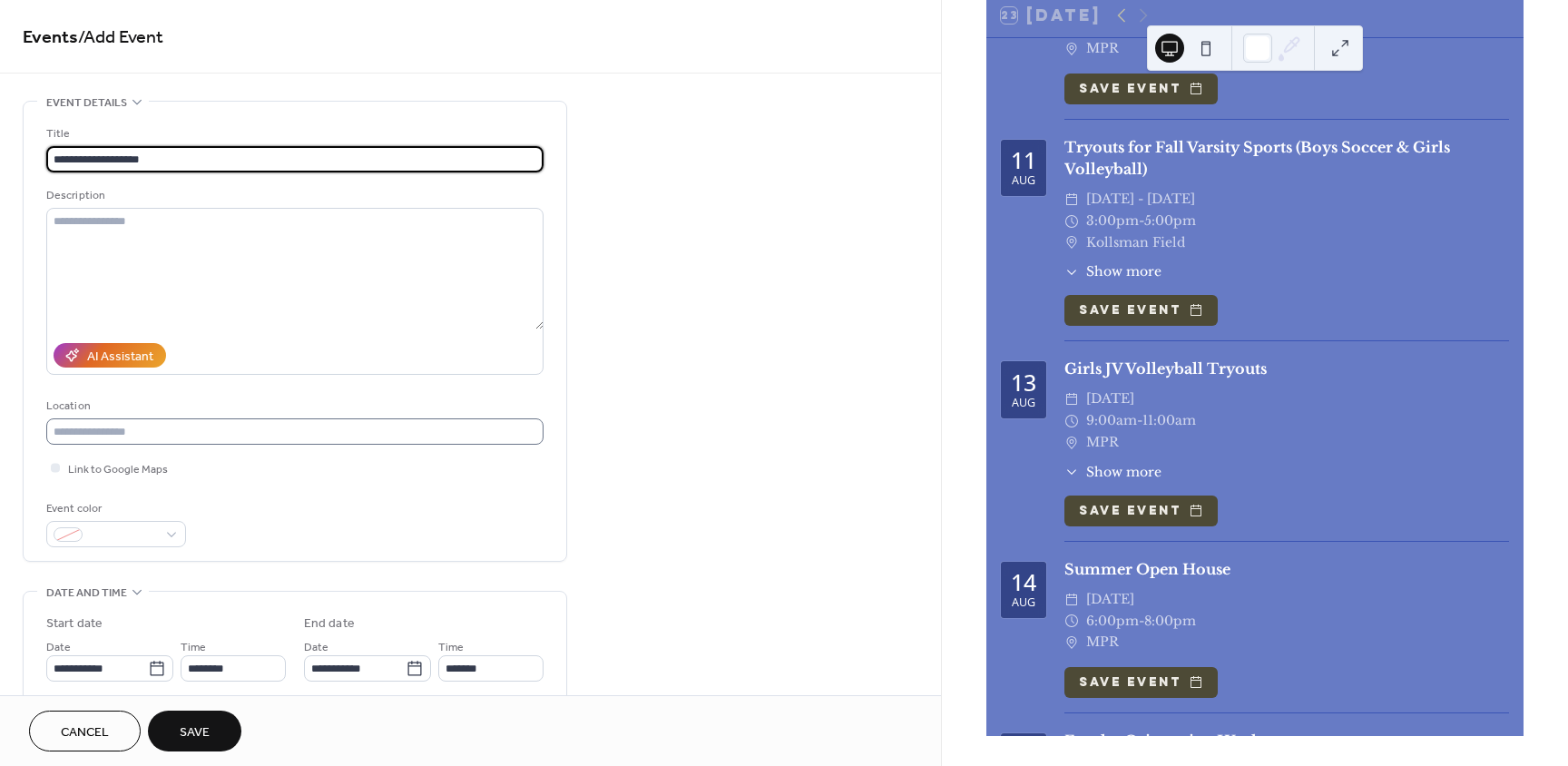 type on "**********" 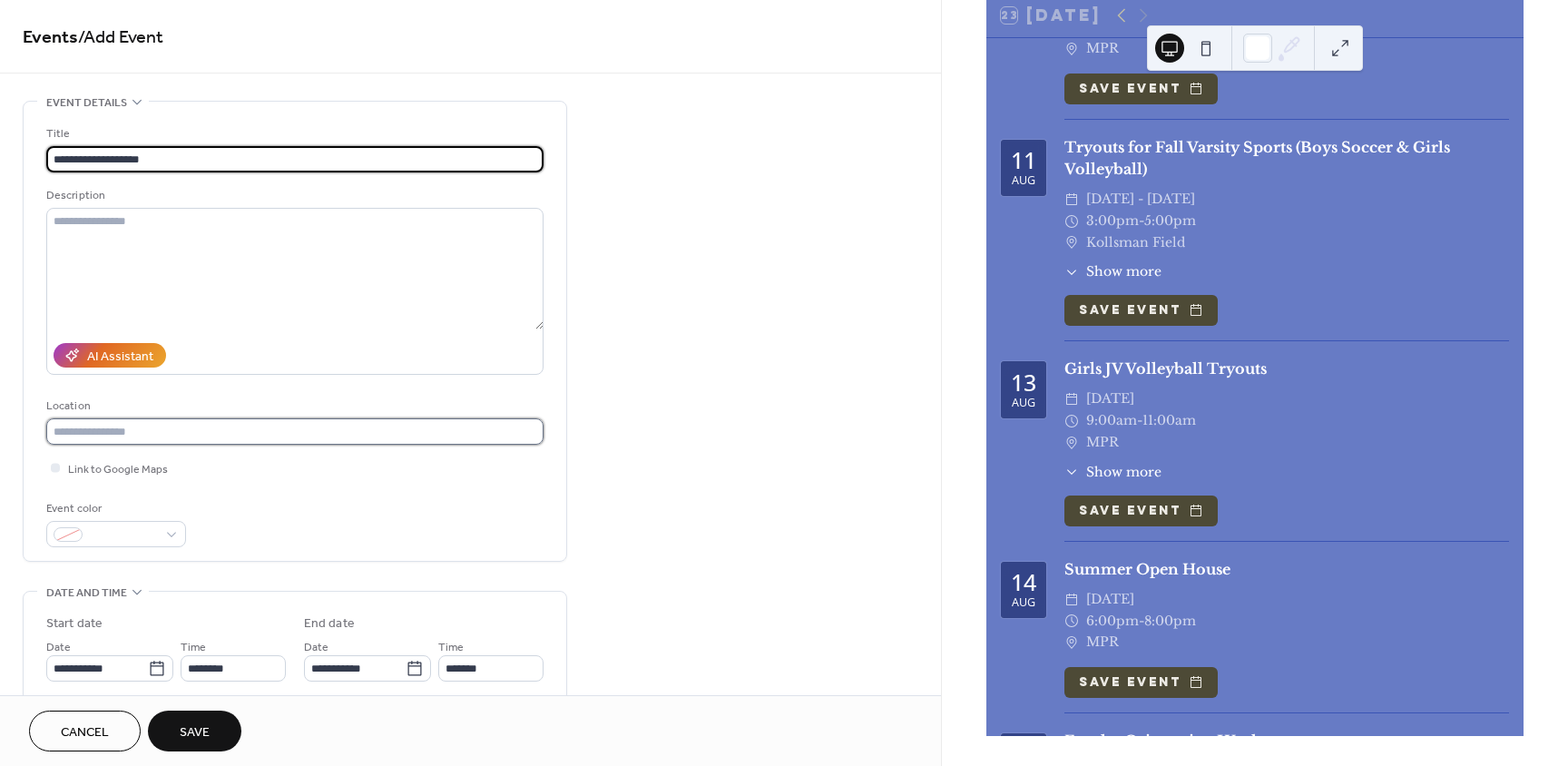 click at bounding box center (295, 431) 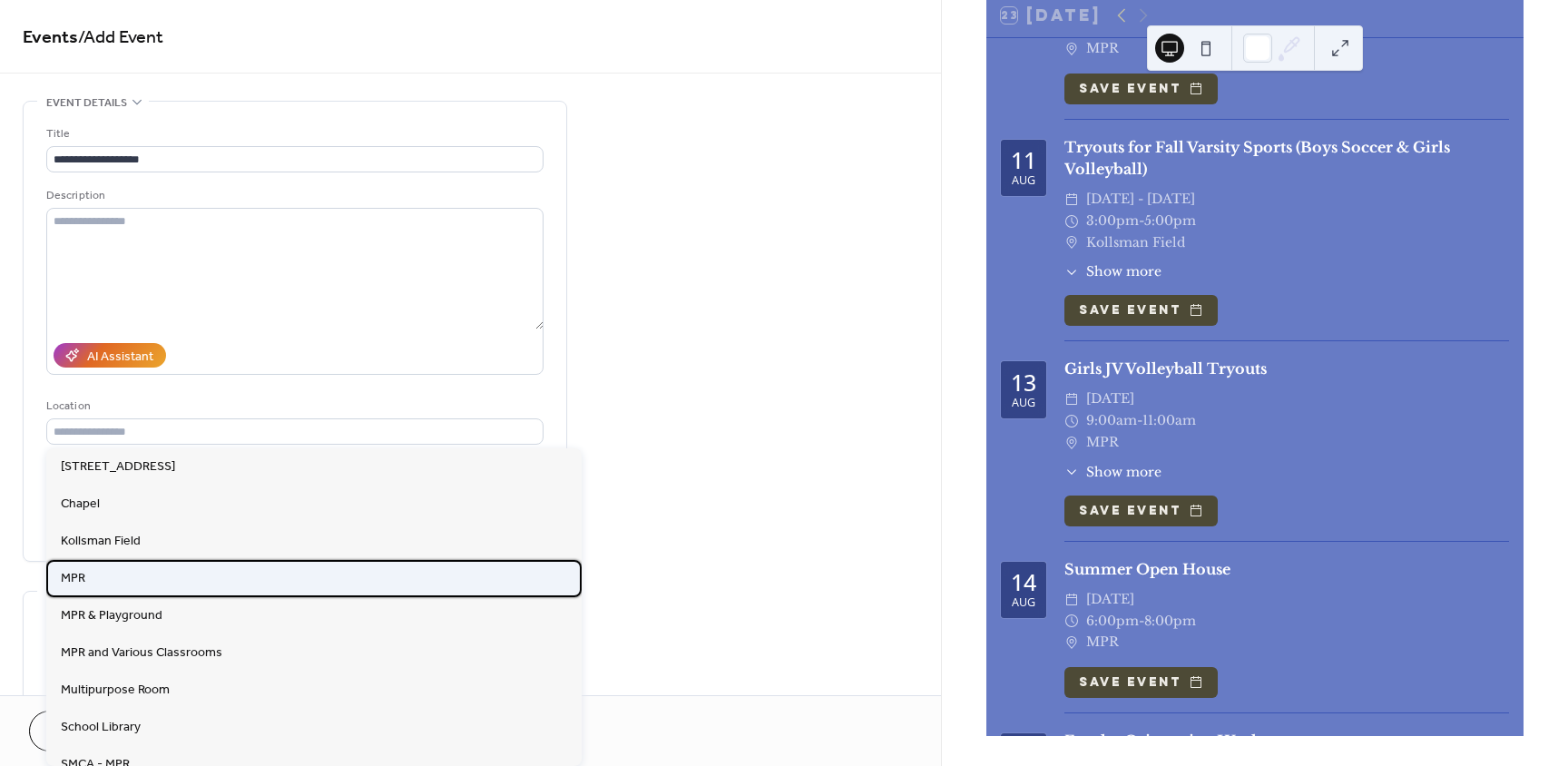 click on "MPR" at bounding box center [314, 578] 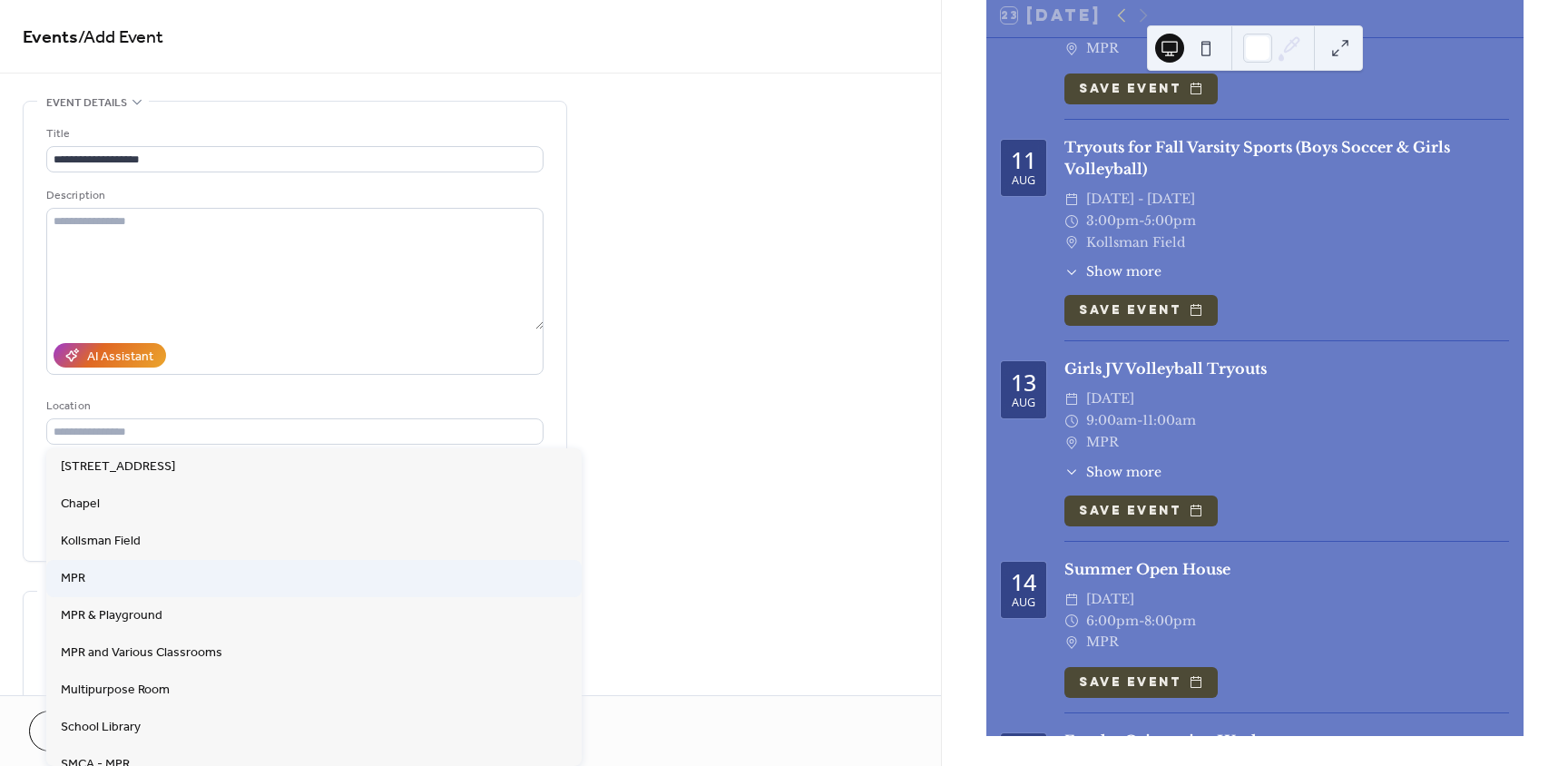 type on "***" 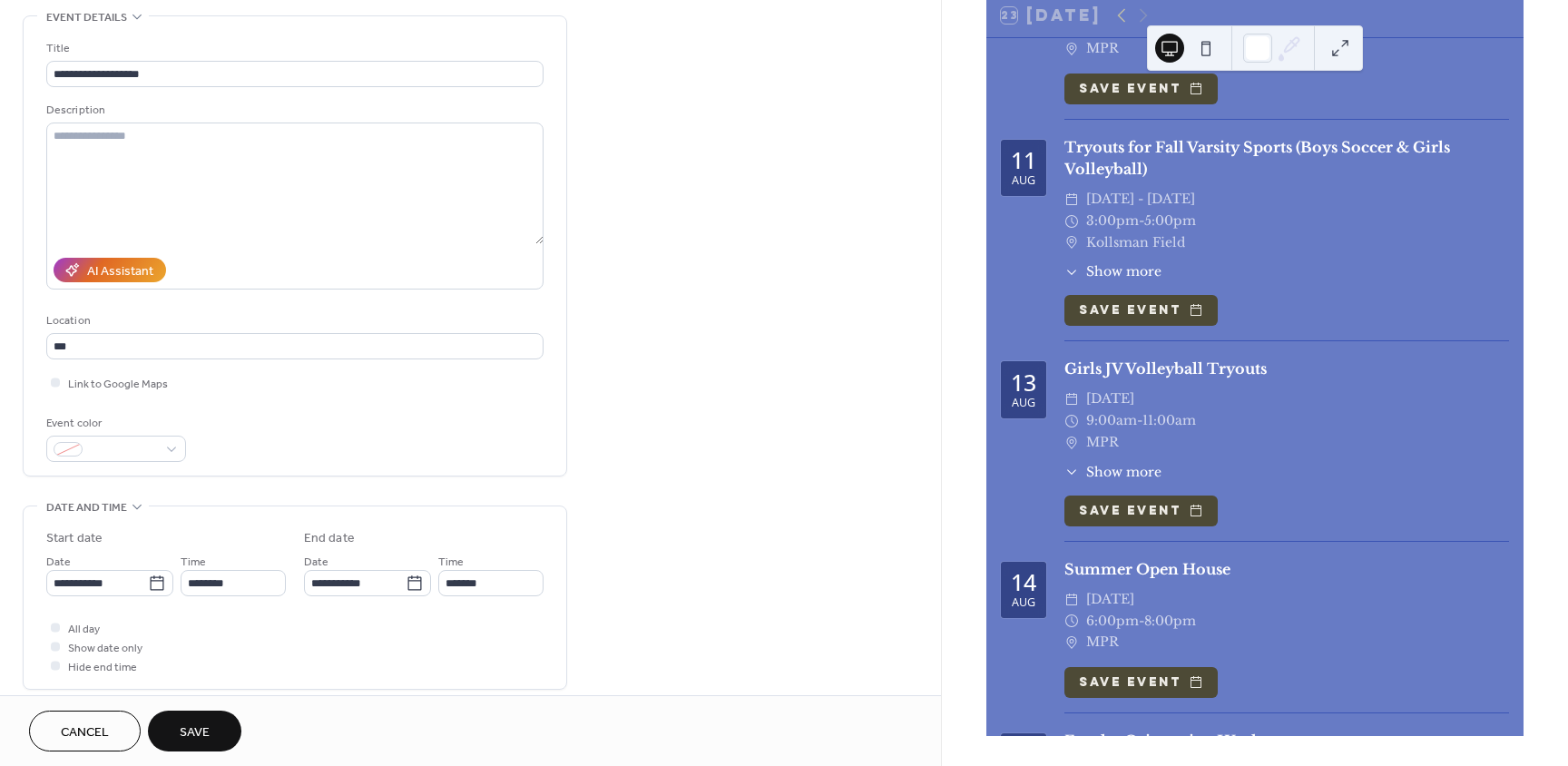 scroll, scrollTop: 182, scrollLeft: 0, axis: vertical 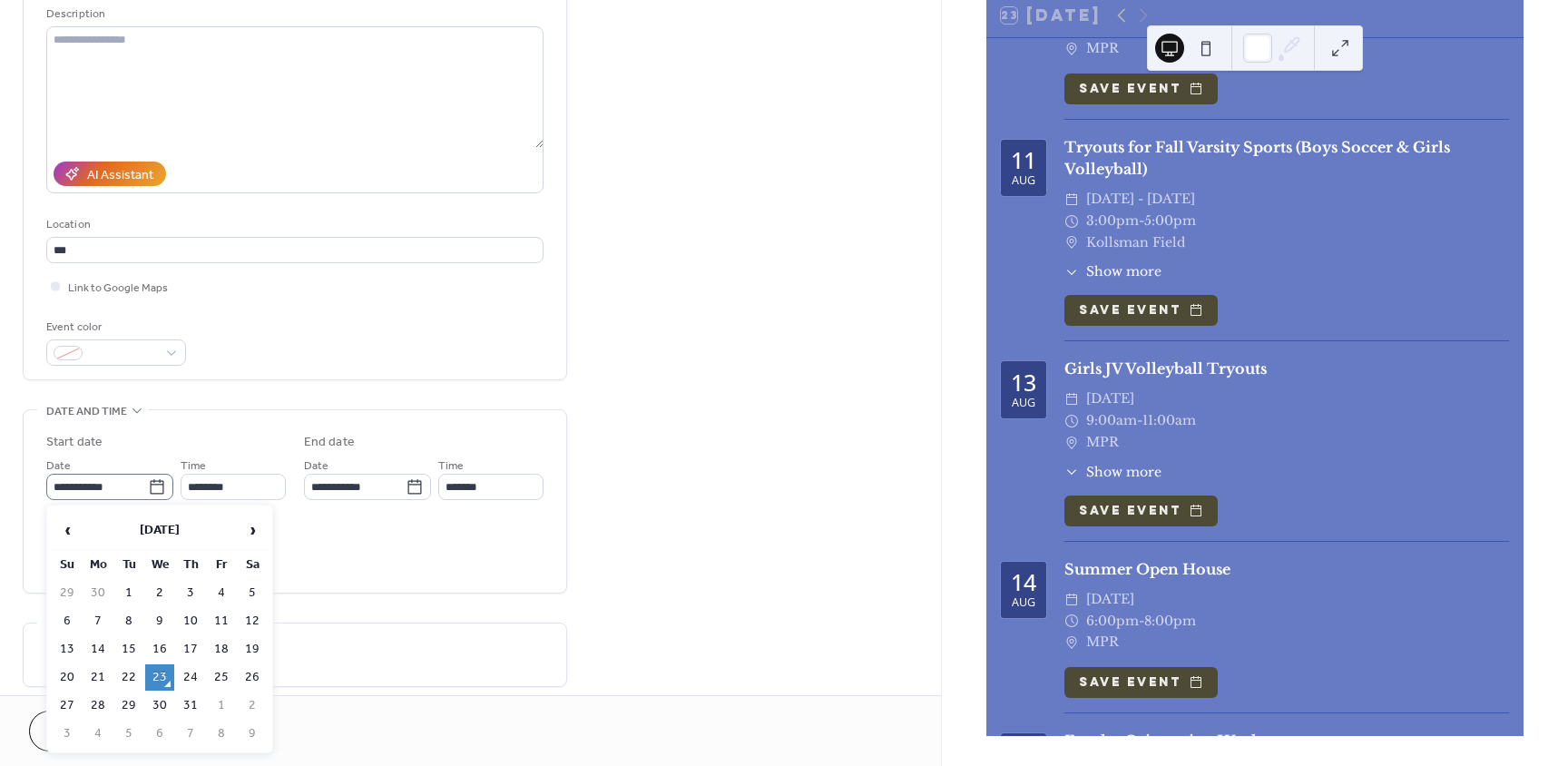 click 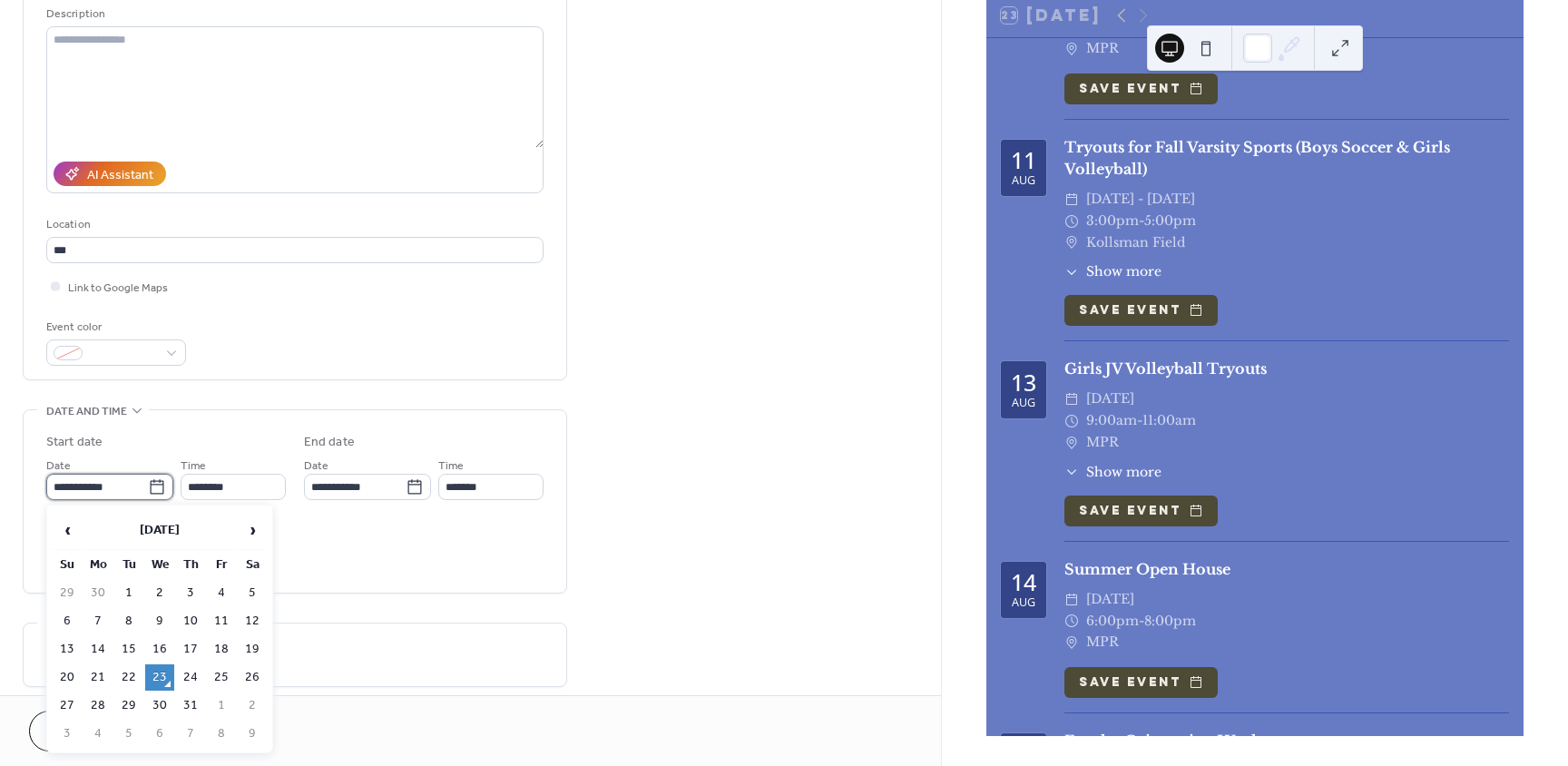 click on "**********" at bounding box center (97, 486) 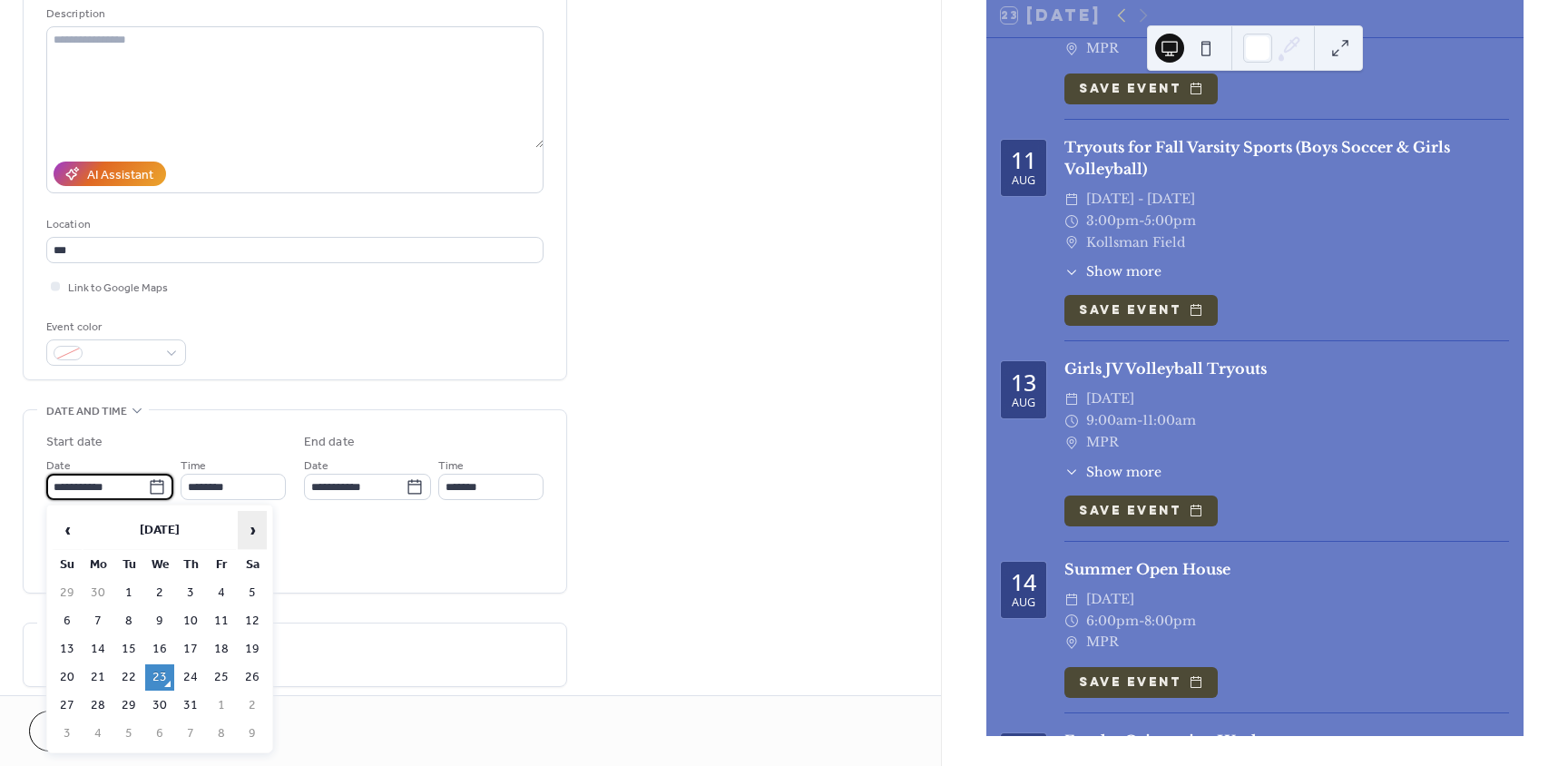 click on "›" at bounding box center [252, 530] 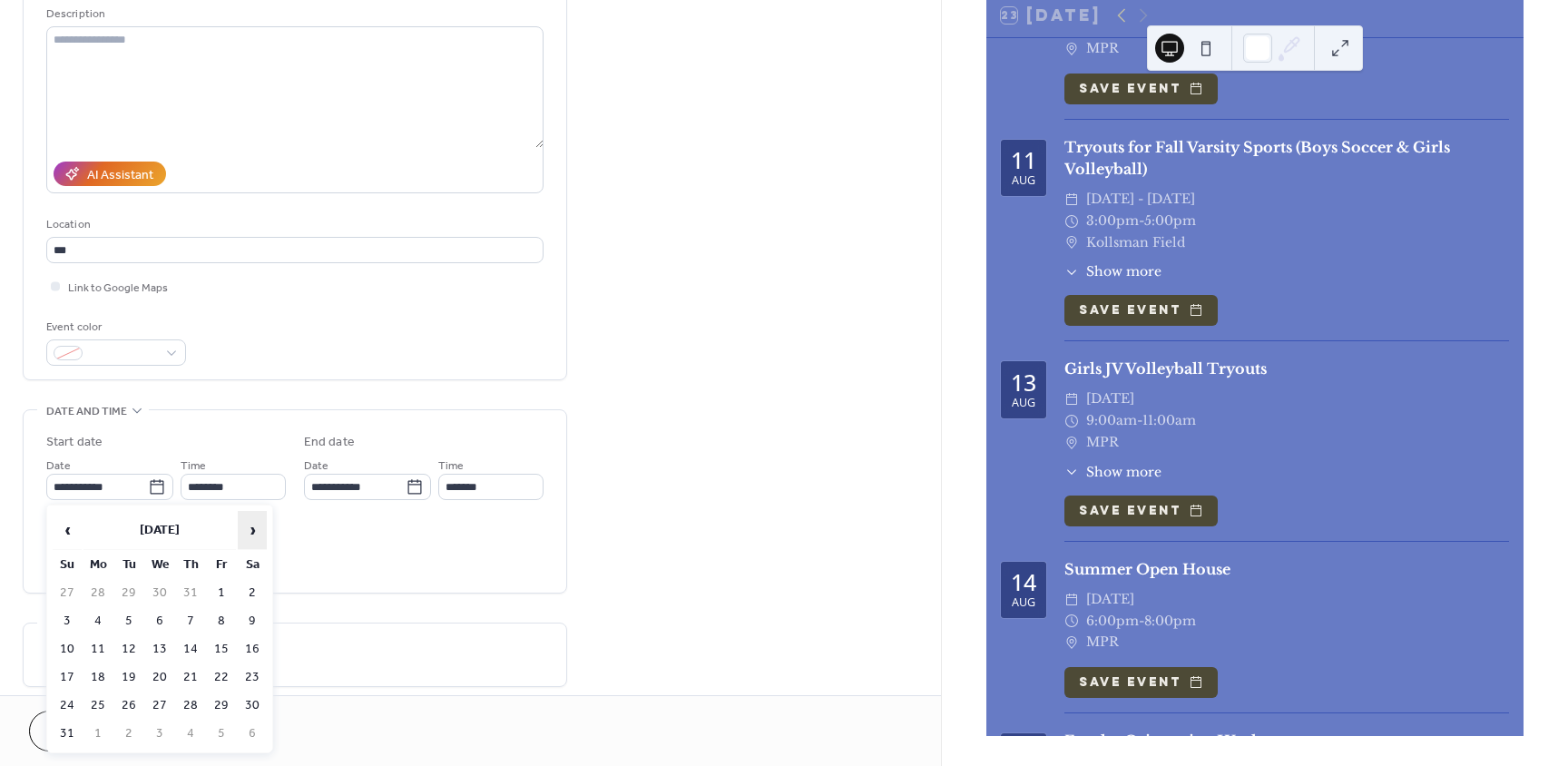 click on "›" at bounding box center [252, 530] 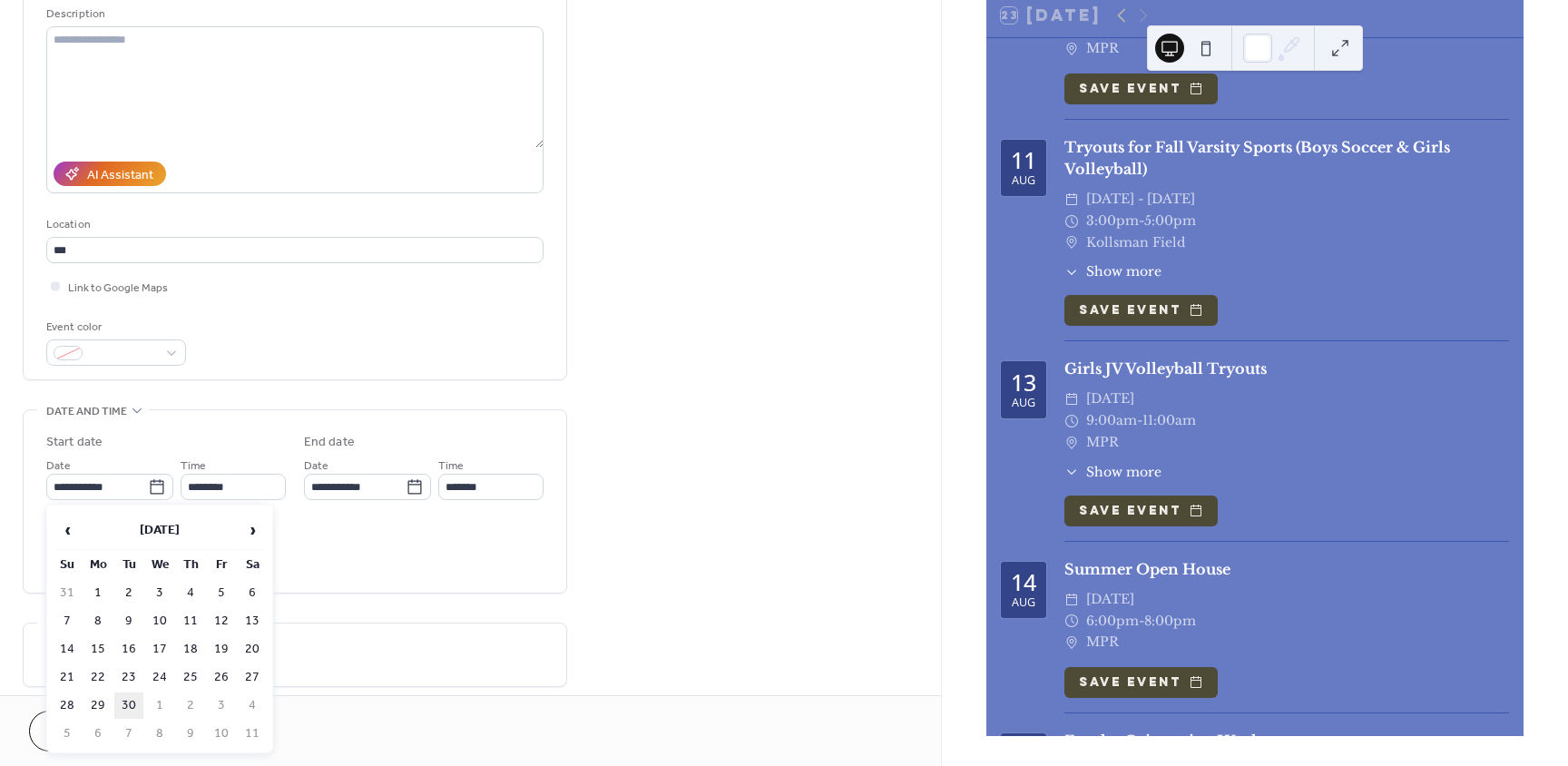click on "30" at bounding box center (129, 705) 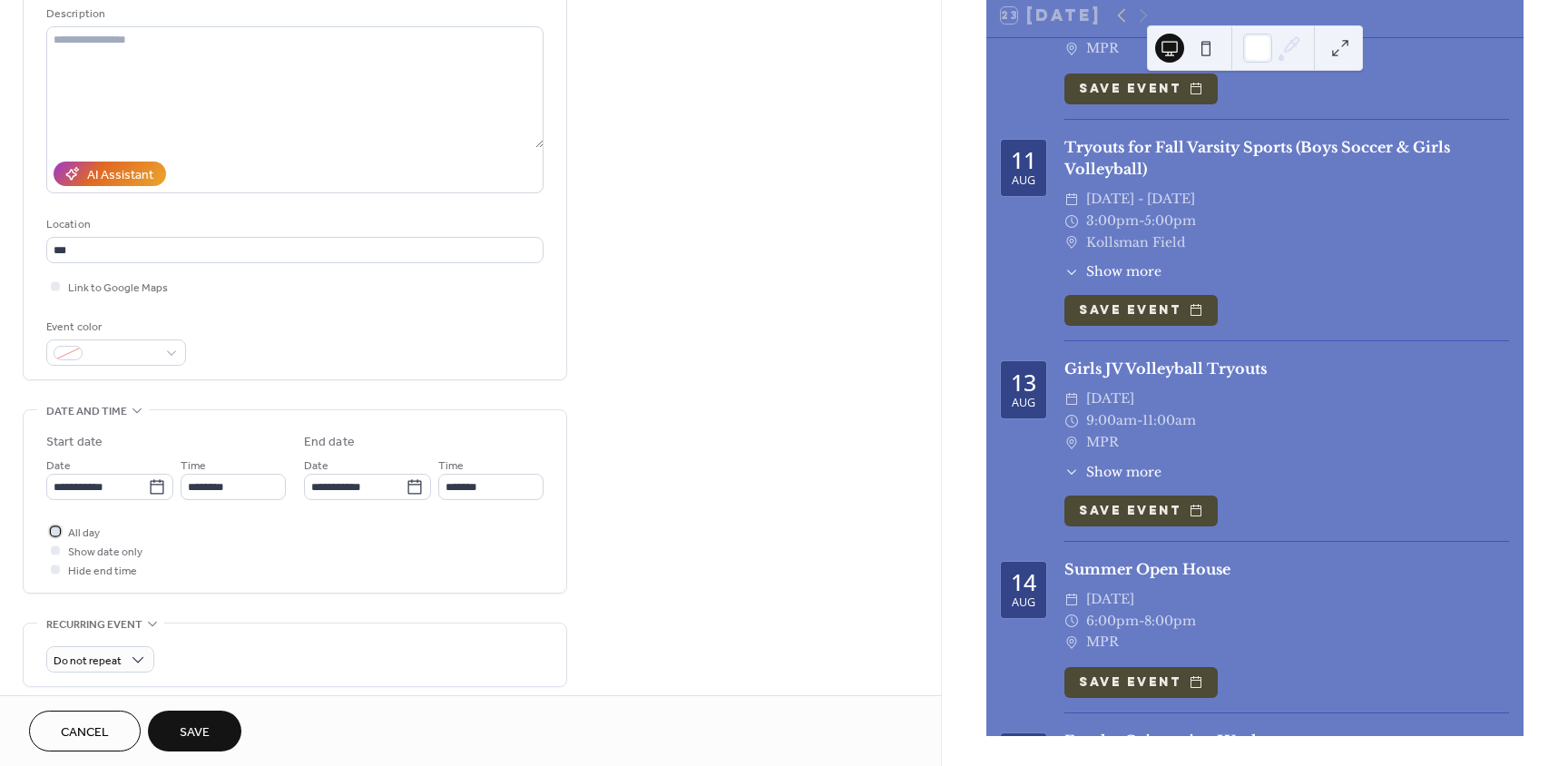 click at bounding box center [55, 531] 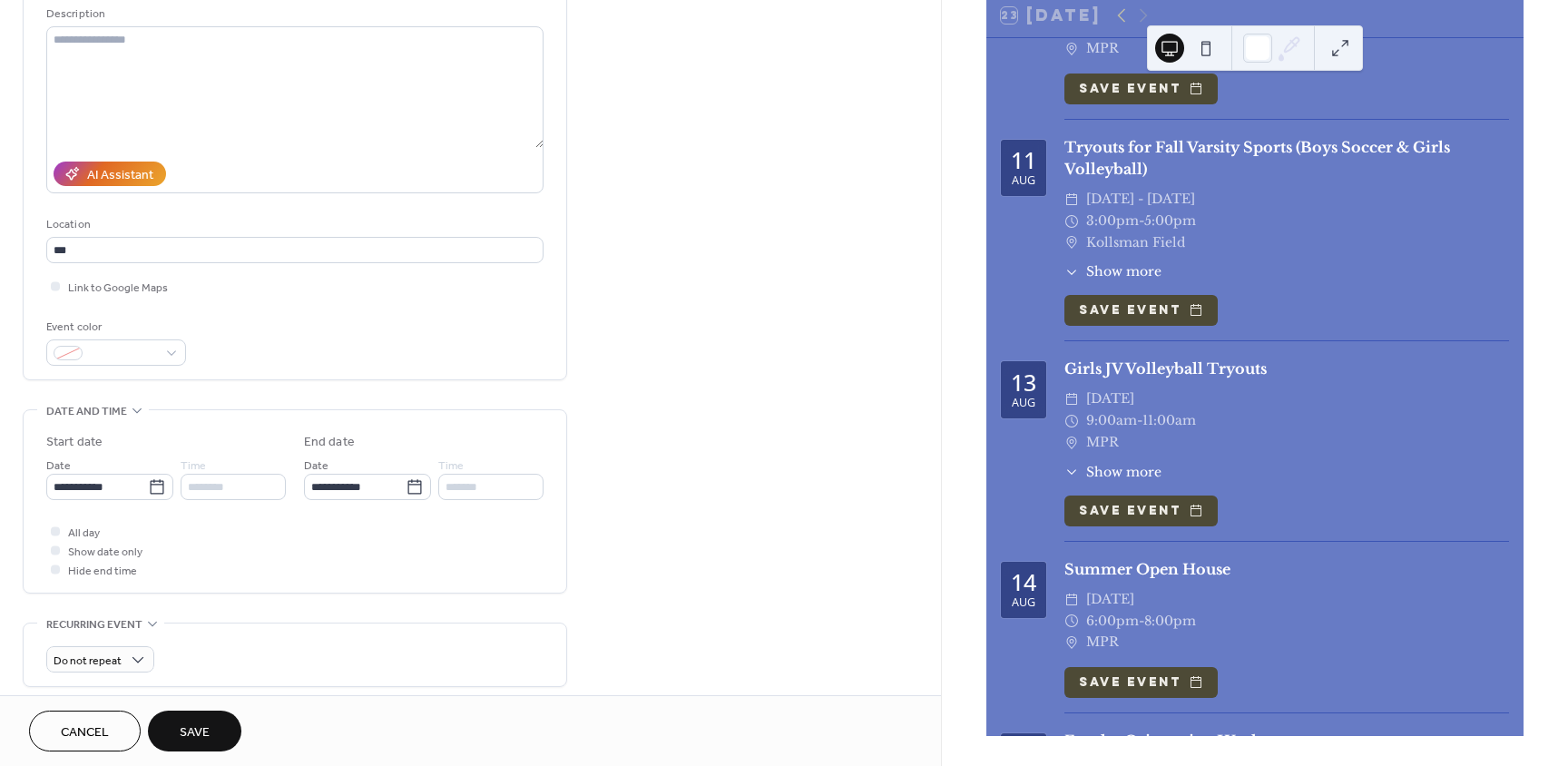 click on "Save" at bounding box center [194, 732] 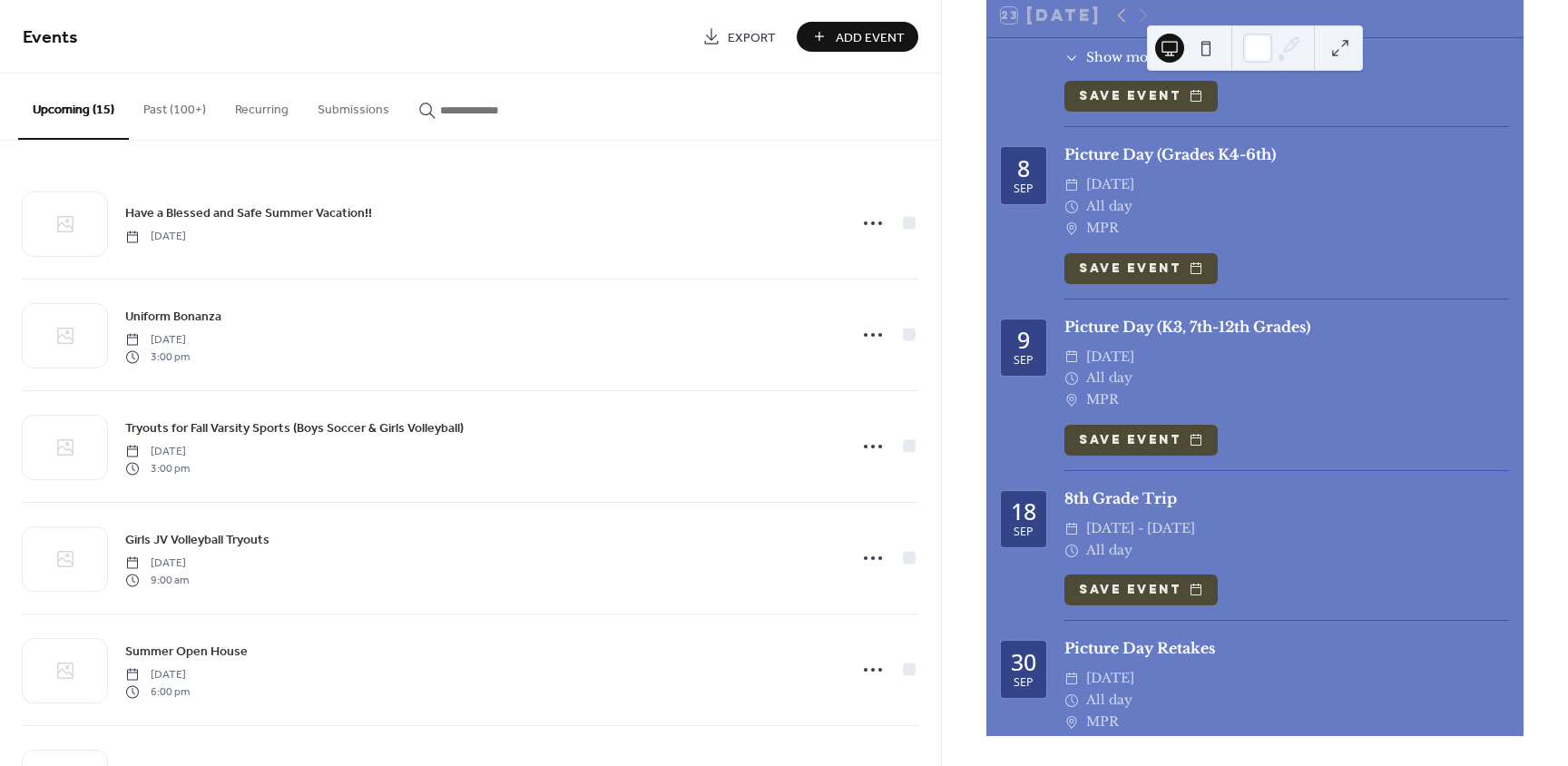scroll, scrollTop: 1805, scrollLeft: 0, axis: vertical 